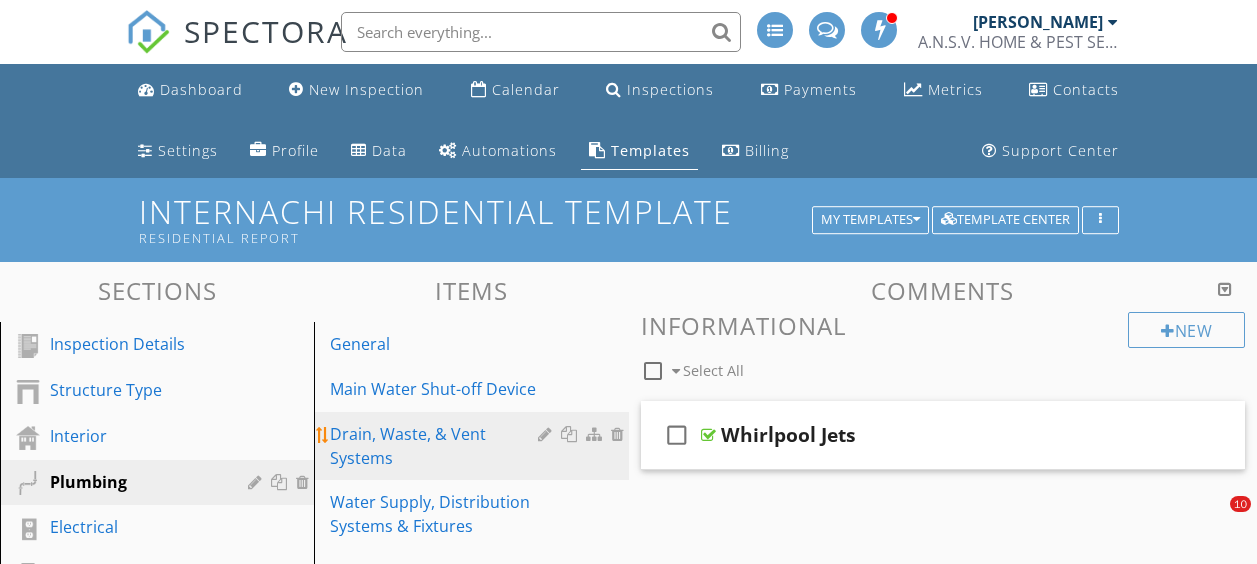 scroll, scrollTop: 57, scrollLeft: 0, axis: vertical 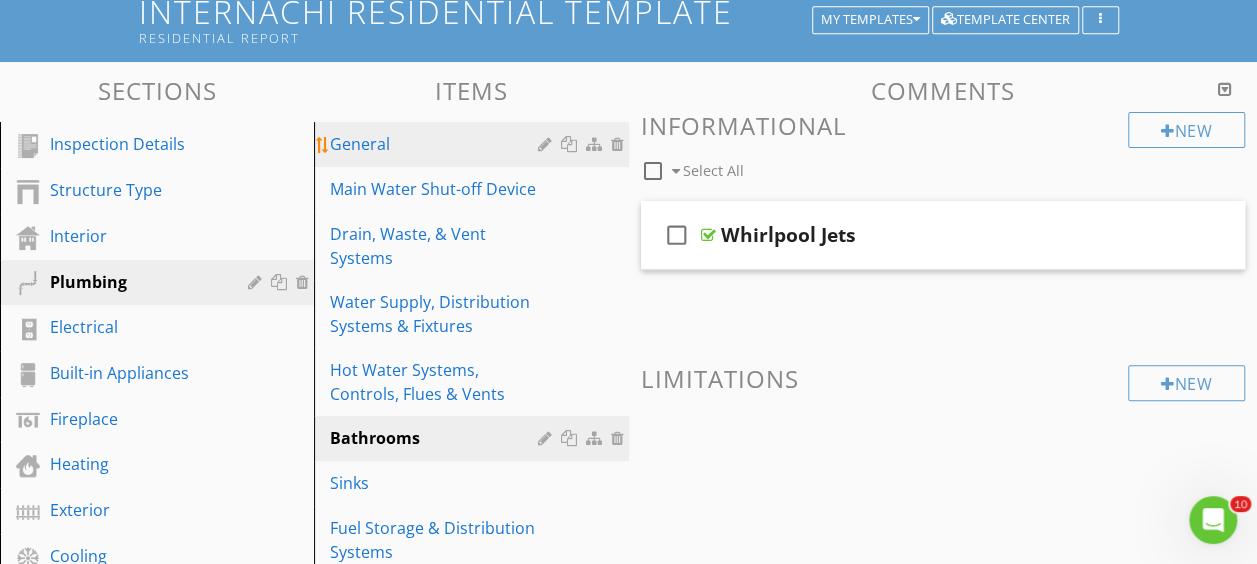 click on "General" at bounding box center (474, 144) 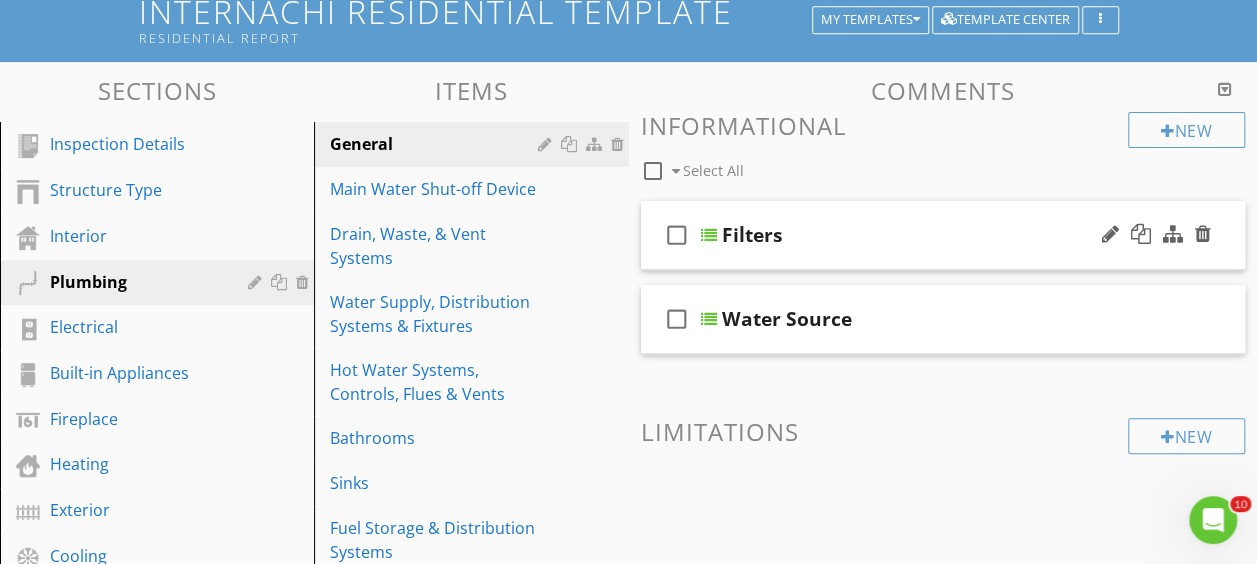 click at bounding box center (709, 235) 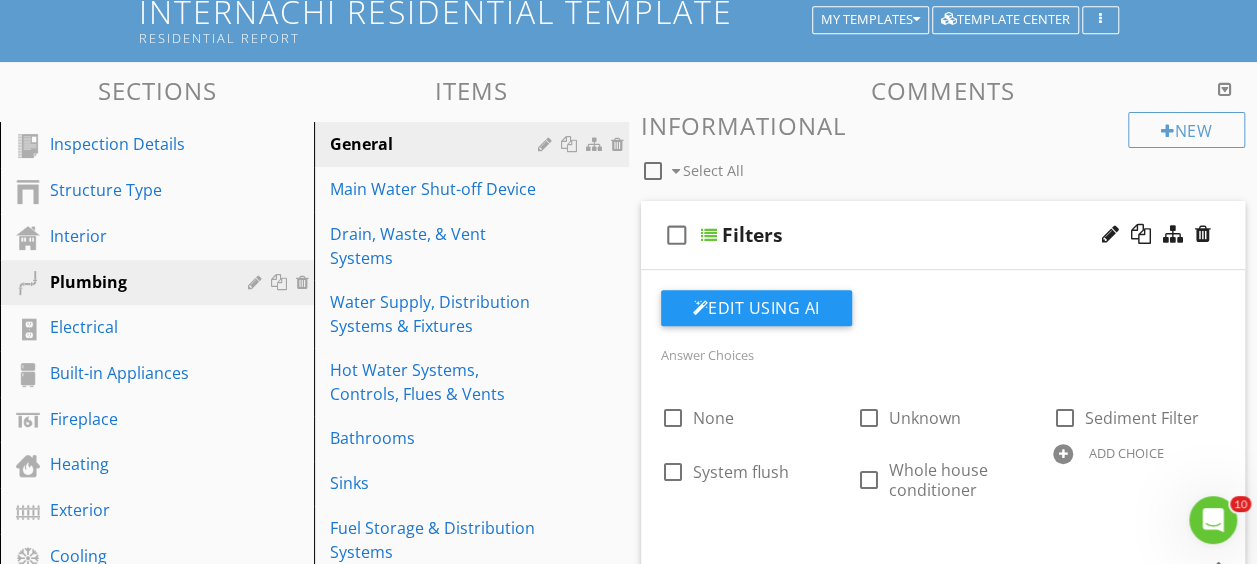 click at bounding box center [709, 235] 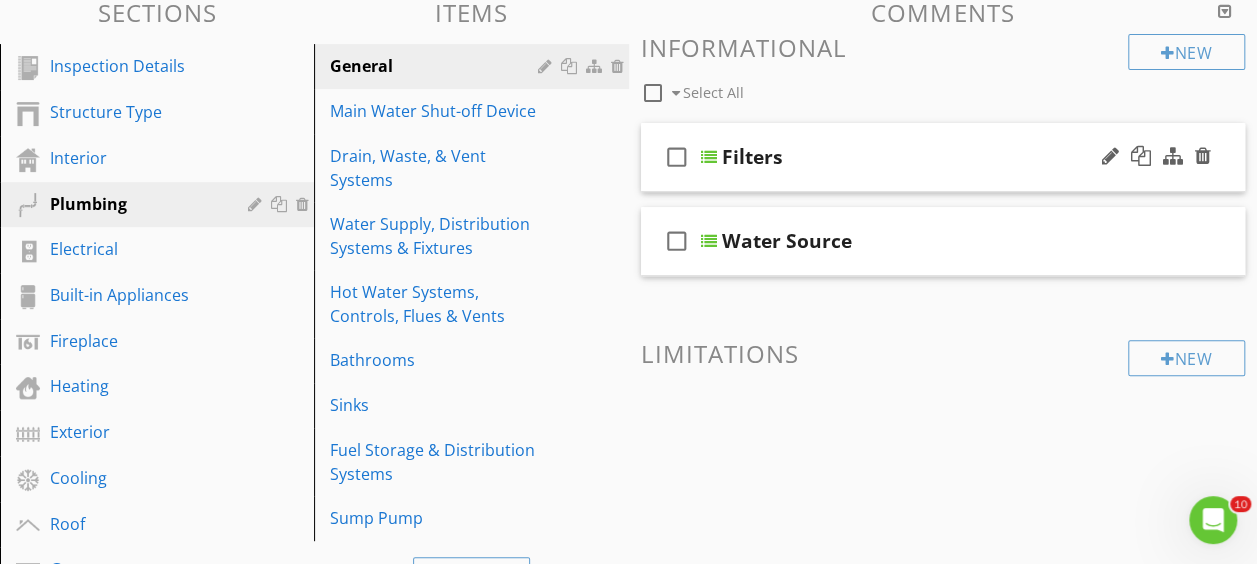 scroll, scrollTop: 400, scrollLeft: 0, axis: vertical 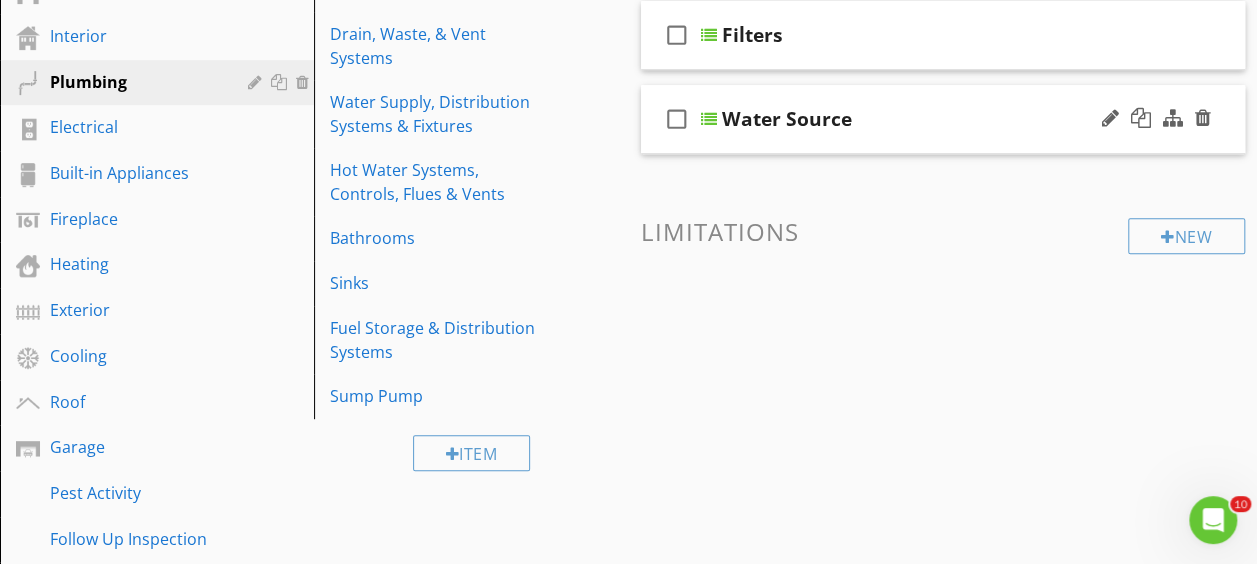 click at bounding box center (709, 119) 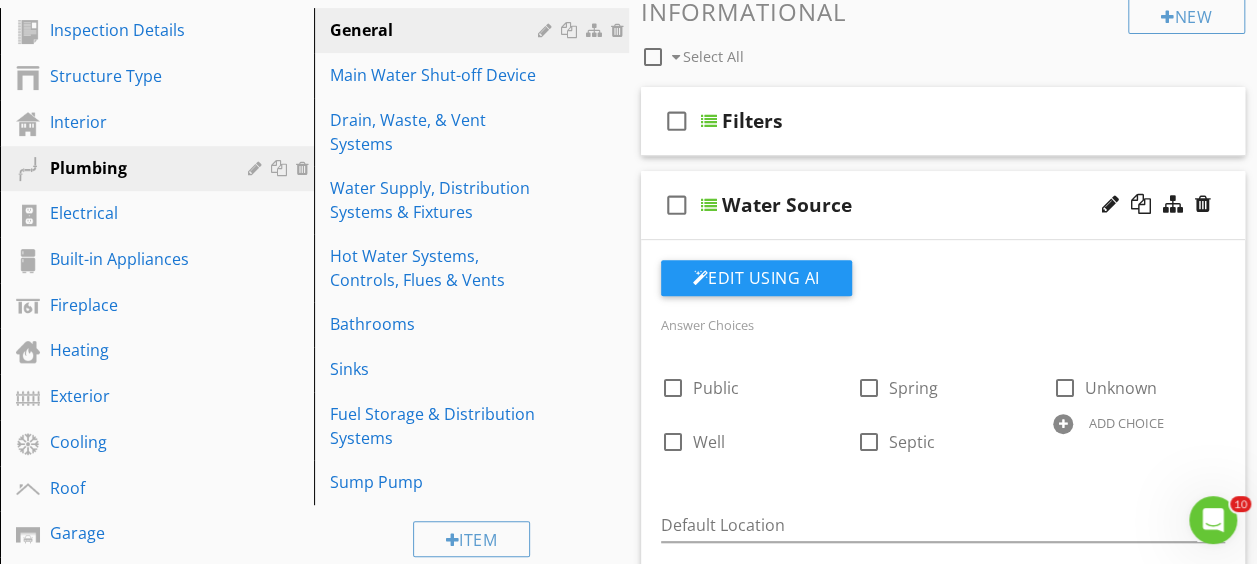 scroll, scrollTop: 300, scrollLeft: 0, axis: vertical 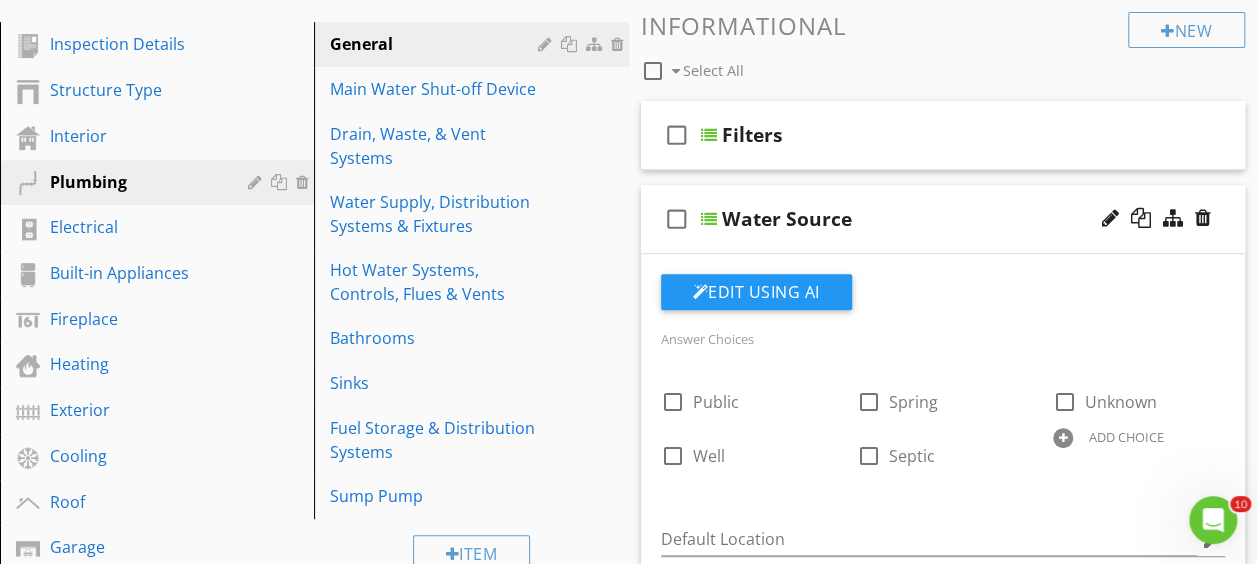 click at bounding box center [709, 219] 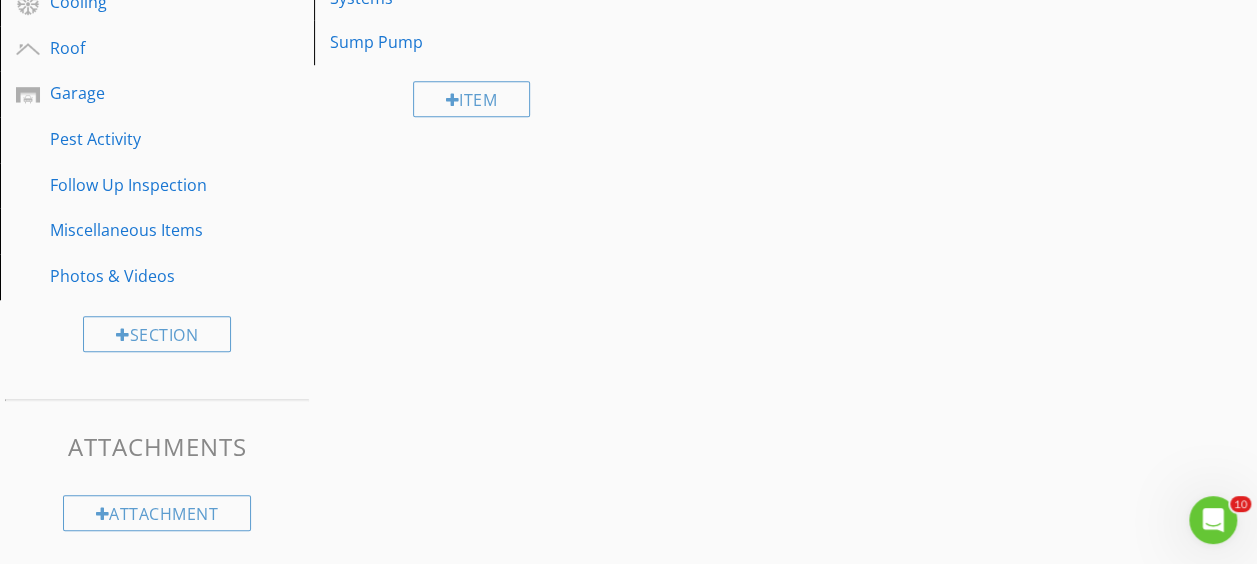 scroll, scrollTop: 254, scrollLeft: 0, axis: vertical 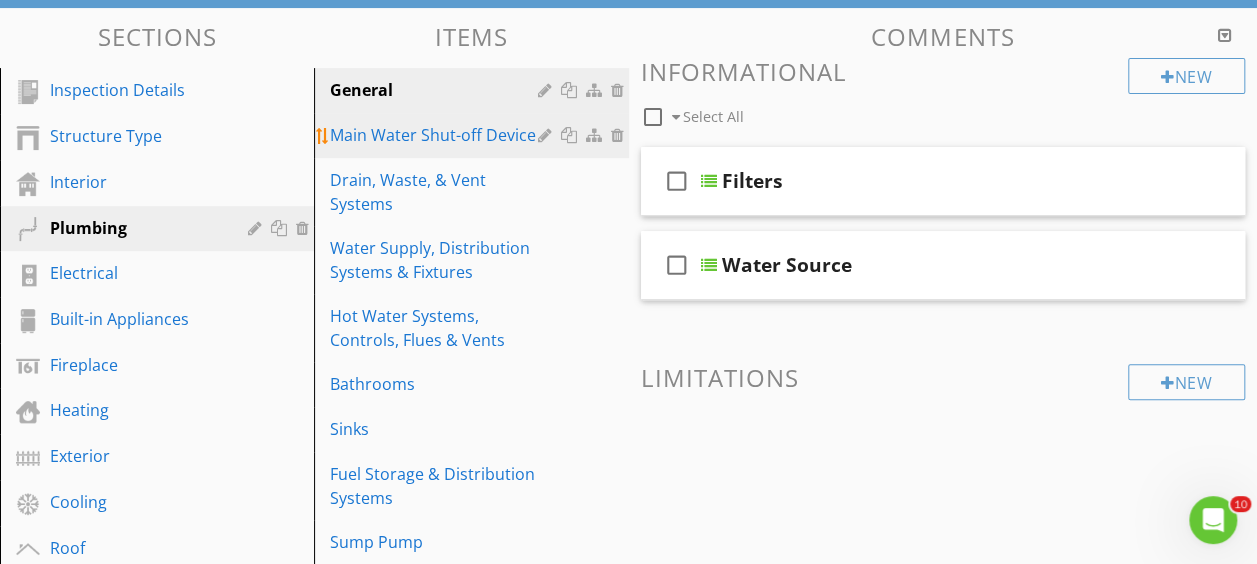 click on "Main Water Shut-off Device" at bounding box center [436, 135] 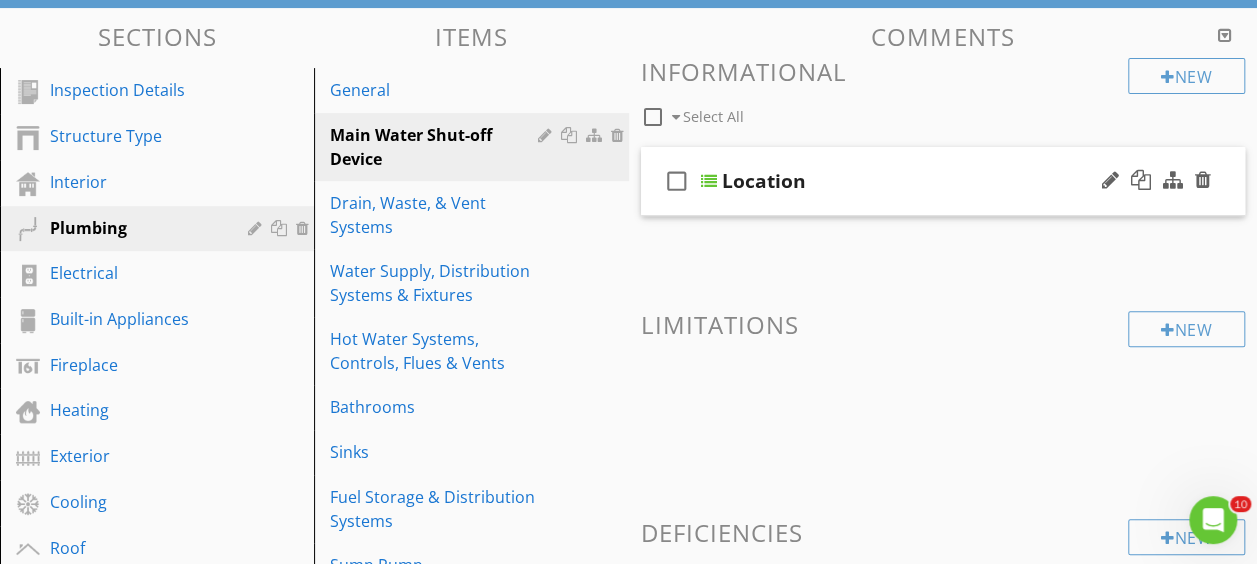 click at bounding box center [709, 181] 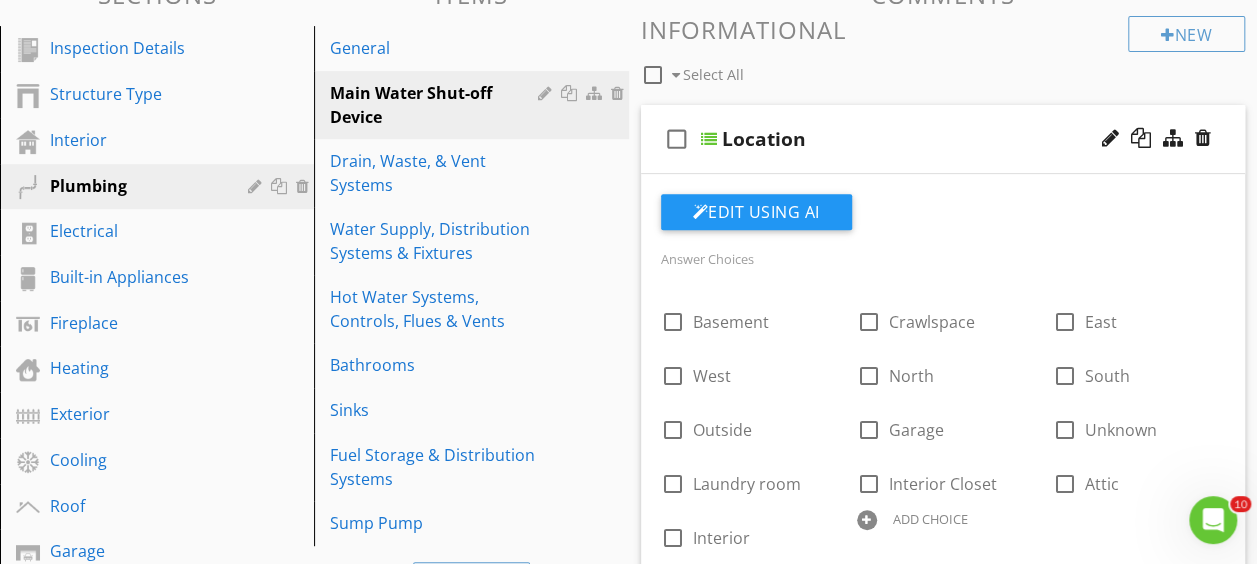 scroll, scrollTop: 254, scrollLeft: 0, axis: vertical 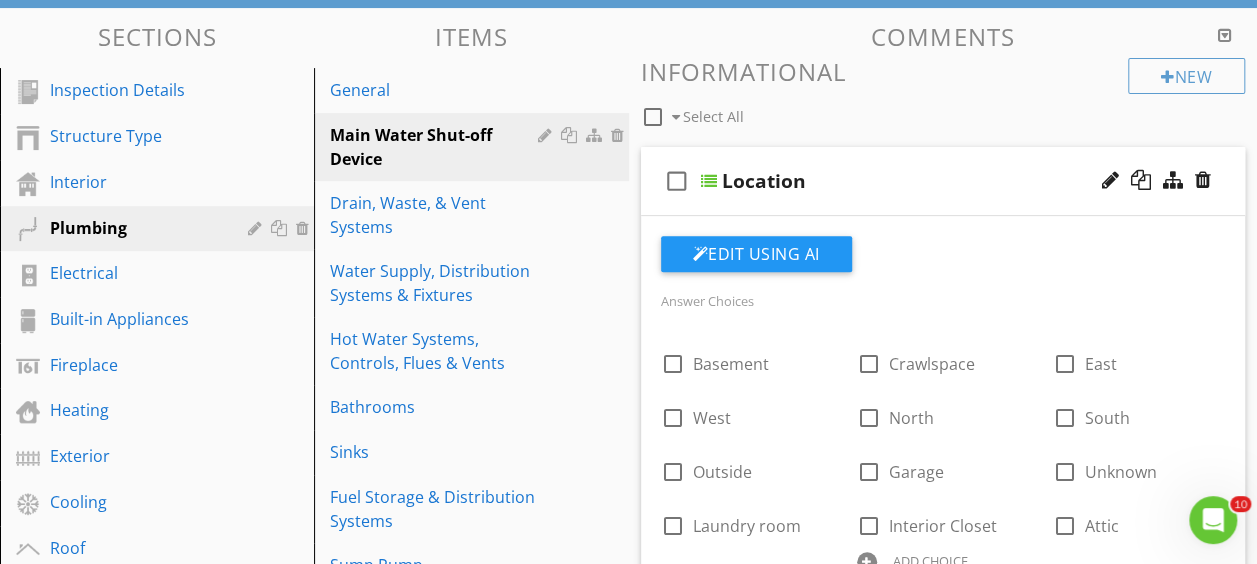 click at bounding box center [709, 181] 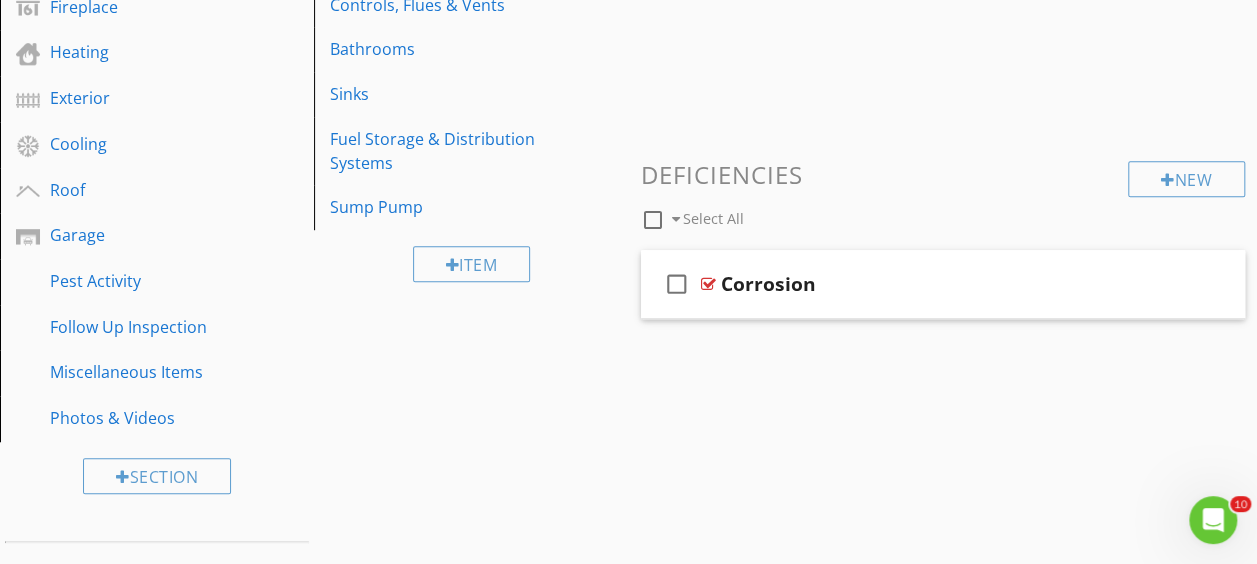scroll, scrollTop: 754, scrollLeft: 0, axis: vertical 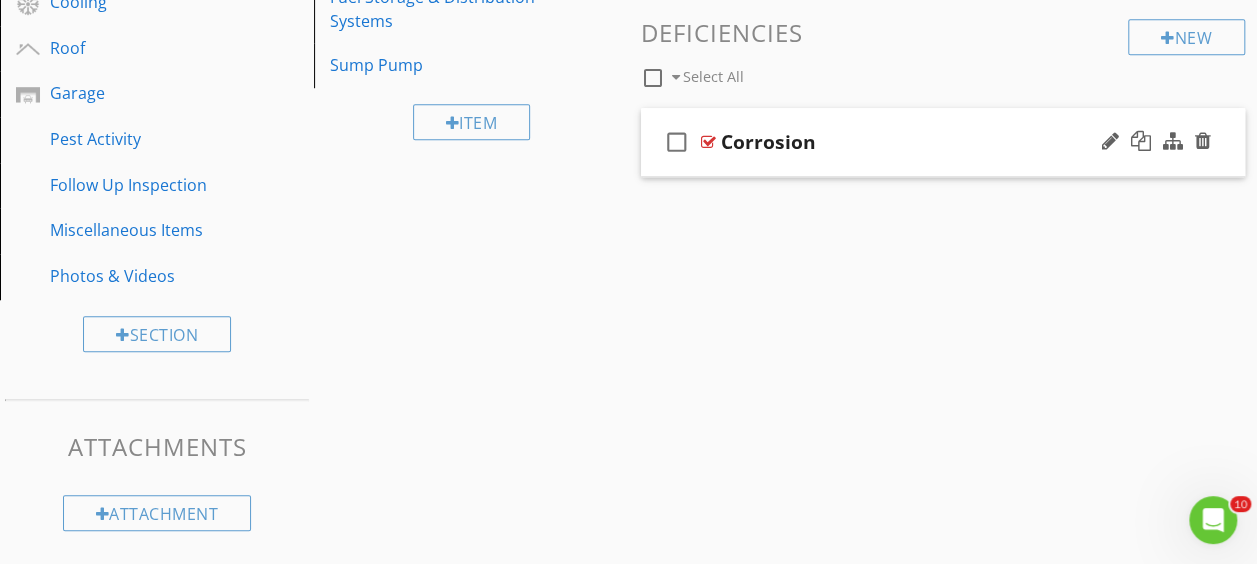 click at bounding box center (708, 142) 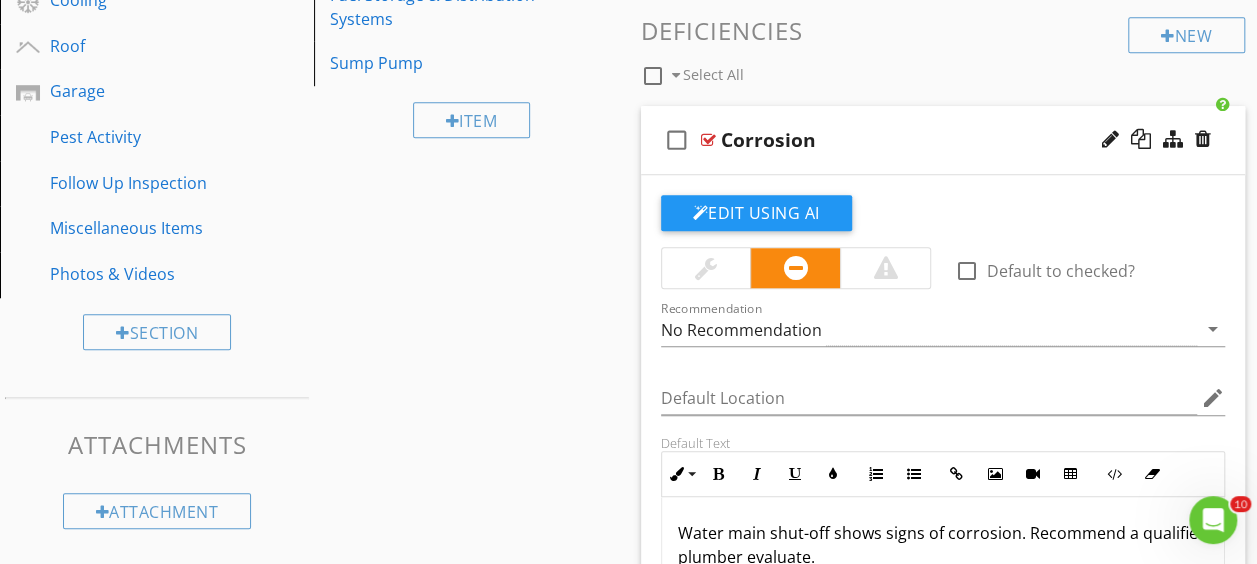 scroll, scrollTop: 754, scrollLeft: 0, axis: vertical 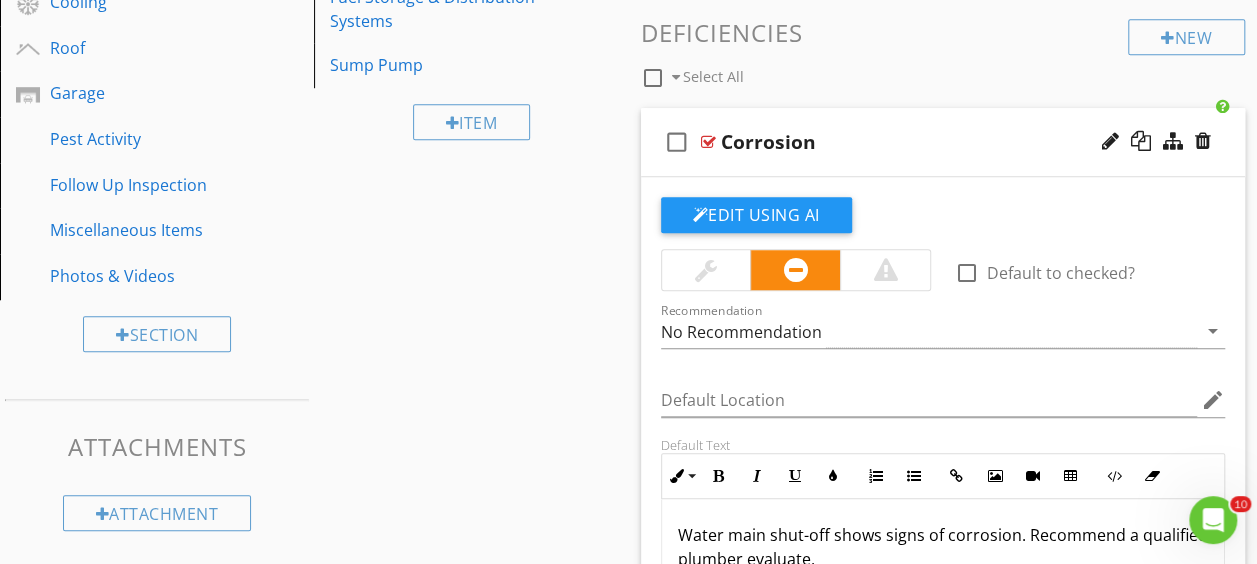 click at bounding box center [708, 142] 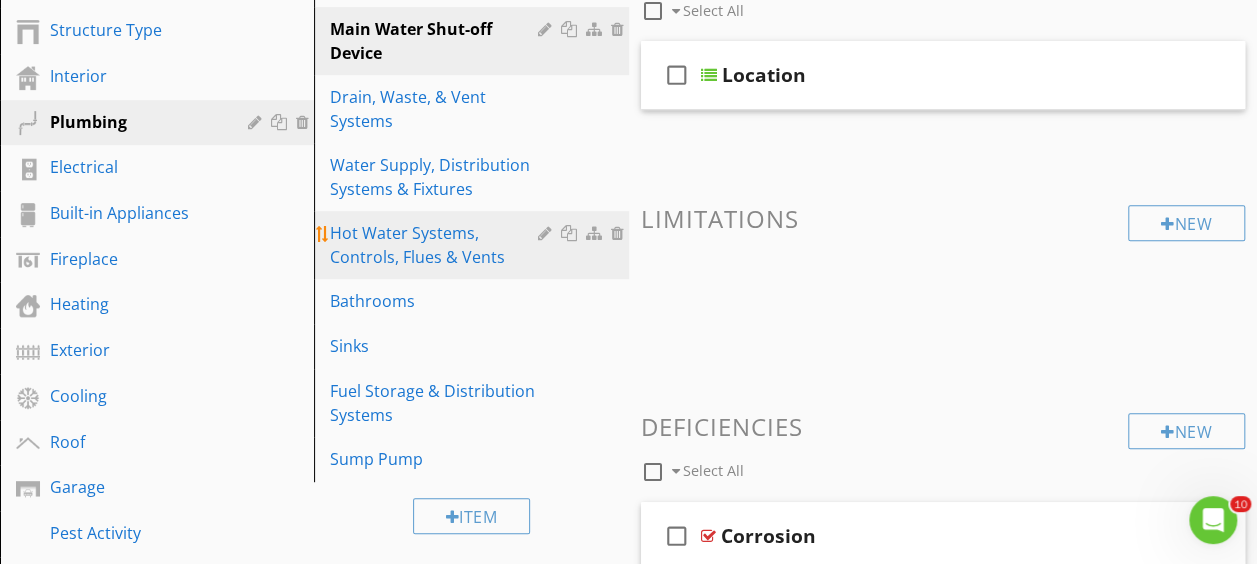 scroll, scrollTop: 254, scrollLeft: 0, axis: vertical 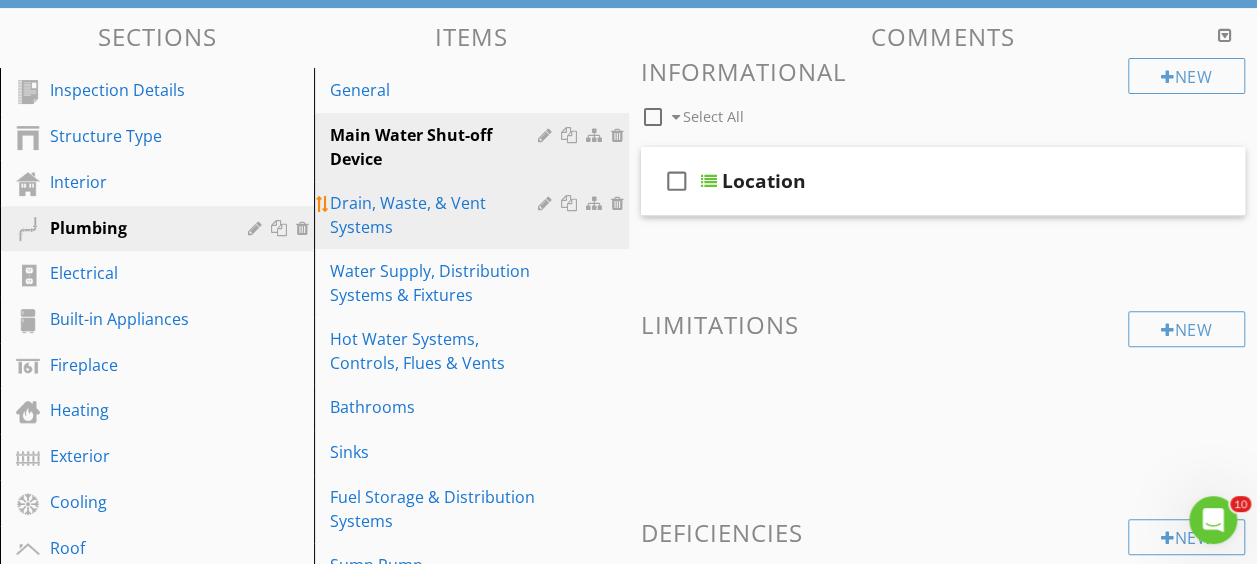 click on "Drain, Waste, & Vent Systems" at bounding box center (436, 215) 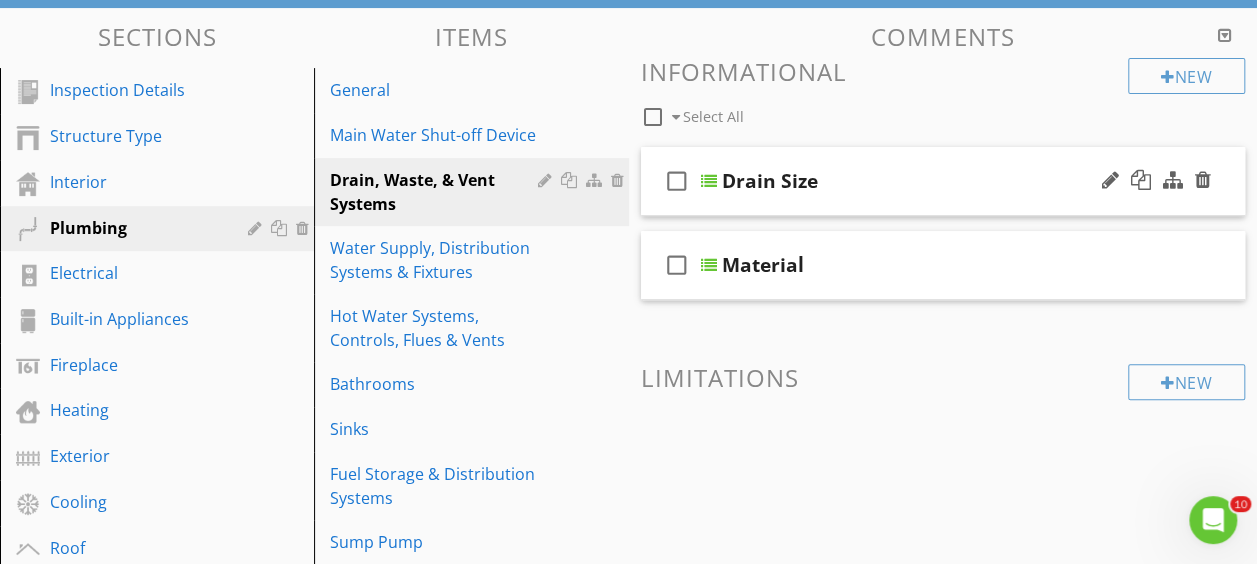 click at bounding box center (709, 181) 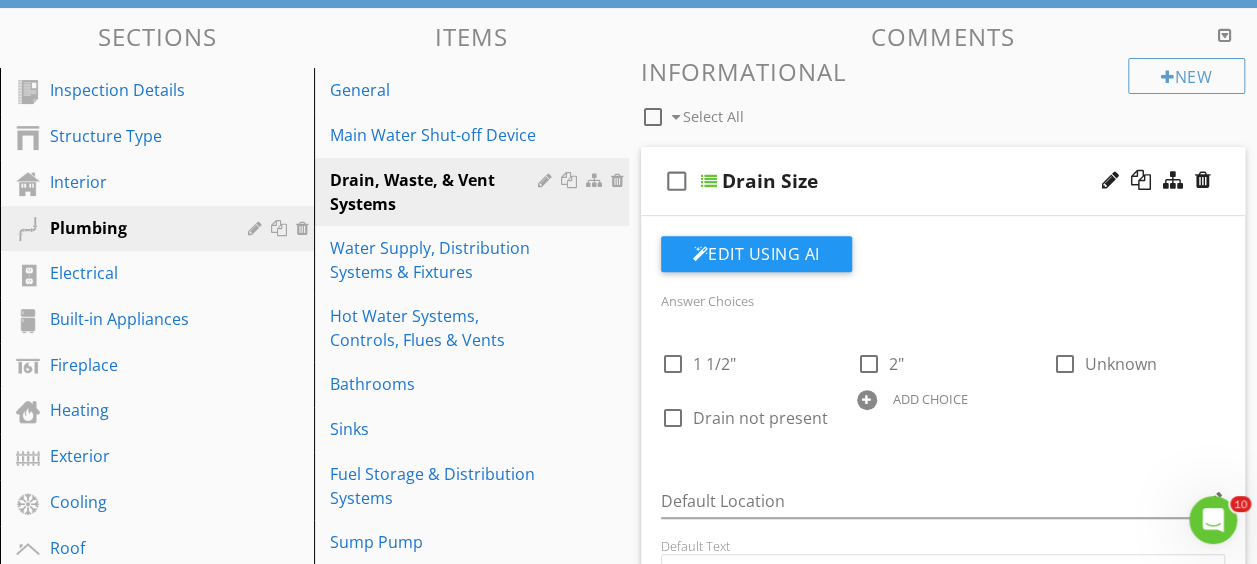 click at bounding box center [709, 181] 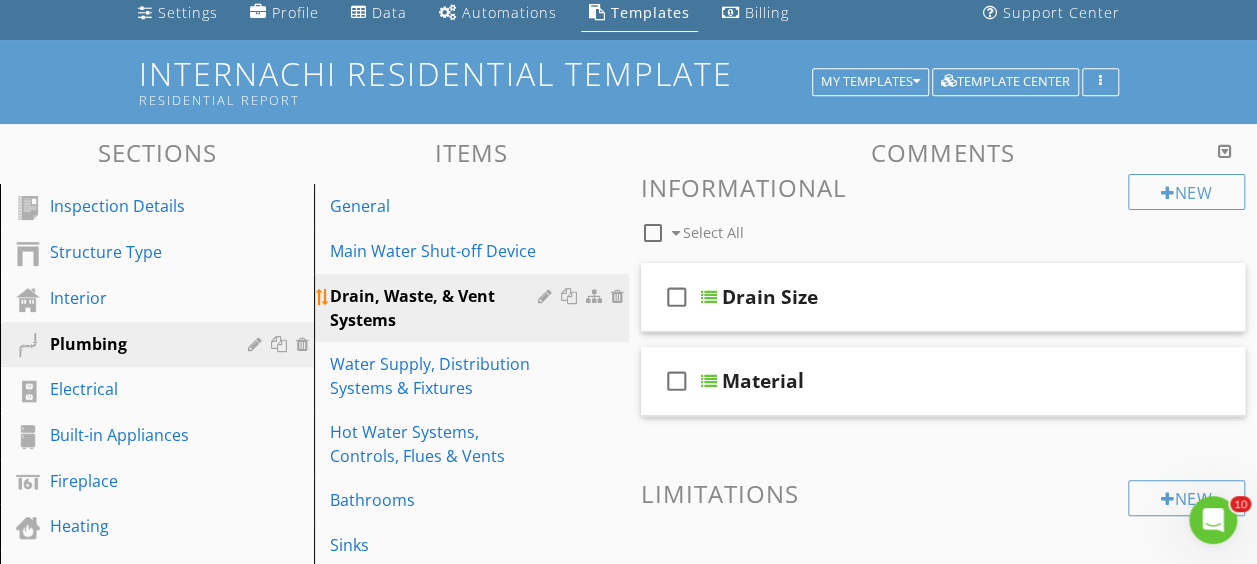 scroll, scrollTop: 137, scrollLeft: 0, axis: vertical 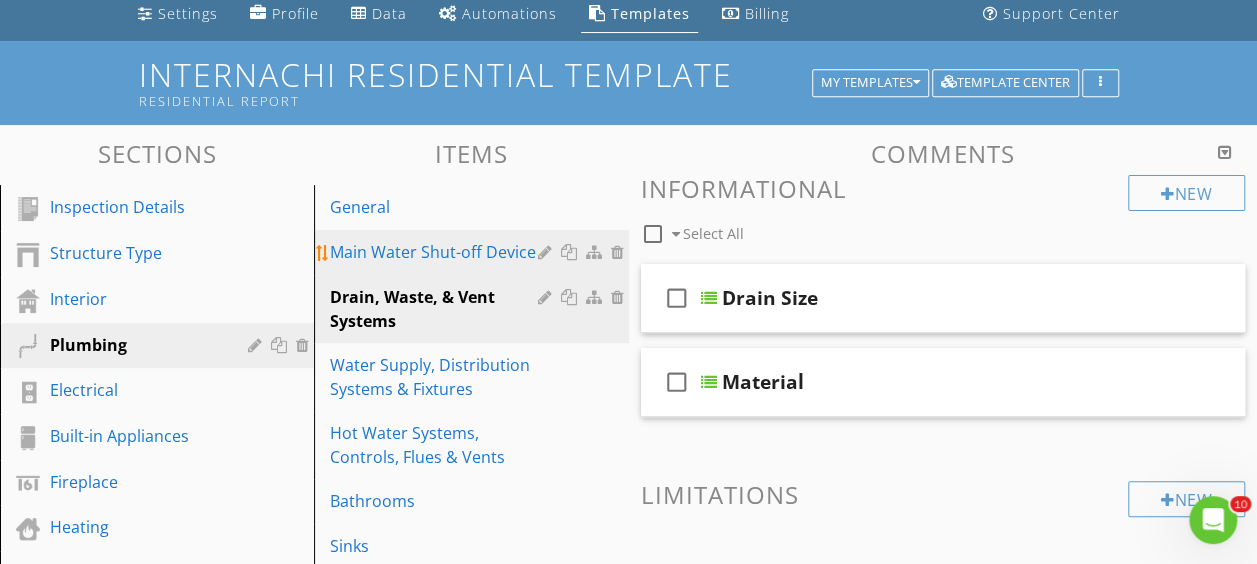 click on "Main Water Shut-off Device" at bounding box center [436, 252] 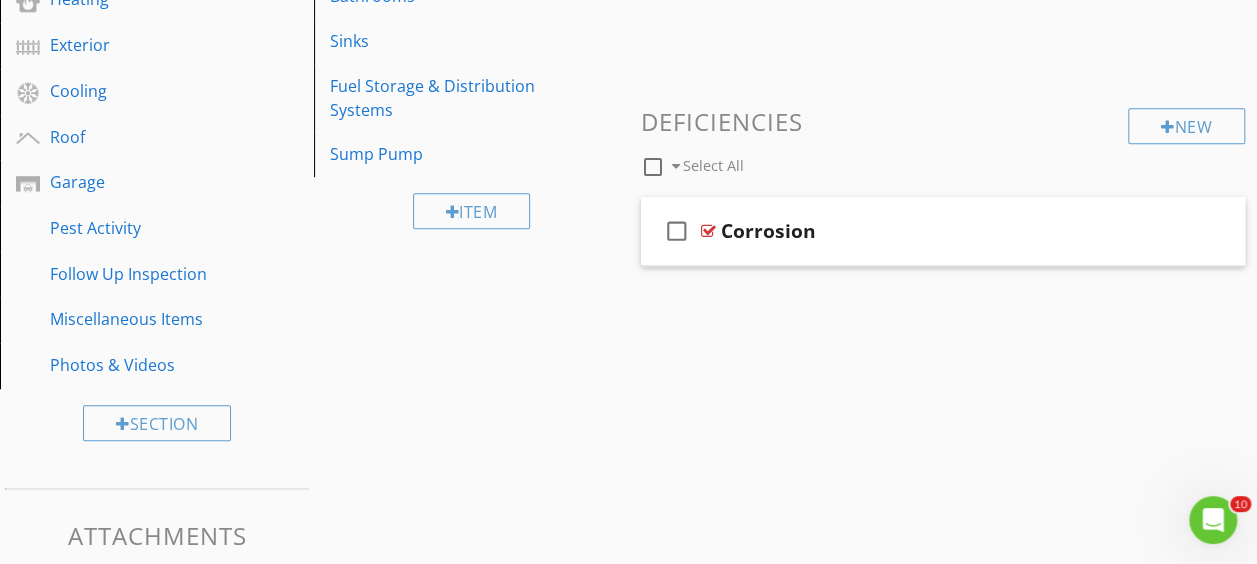 scroll, scrollTop: 554, scrollLeft: 0, axis: vertical 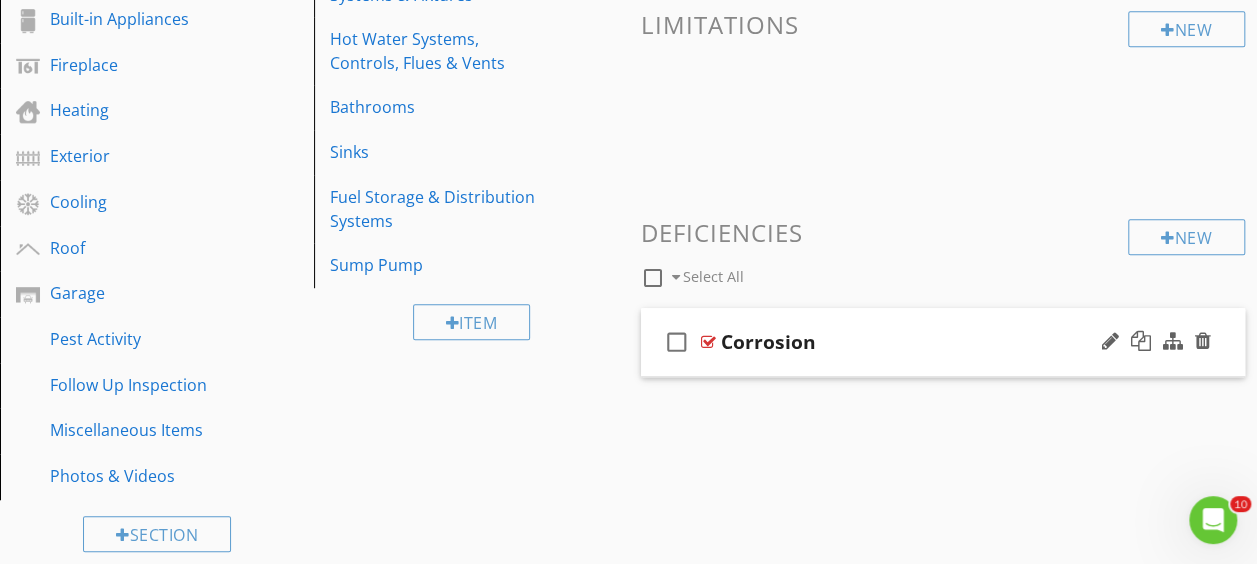 click on "check_box_outline_blank
Corrosion" at bounding box center (943, 342) 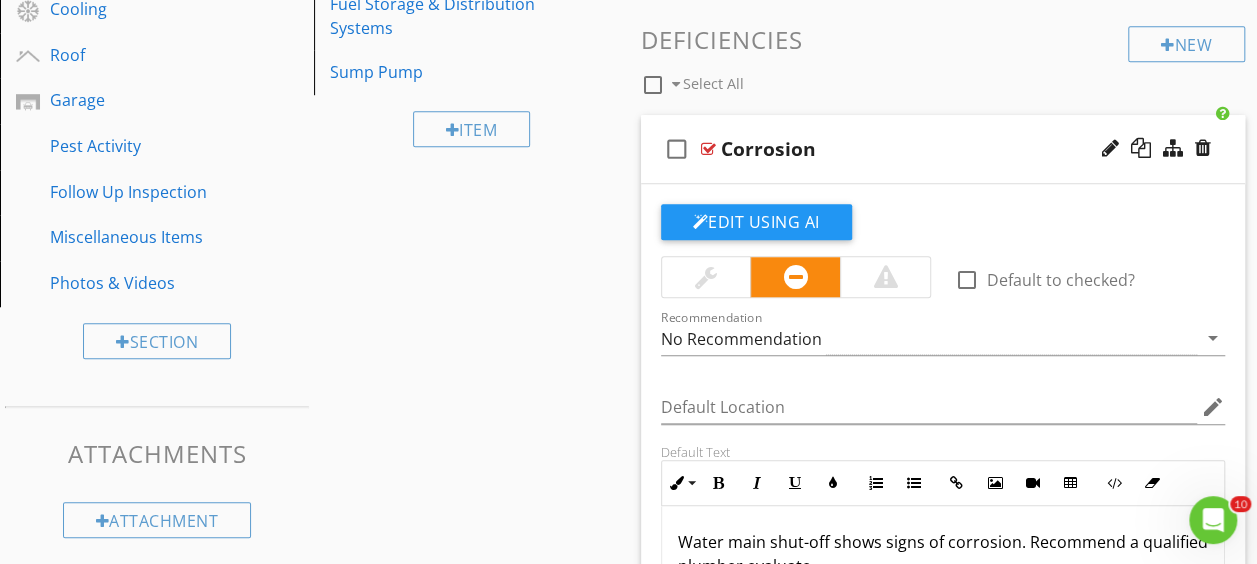 scroll, scrollTop: 754, scrollLeft: 0, axis: vertical 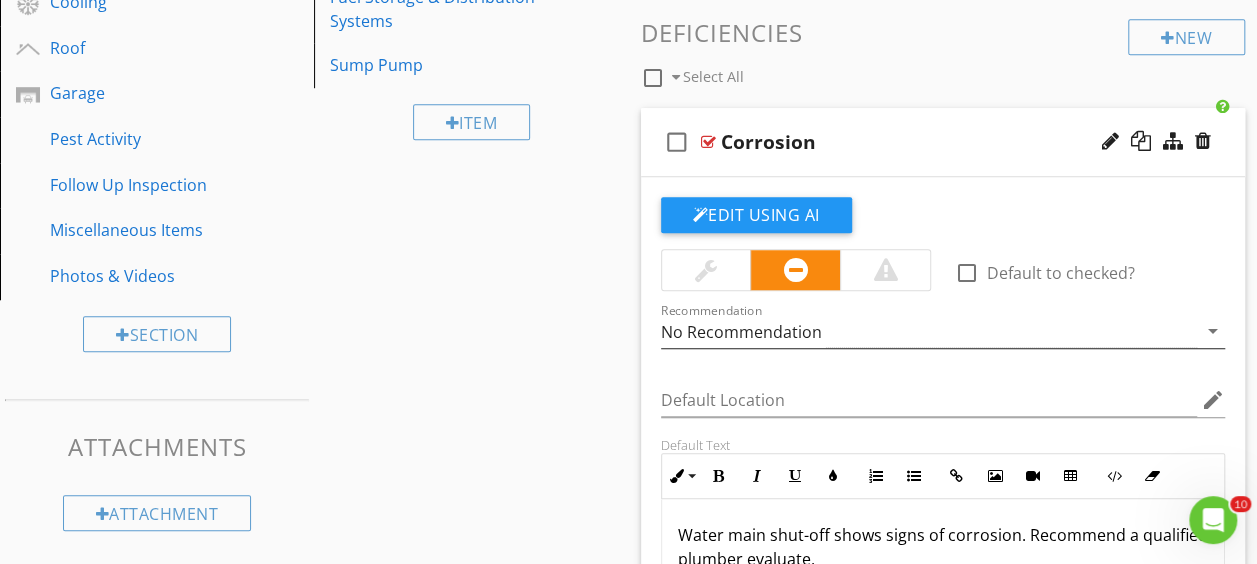 click on "No Recommendation" at bounding box center [741, 332] 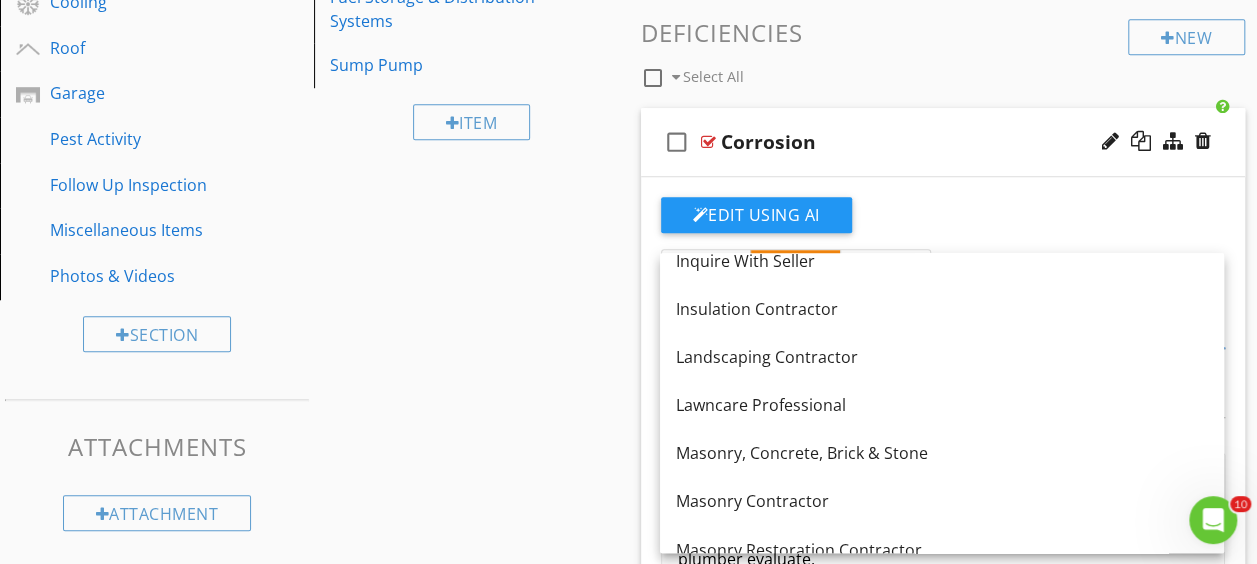 scroll, scrollTop: 2100, scrollLeft: 0, axis: vertical 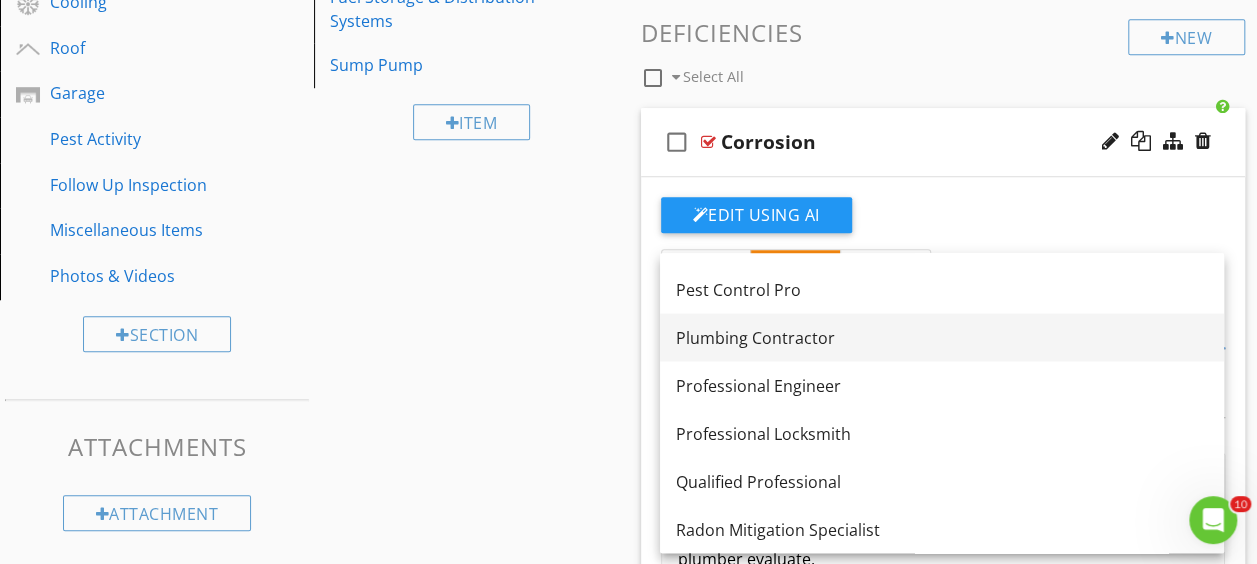 click on "Plumbing Contractor" at bounding box center [942, 337] 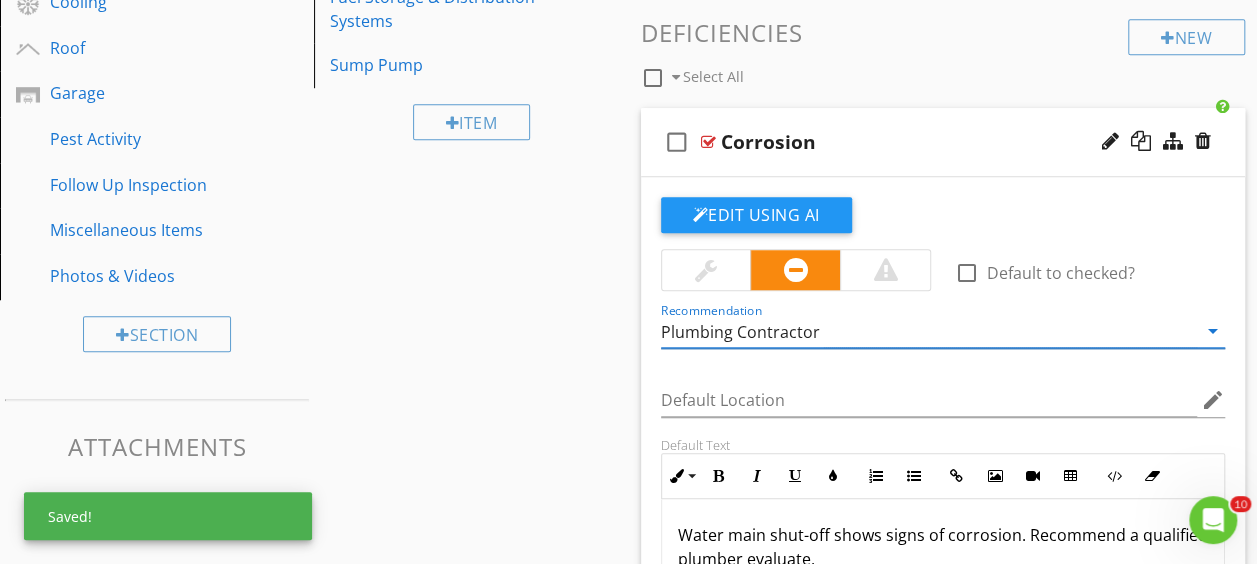 click at bounding box center [708, 142] 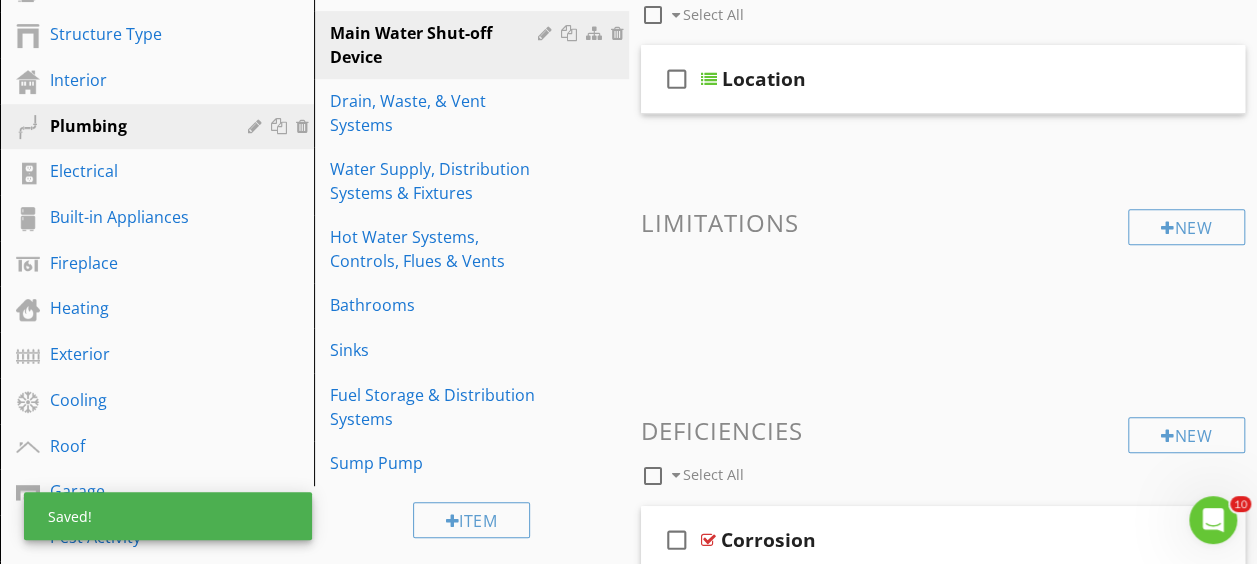 scroll, scrollTop: 354, scrollLeft: 0, axis: vertical 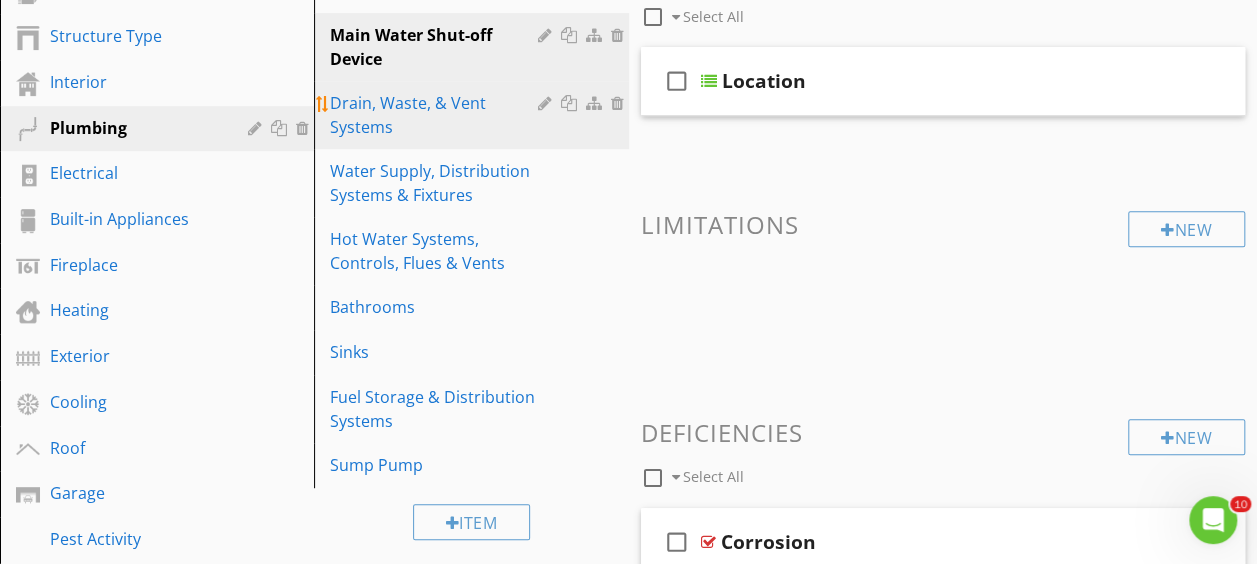 click on "Drain, Waste, & Vent Systems" at bounding box center [436, 115] 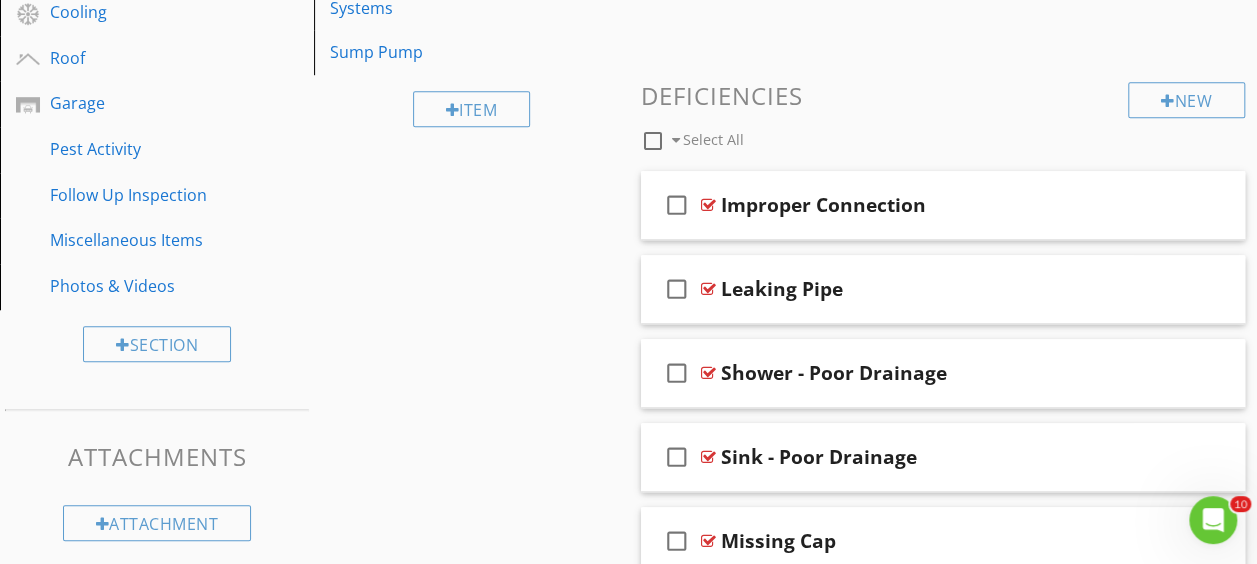 scroll, scrollTop: 754, scrollLeft: 0, axis: vertical 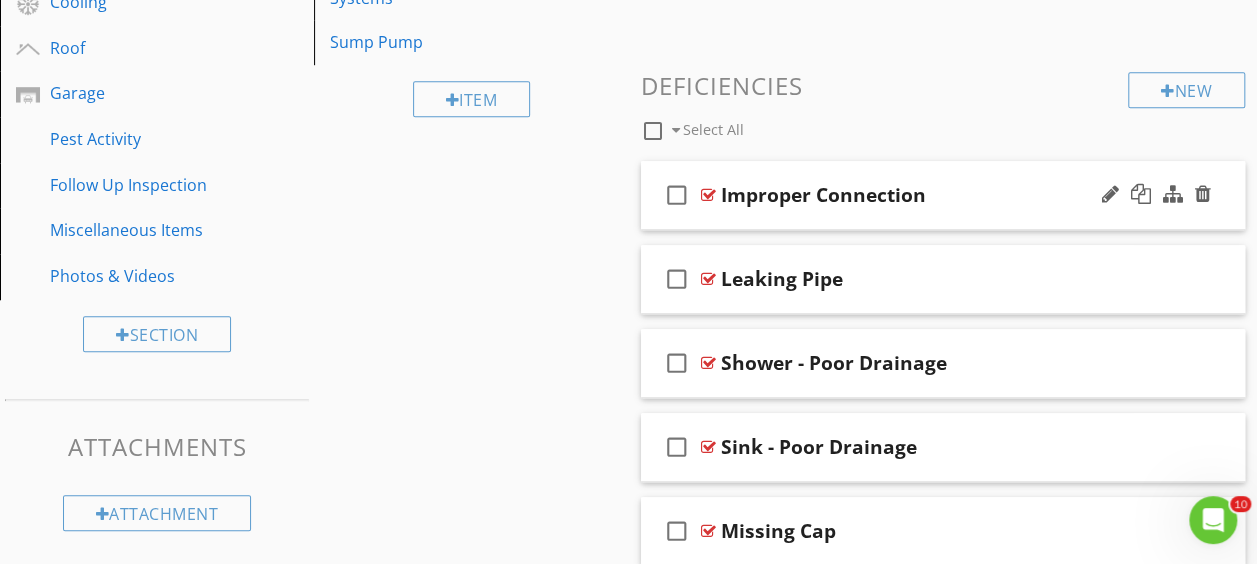 click at bounding box center (708, 195) 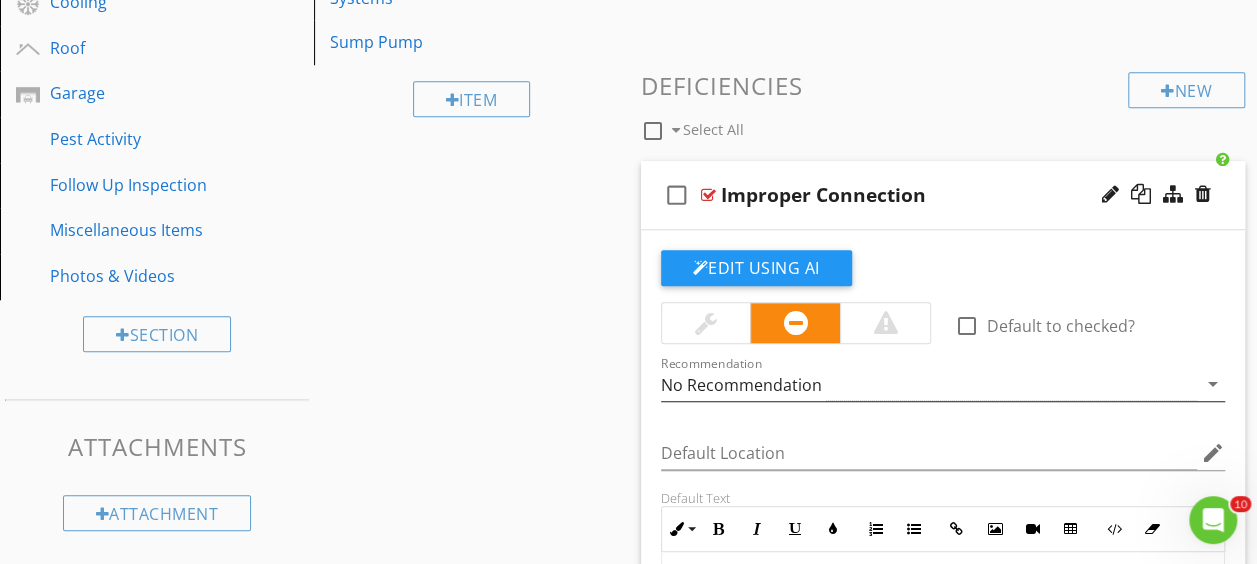 click on "No Recommendation" at bounding box center (741, 385) 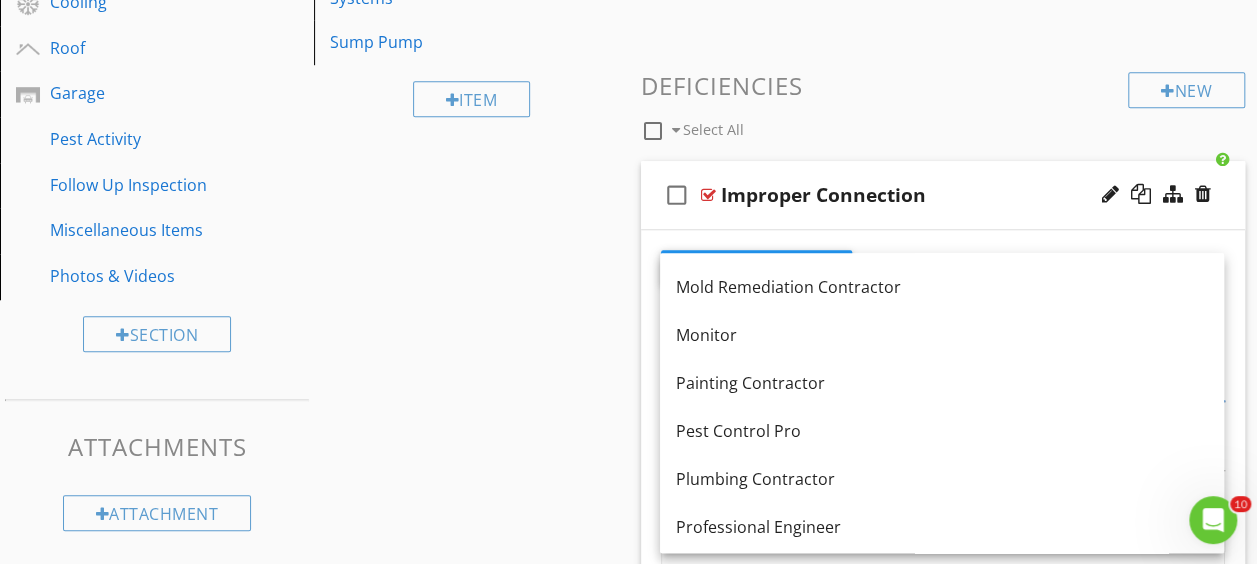 scroll, scrollTop: 2160, scrollLeft: 0, axis: vertical 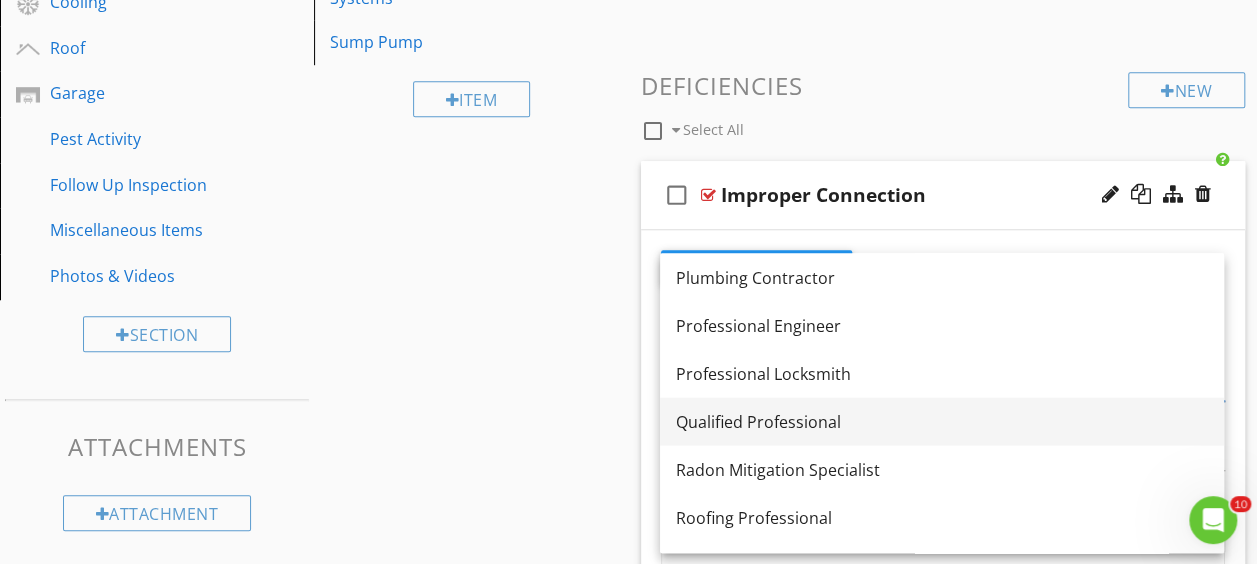 click on "Qualified Professional" at bounding box center [942, 421] 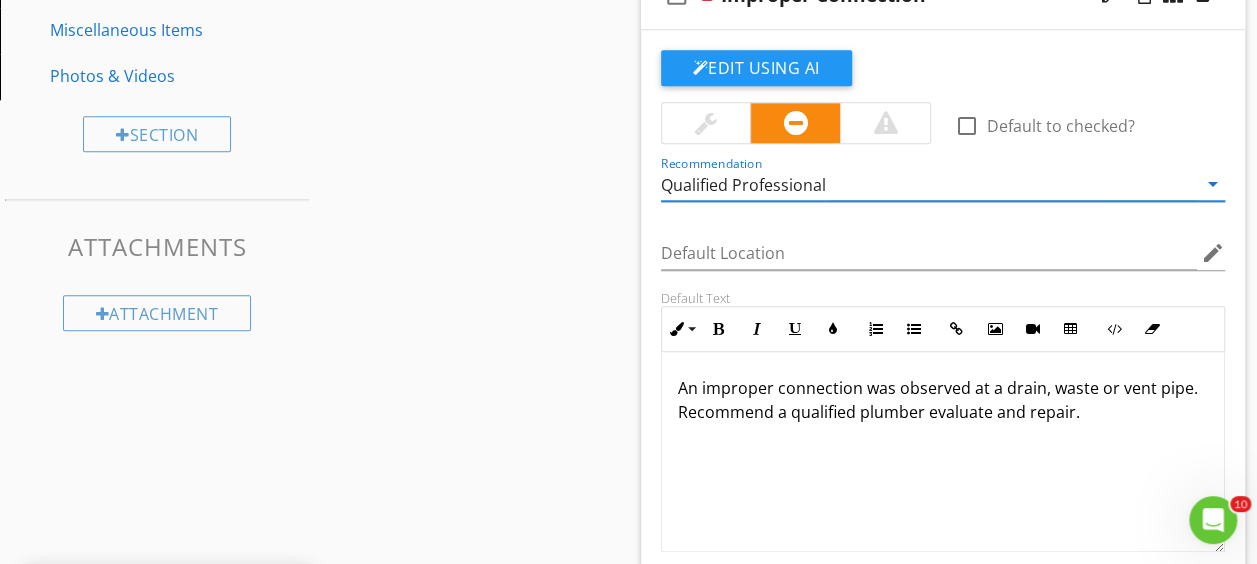 scroll, scrollTop: 754, scrollLeft: 0, axis: vertical 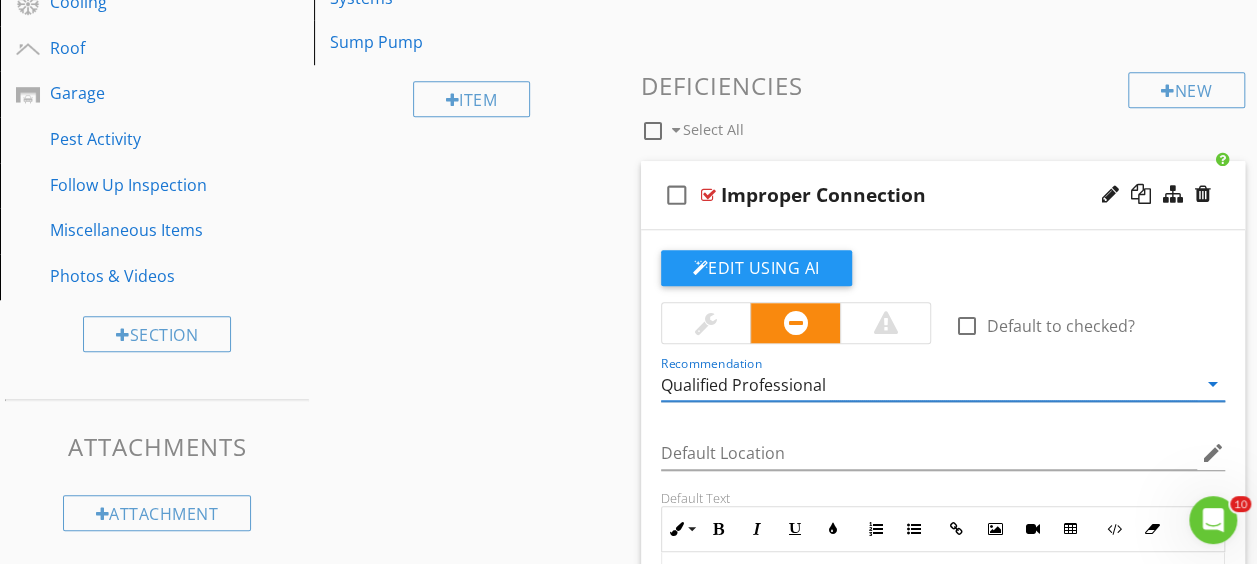 click at bounding box center (708, 195) 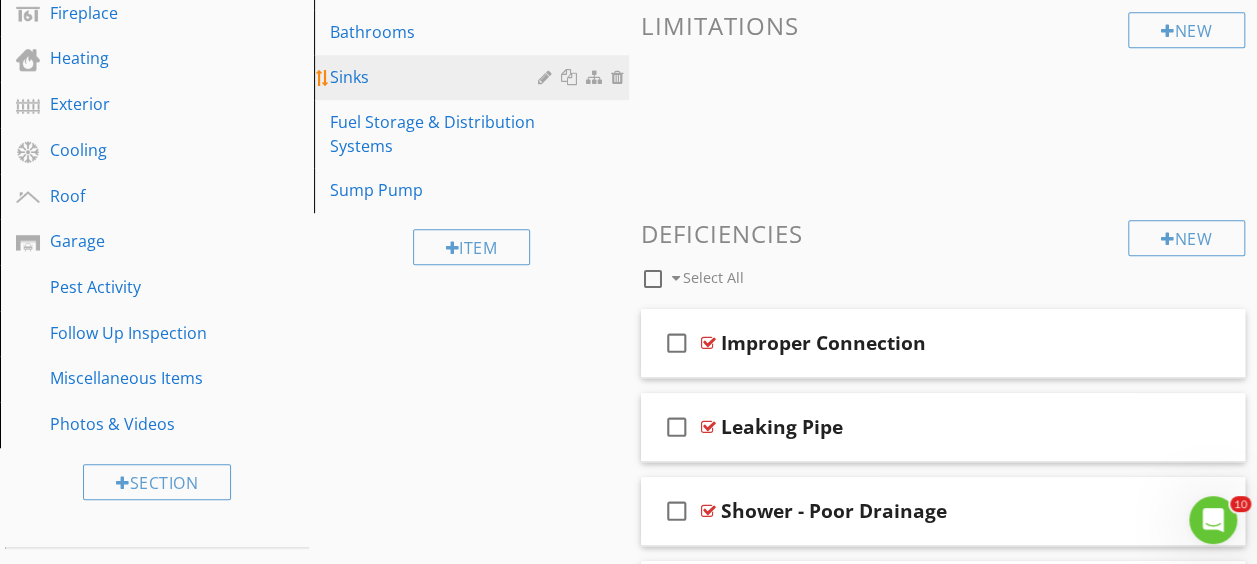 scroll, scrollTop: 637, scrollLeft: 0, axis: vertical 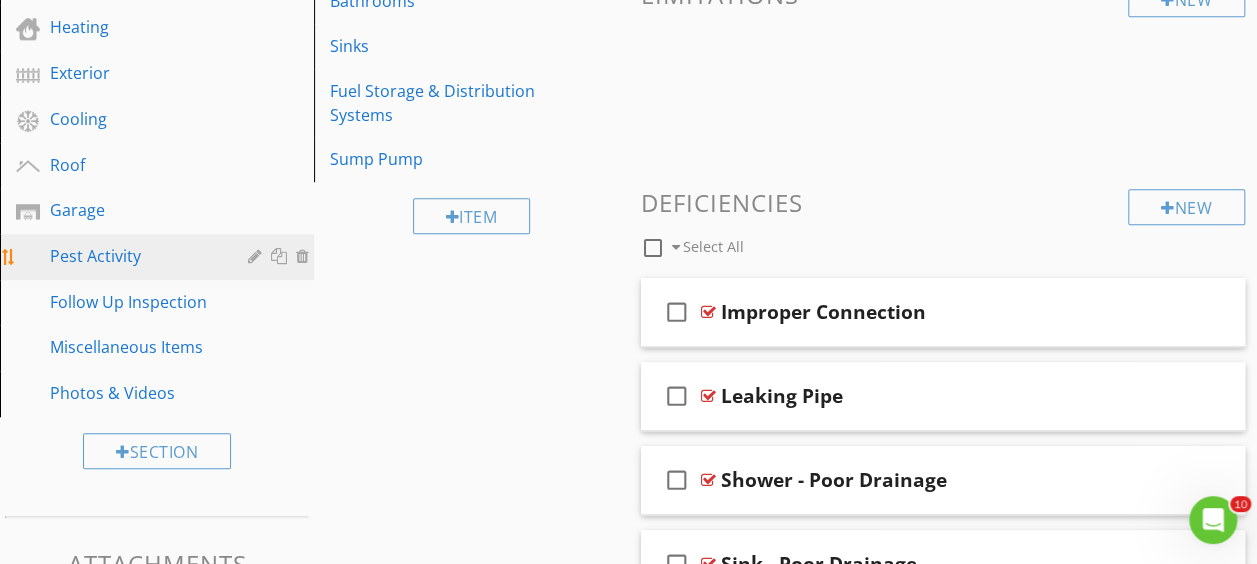 click on "Pest Activity" at bounding box center [160, 257] 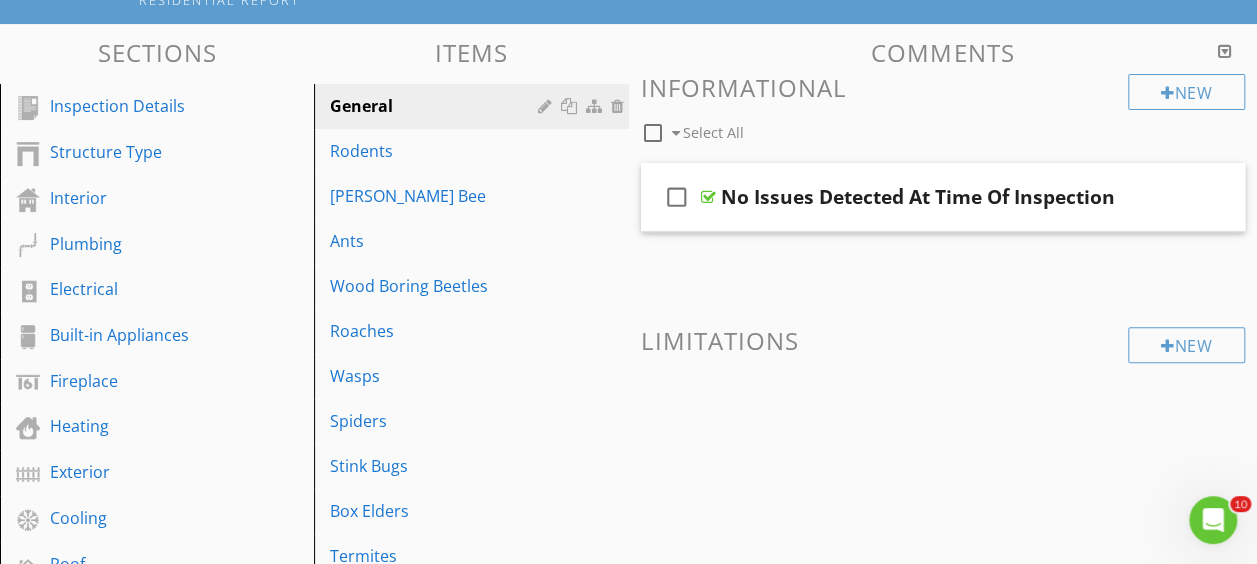 scroll, scrollTop: 237, scrollLeft: 0, axis: vertical 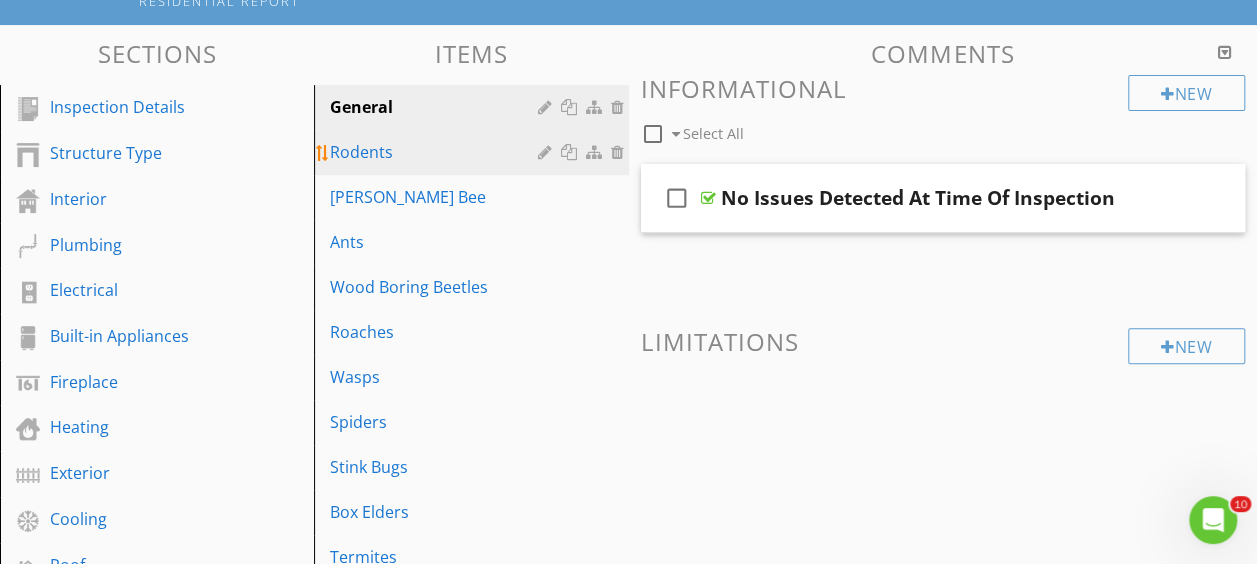 click on "Rodents" at bounding box center [436, 152] 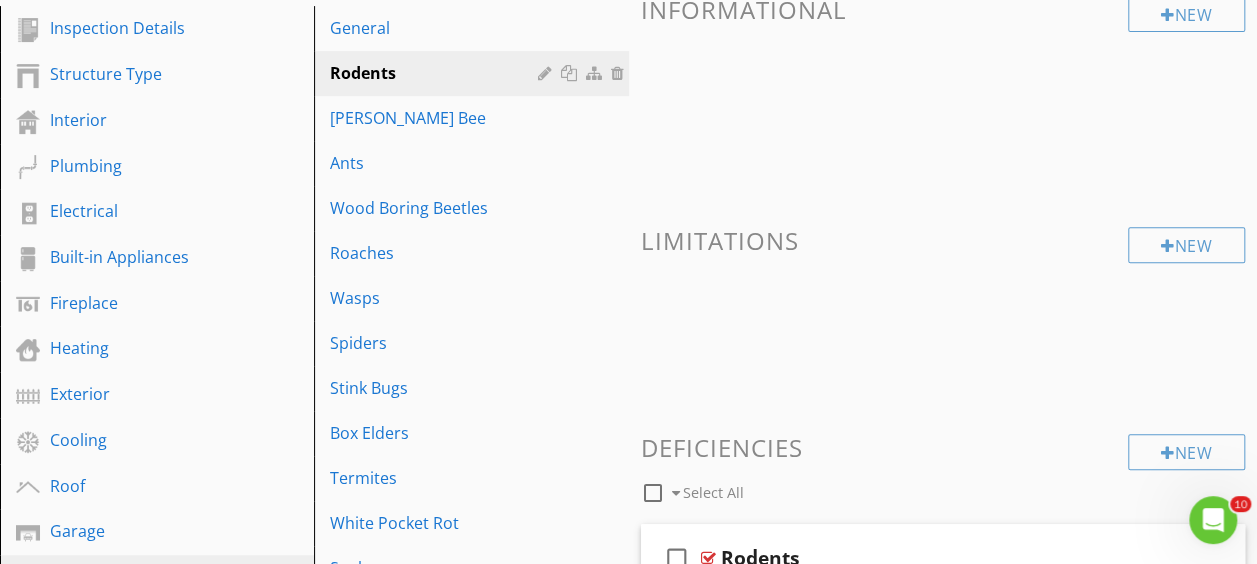 scroll, scrollTop: 537, scrollLeft: 0, axis: vertical 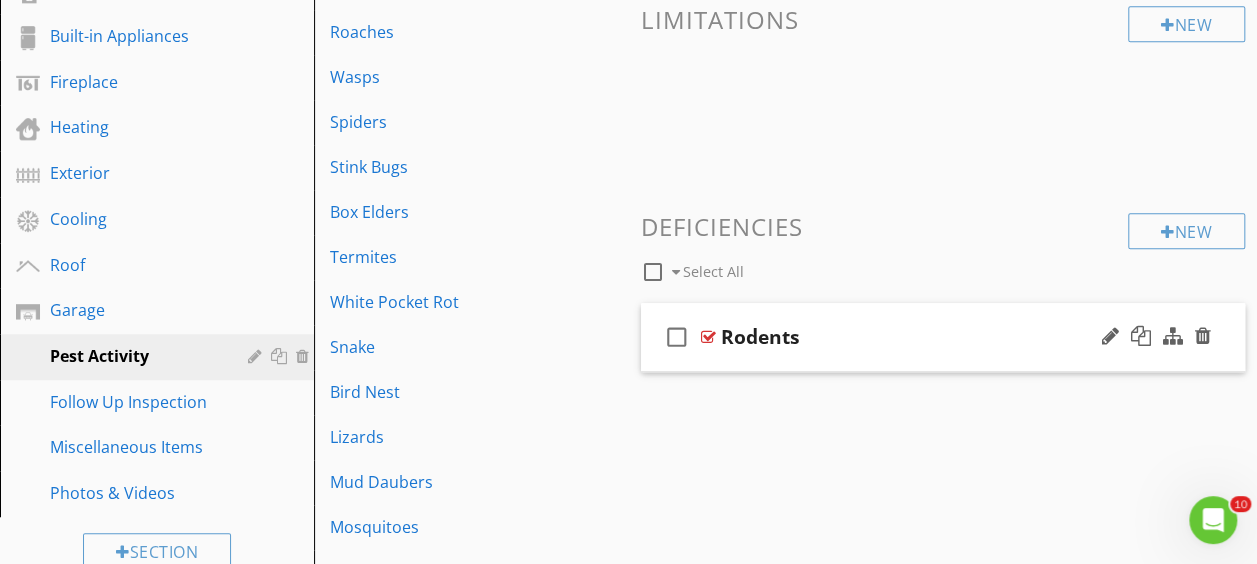 click at bounding box center [708, 337] 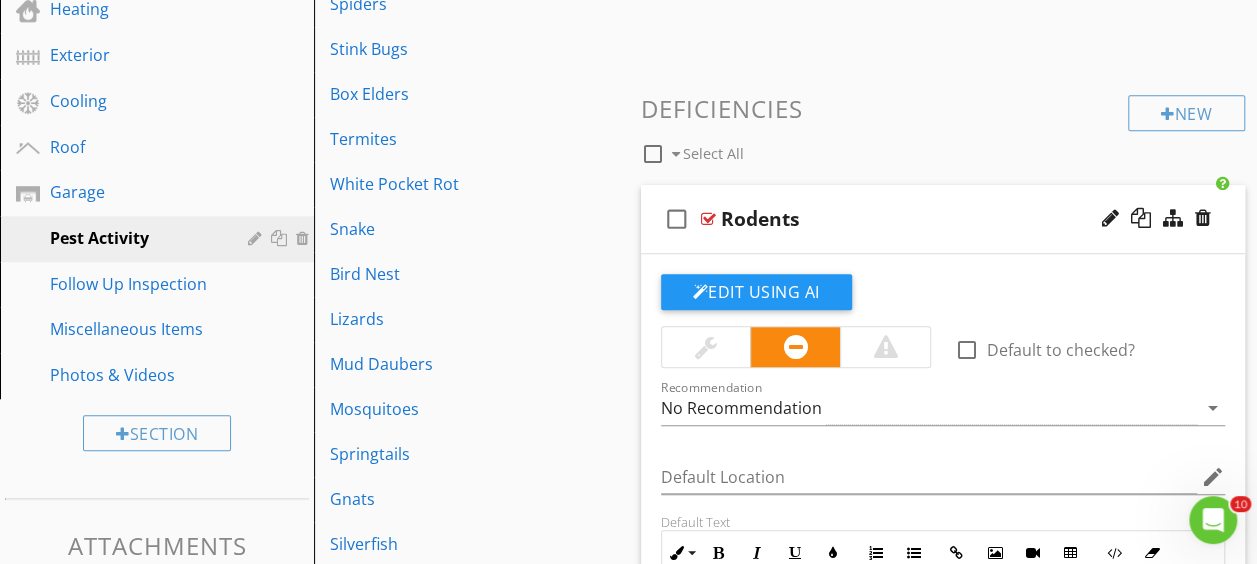 scroll, scrollTop: 737, scrollLeft: 0, axis: vertical 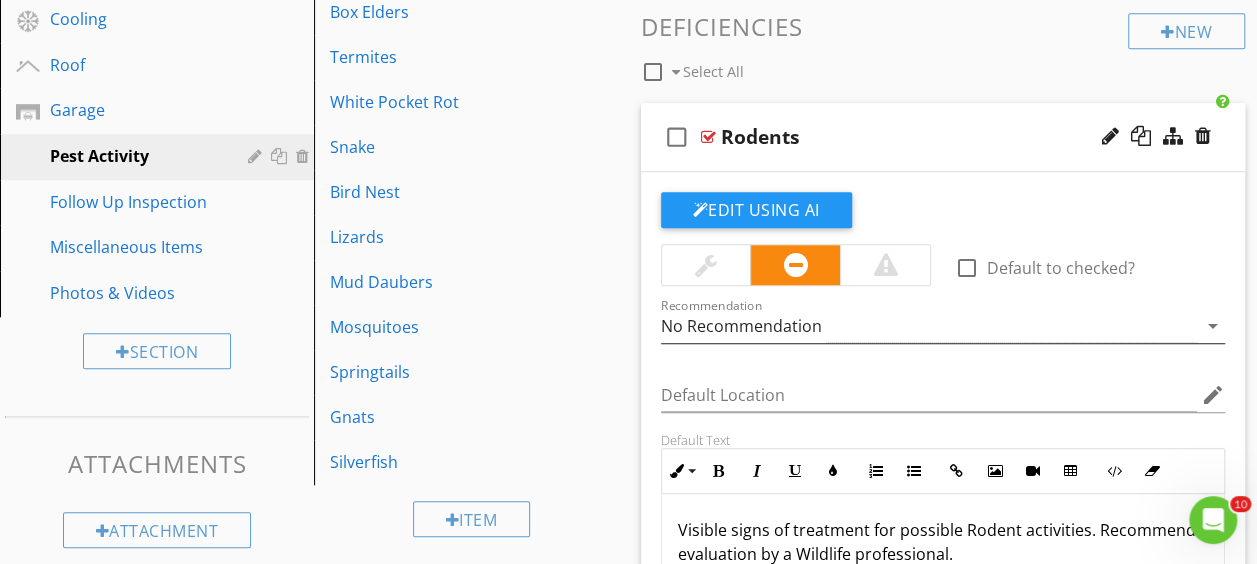 click on "No Recommendation" at bounding box center (741, 326) 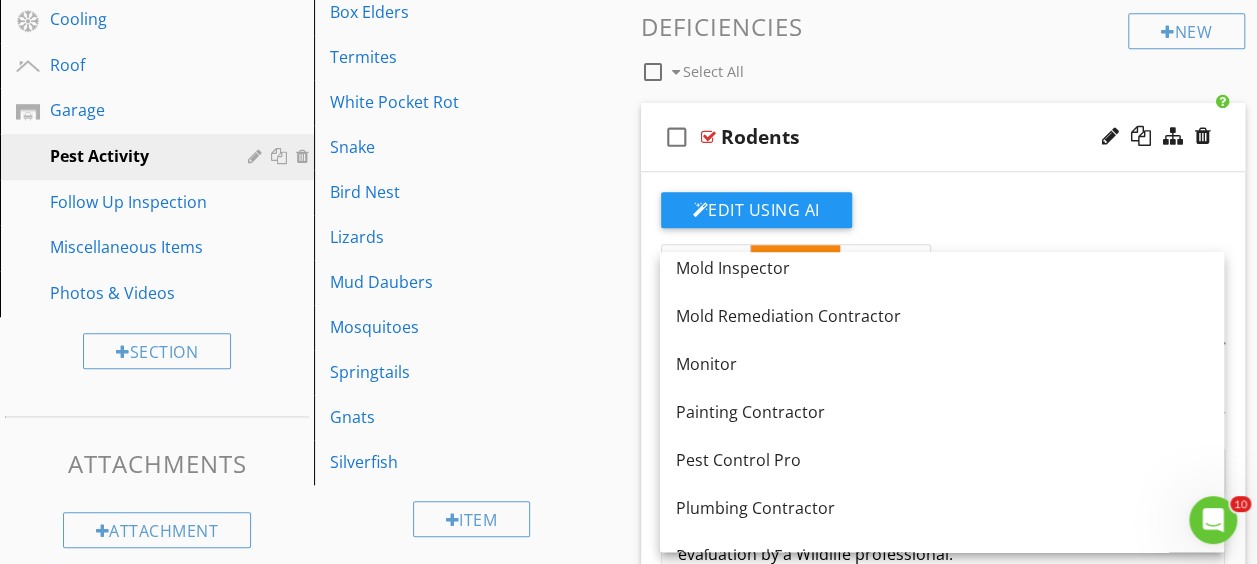 scroll, scrollTop: 2120, scrollLeft: 0, axis: vertical 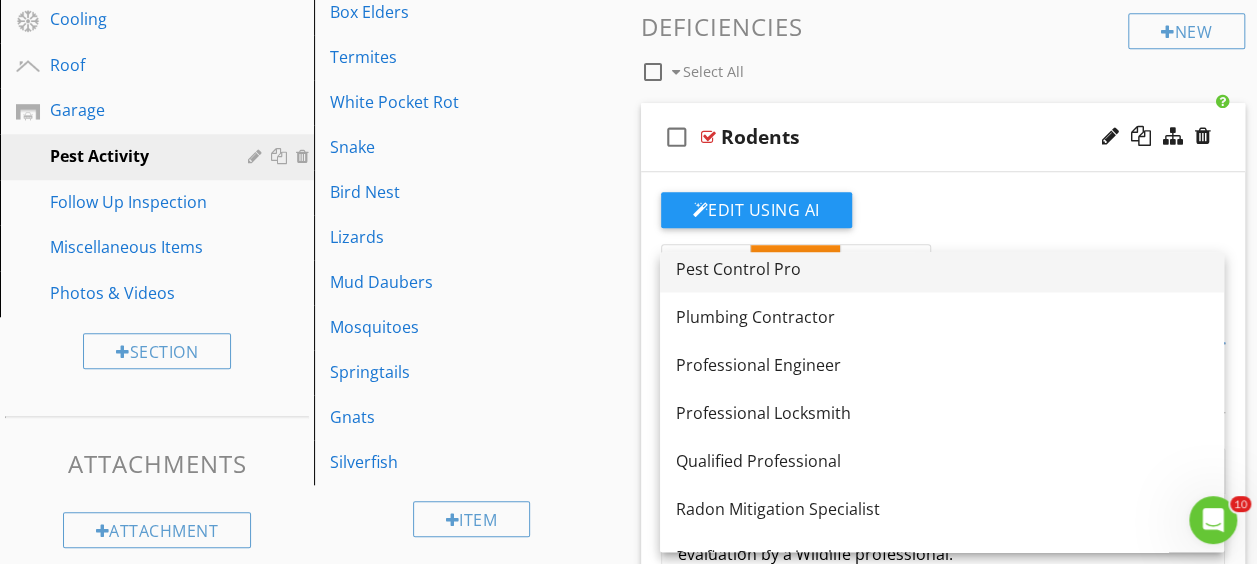 click on "Pest Control Pro" at bounding box center (942, 268) 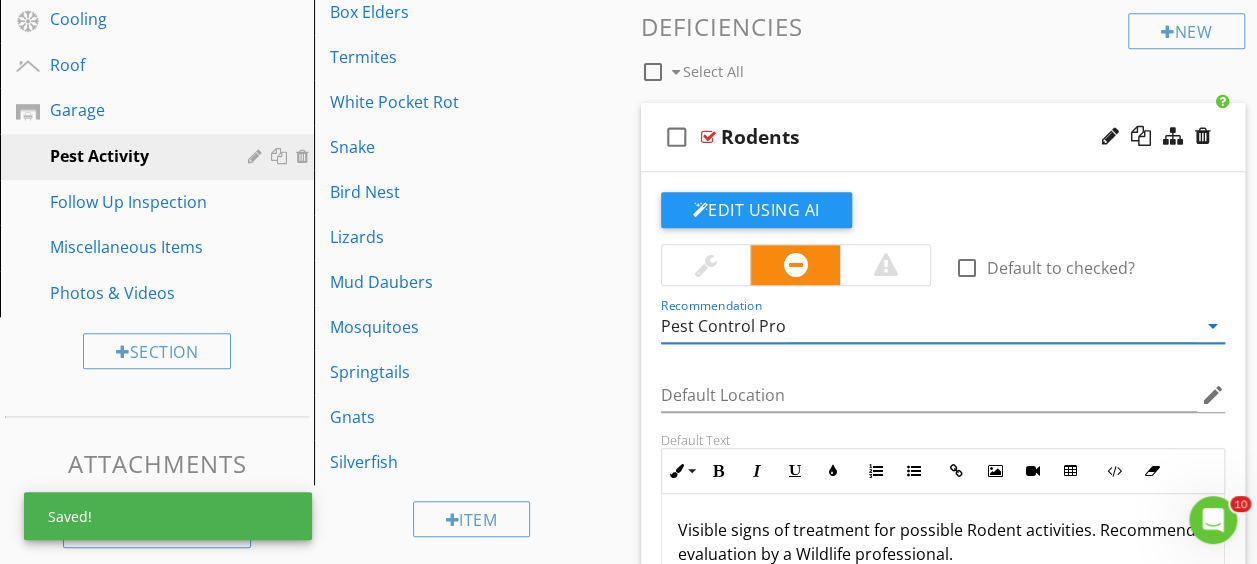 click on "check_box_outline_blank
Rodents" at bounding box center [943, 137] 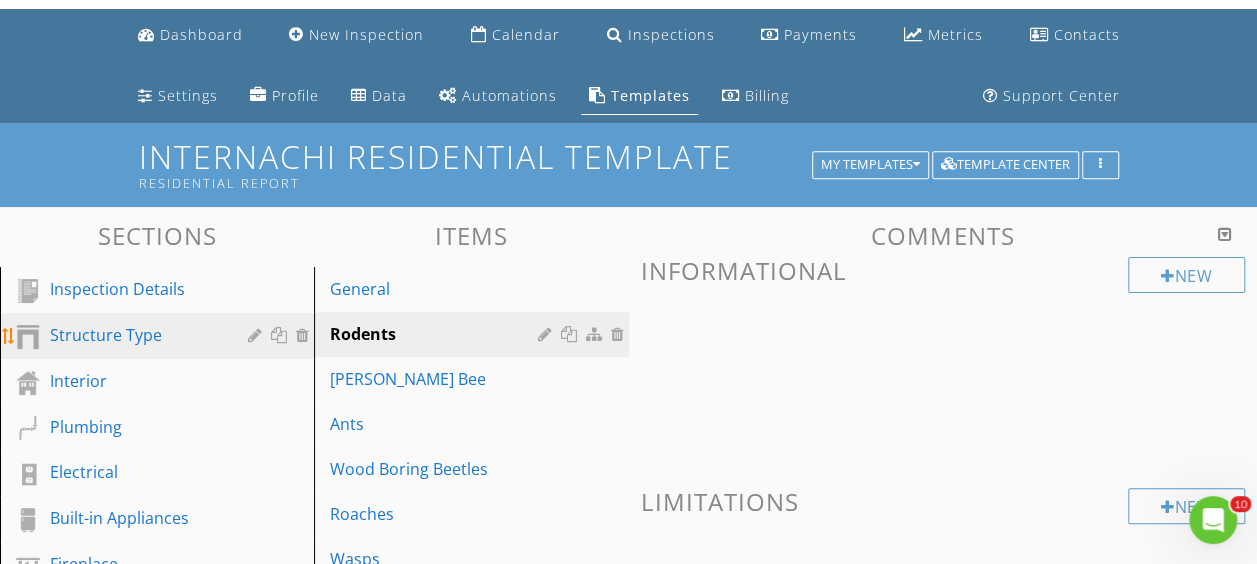 scroll, scrollTop: 100, scrollLeft: 0, axis: vertical 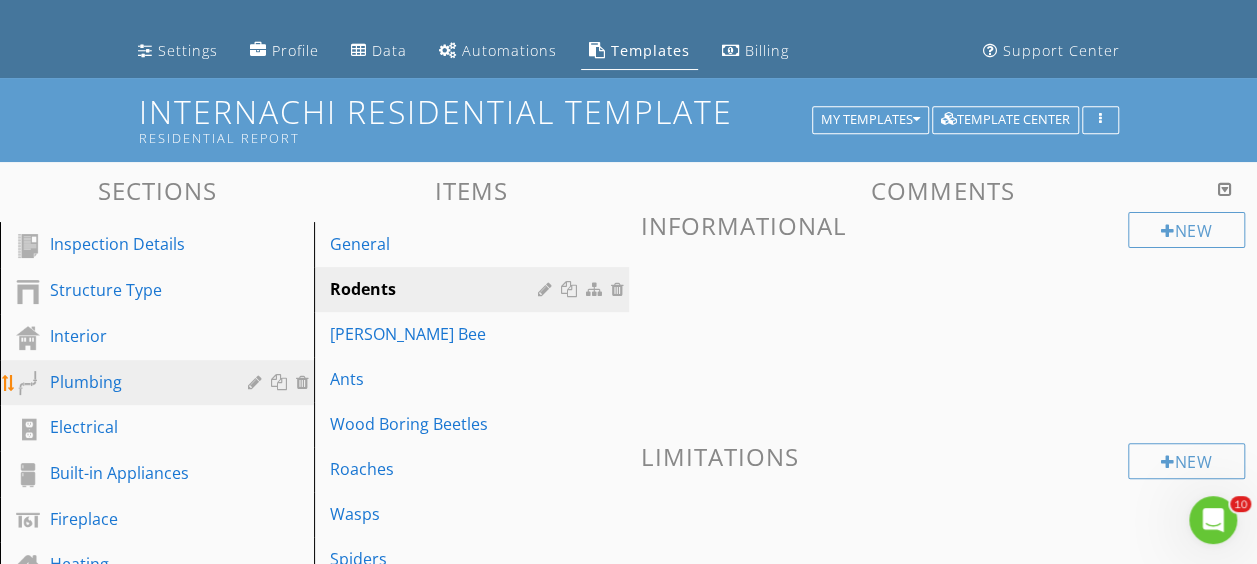 click on "Plumbing" at bounding box center (134, 382) 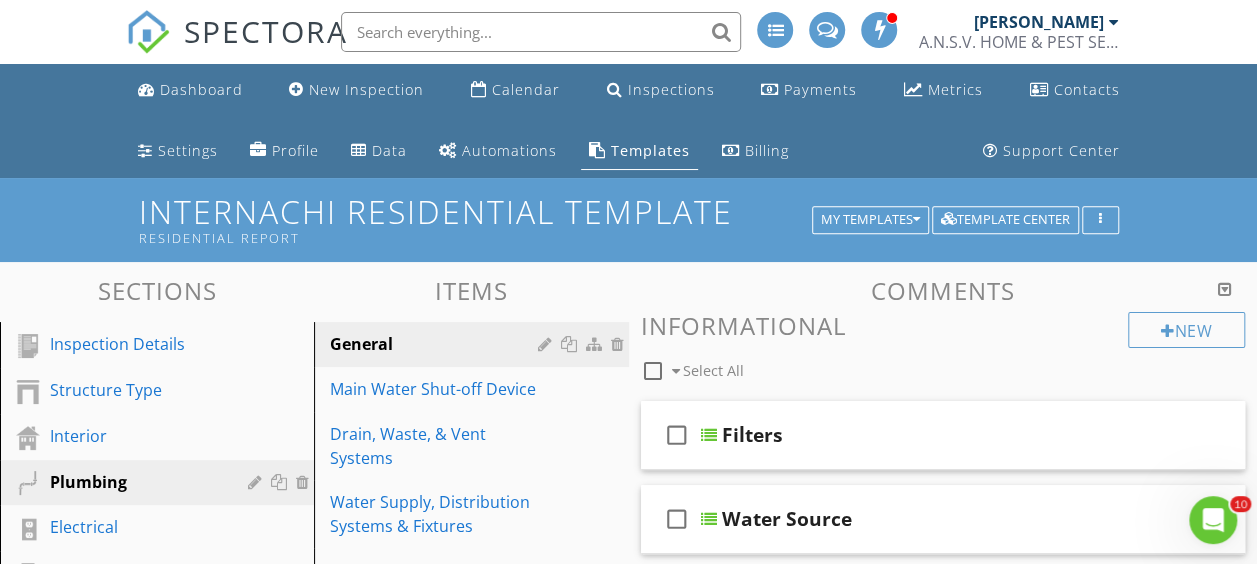 scroll, scrollTop: 300, scrollLeft: 0, axis: vertical 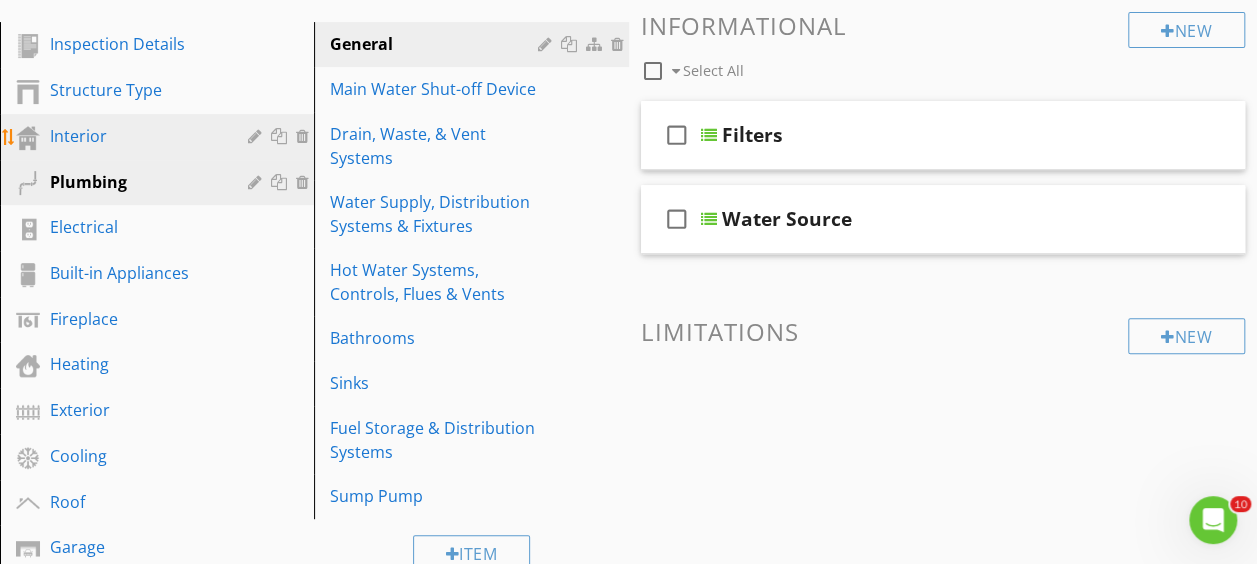 click on "Interior" at bounding box center (172, 137) 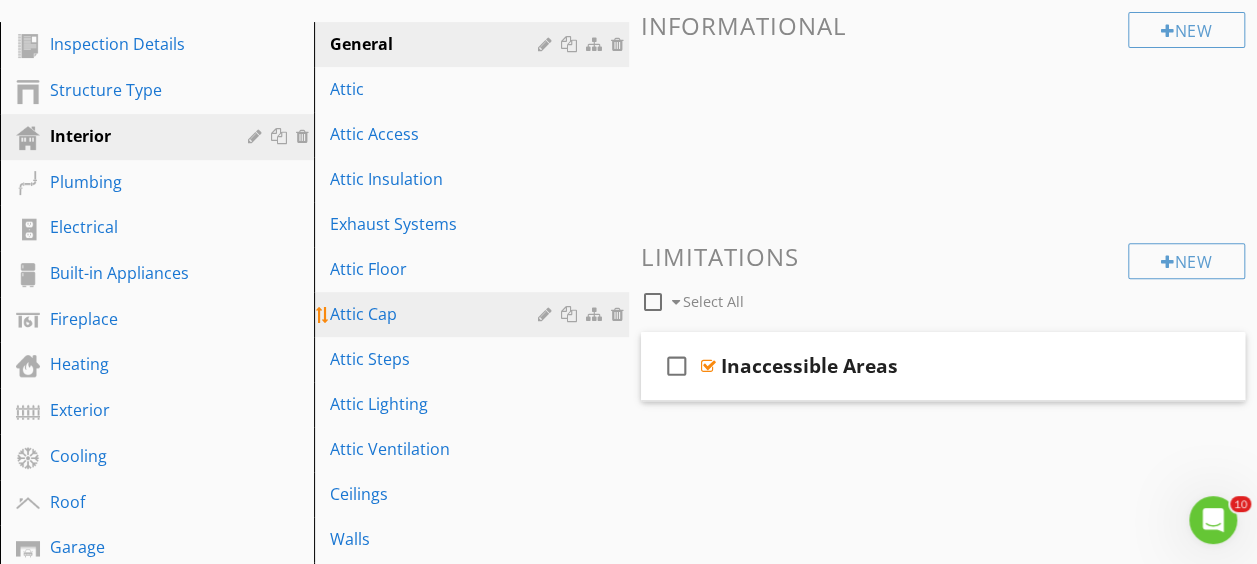 click on "Attic Steps" at bounding box center [474, 359] 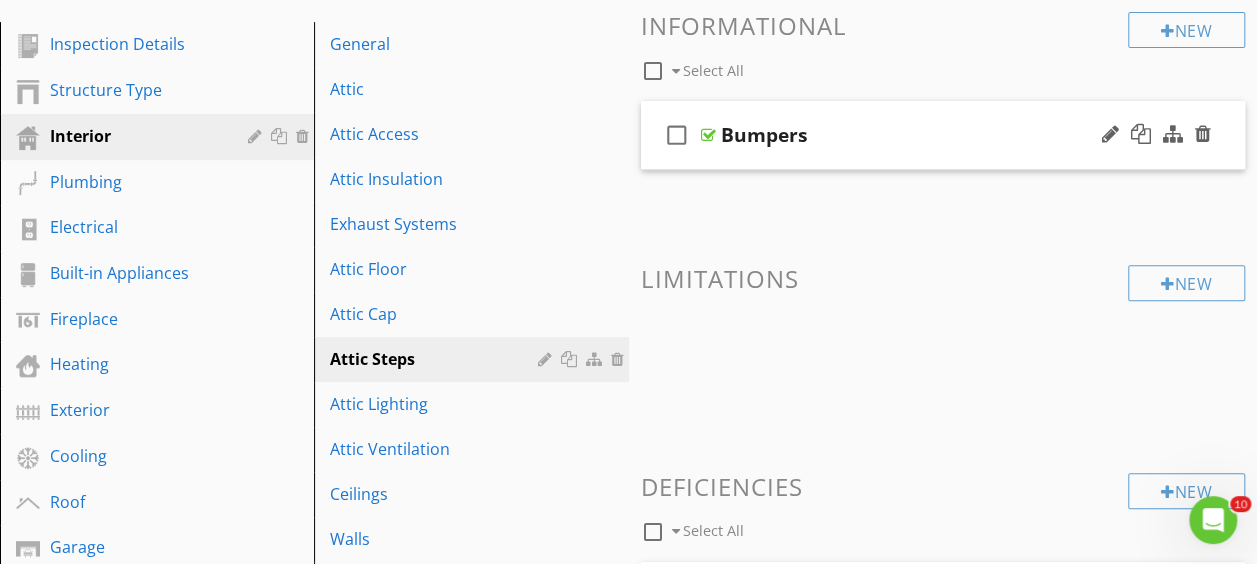 click at bounding box center (708, 135) 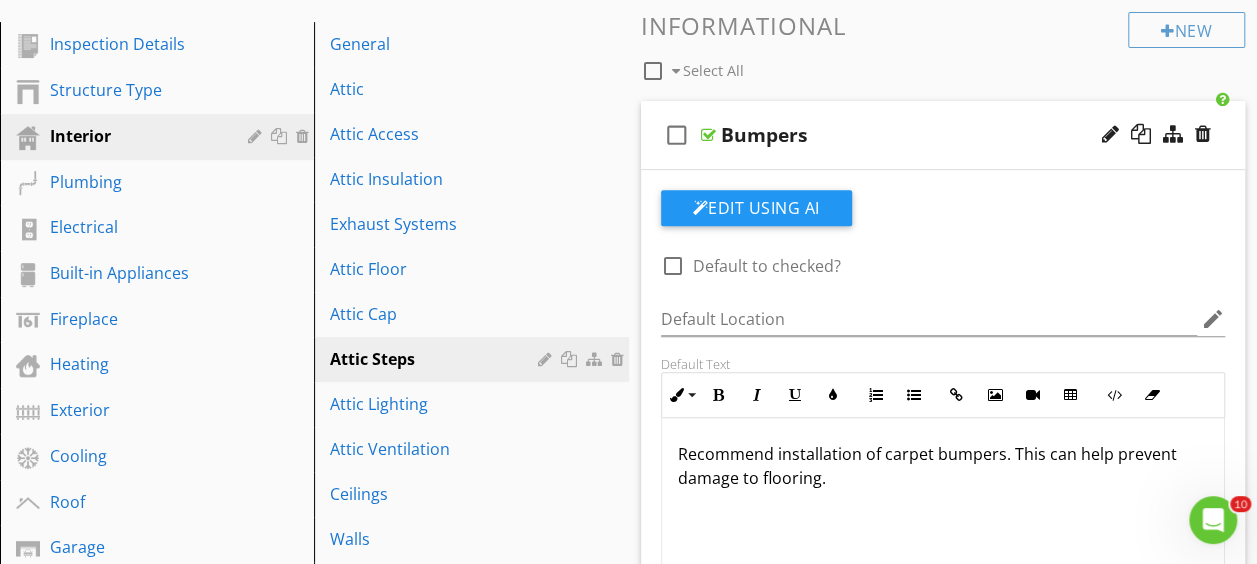 click at bounding box center (708, 135) 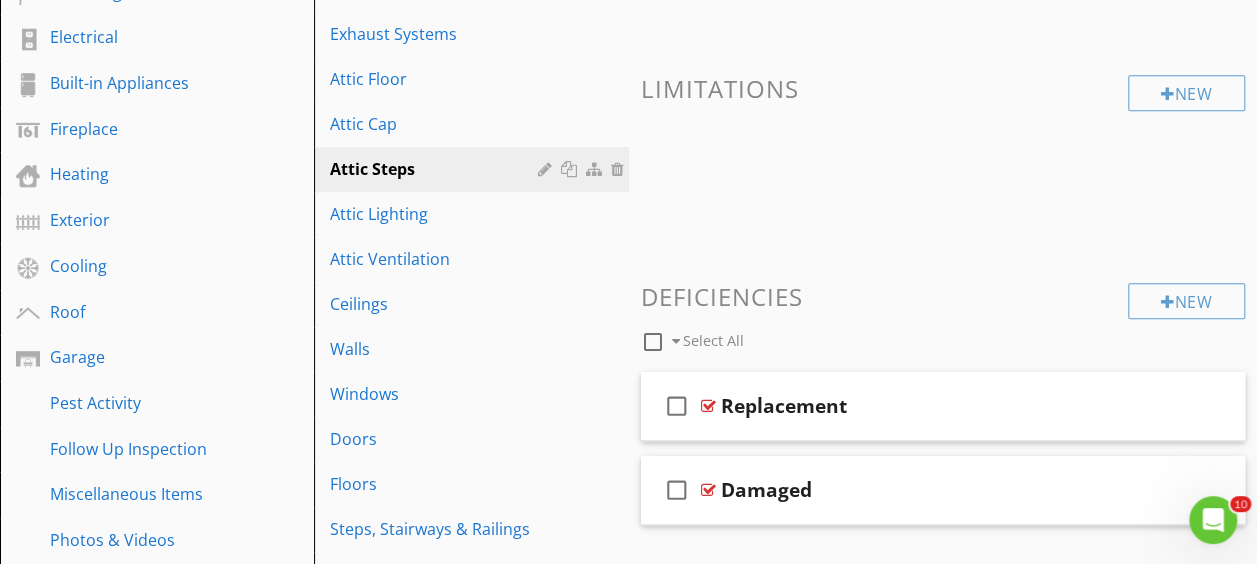 scroll, scrollTop: 600, scrollLeft: 0, axis: vertical 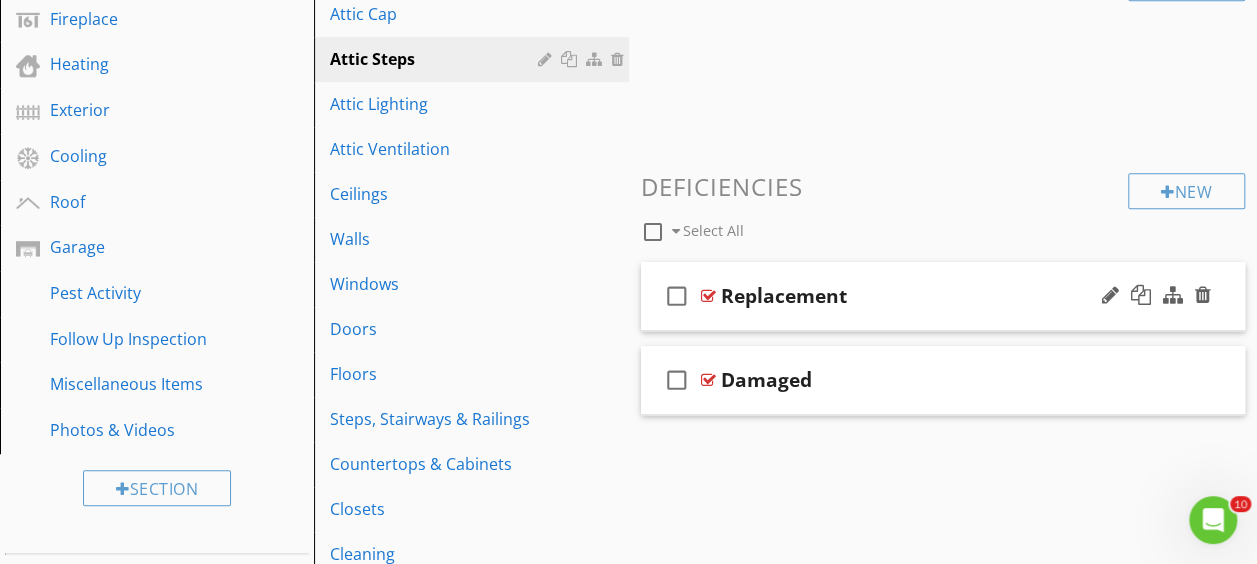 click at bounding box center [708, 296] 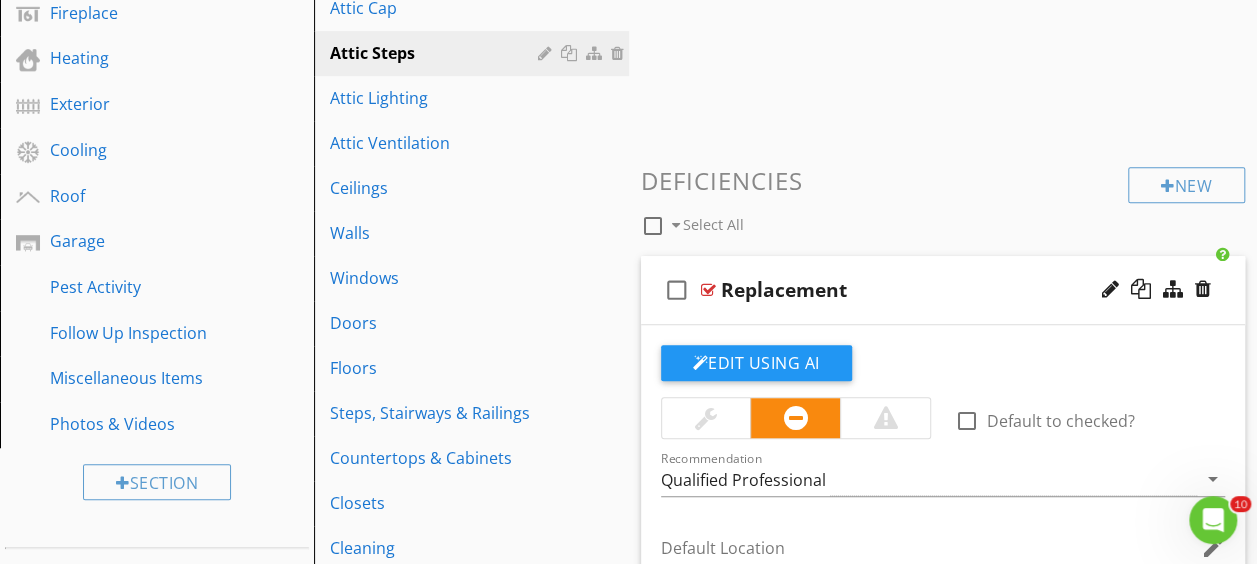 scroll, scrollTop: 600, scrollLeft: 0, axis: vertical 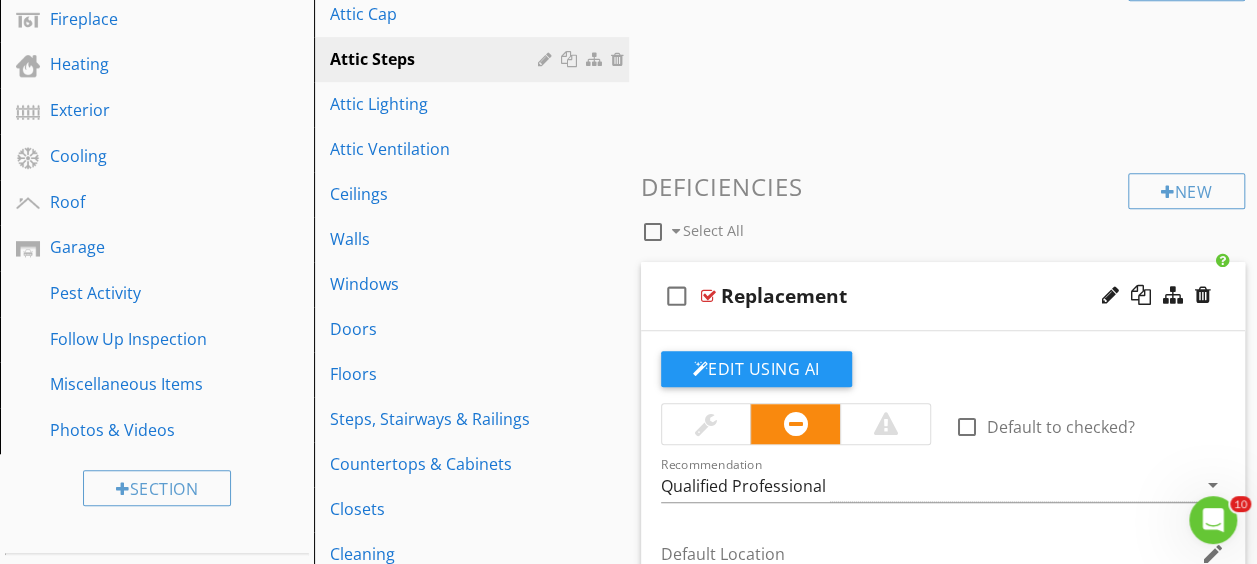 click at bounding box center (708, 296) 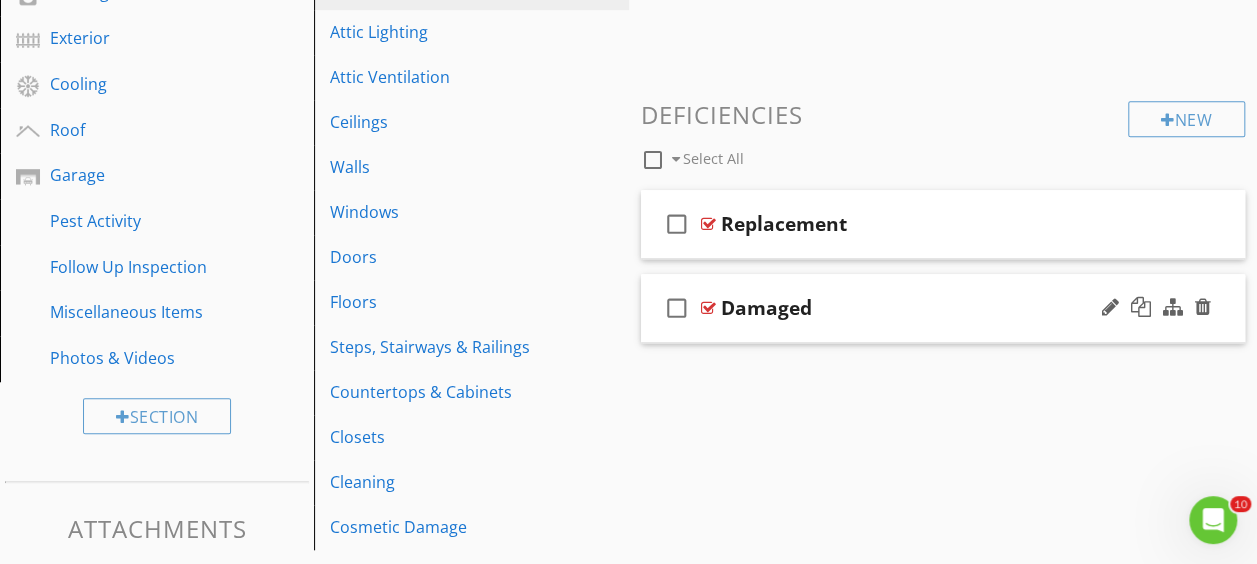 scroll, scrollTop: 700, scrollLeft: 0, axis: vertical 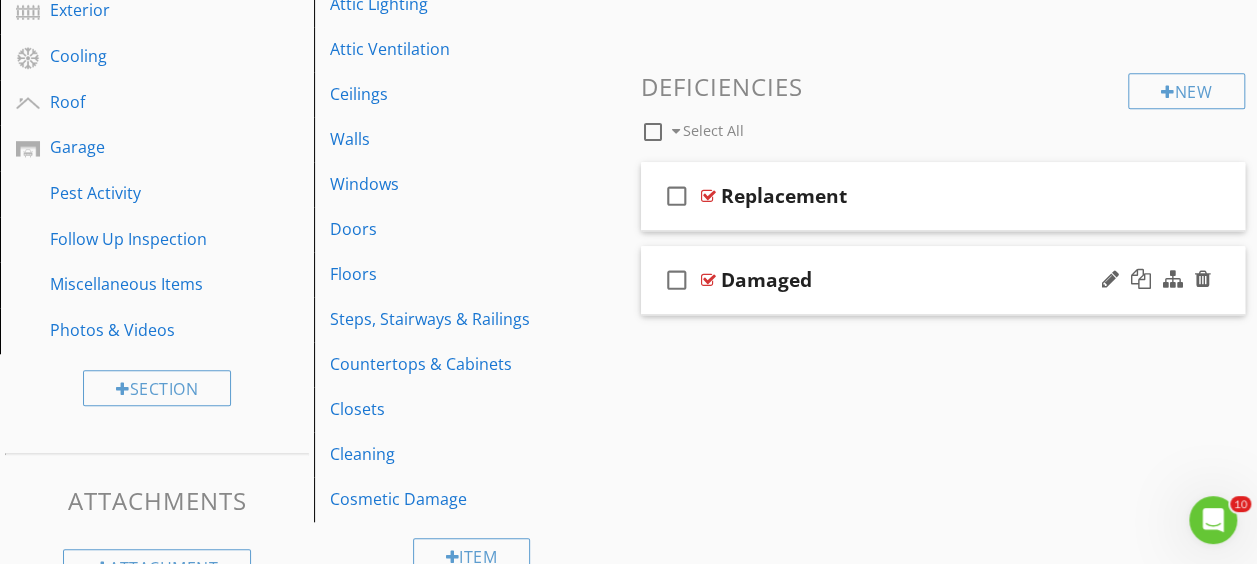 click at bounding box center (708, 280) 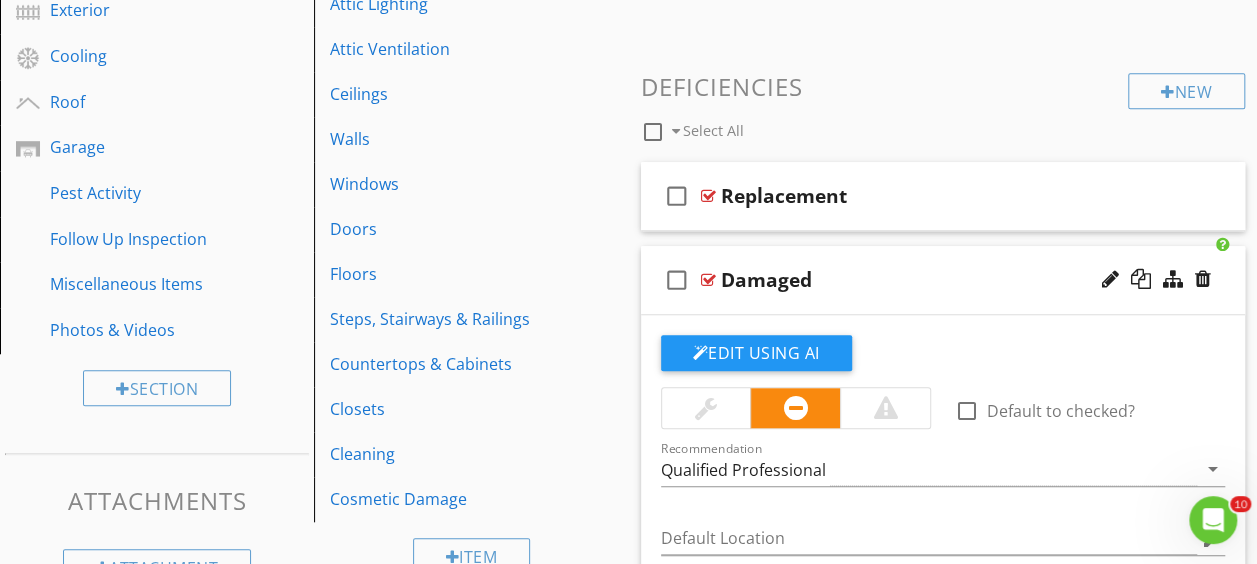 click at bounding box center (708, 280) 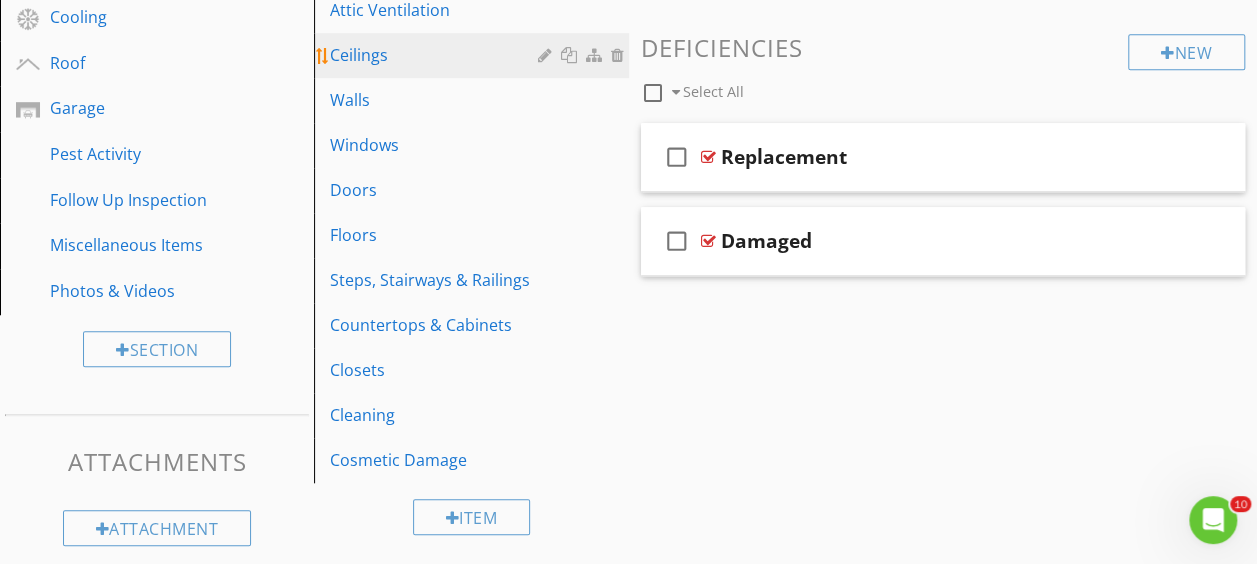 scroll, scrollTop: 754, scrollLeft: 0, axis: vertical 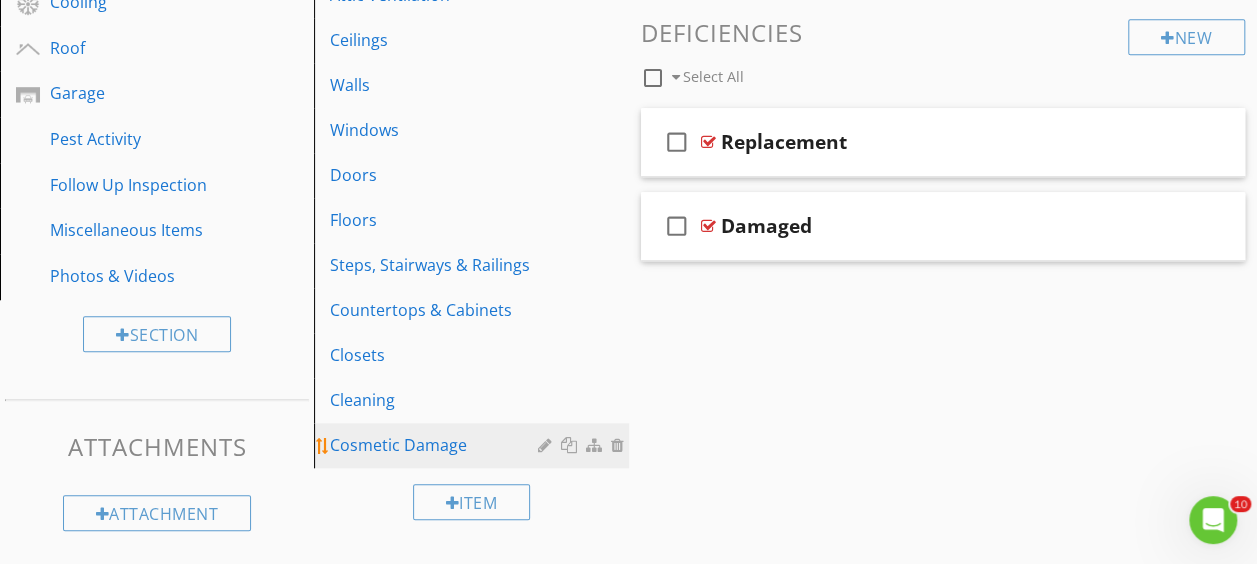 click on "Cosmetic Damage" at bounding box center [436, 445] 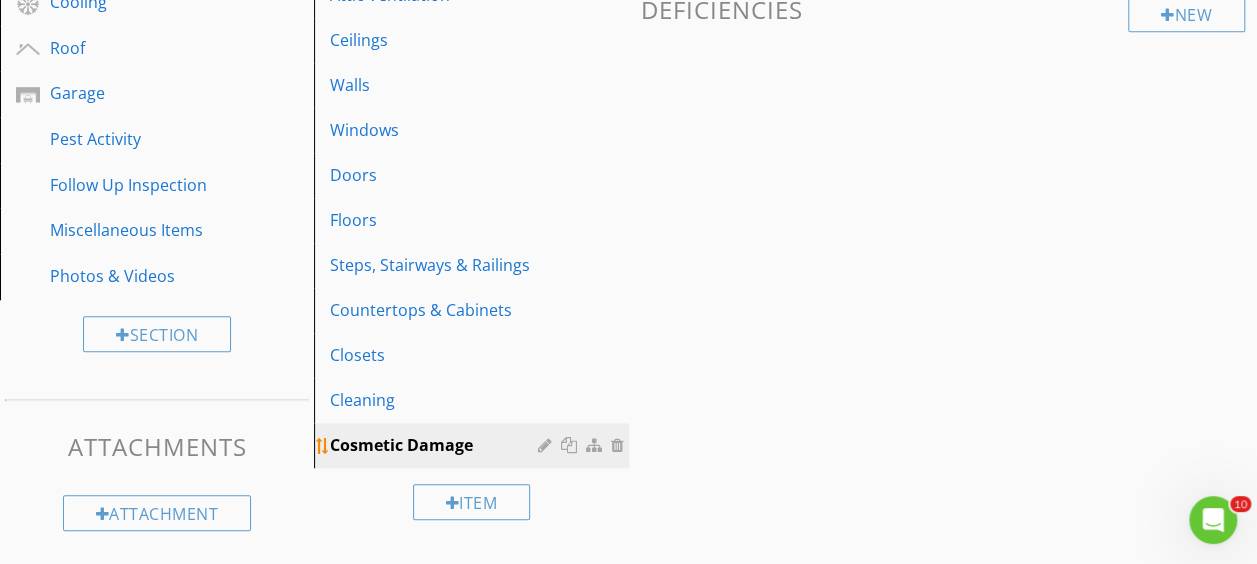 click on "Cosmetic Damage" at bounding box center [436, 445] 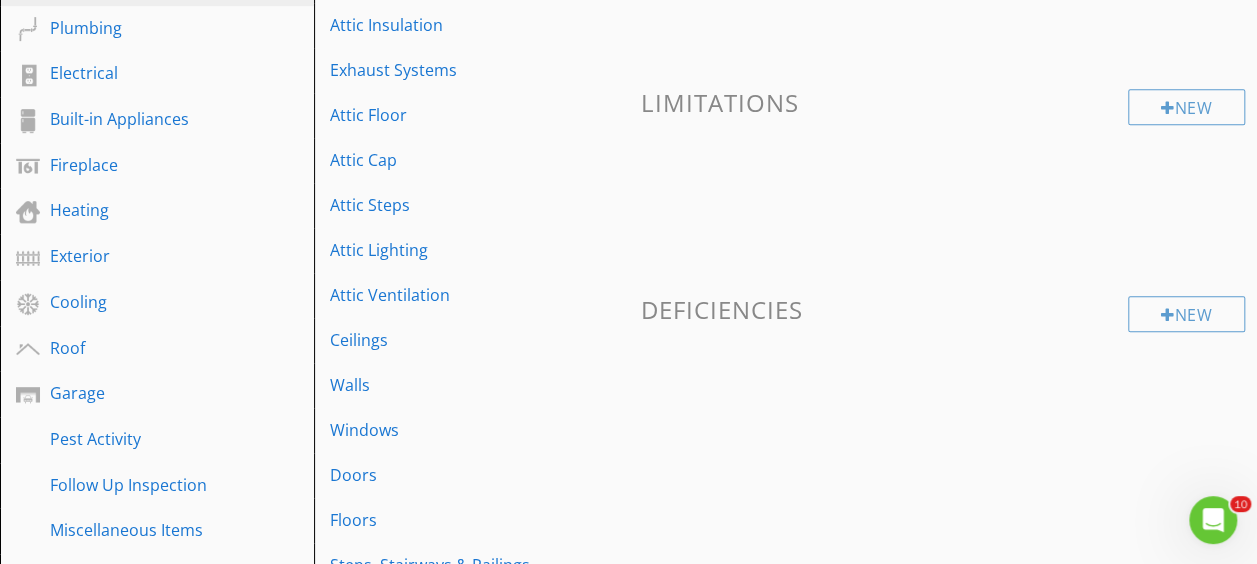 scroll, scrollTop: 154, scrollLeft: 0, axis: vertical 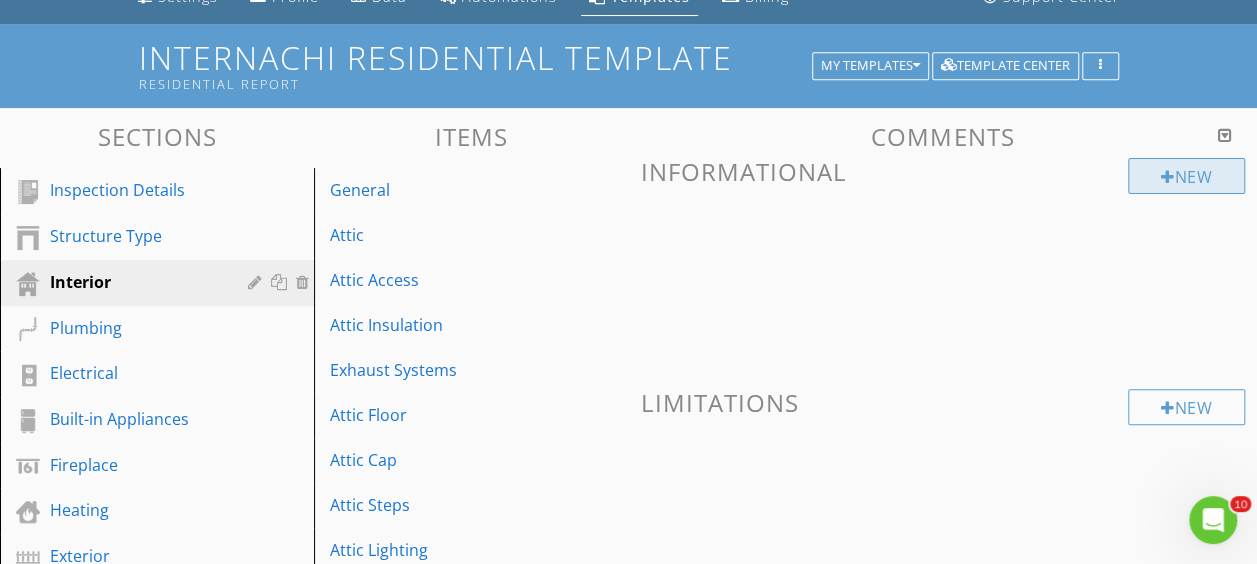 click at bounding box center (1168, 177) 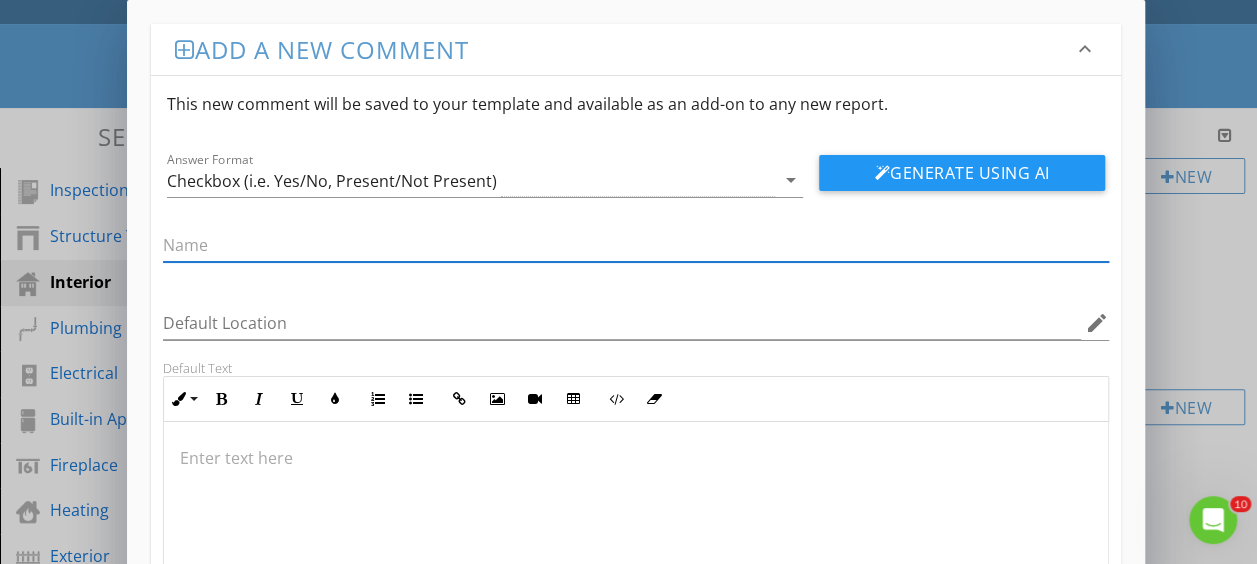 click on "Add a new comment
keyboard_arrow_down
This new comment will be saved to your template and available as an
add-on to any new report.
Answer Format Checkbox (i.e. Yes/No, Present/Not Present) arrow_drop_down
Generate Using AI
Default Location edit       Default Text   Inline Style XLarge Large Normal Small Light Small/Light Bold Italic Underline Colors Ordered List Unordered List Insert Link Insert Image Insert Video Insert Table Code View Clear Formatting Enter text here
Save" at bounding box center [628, 379] 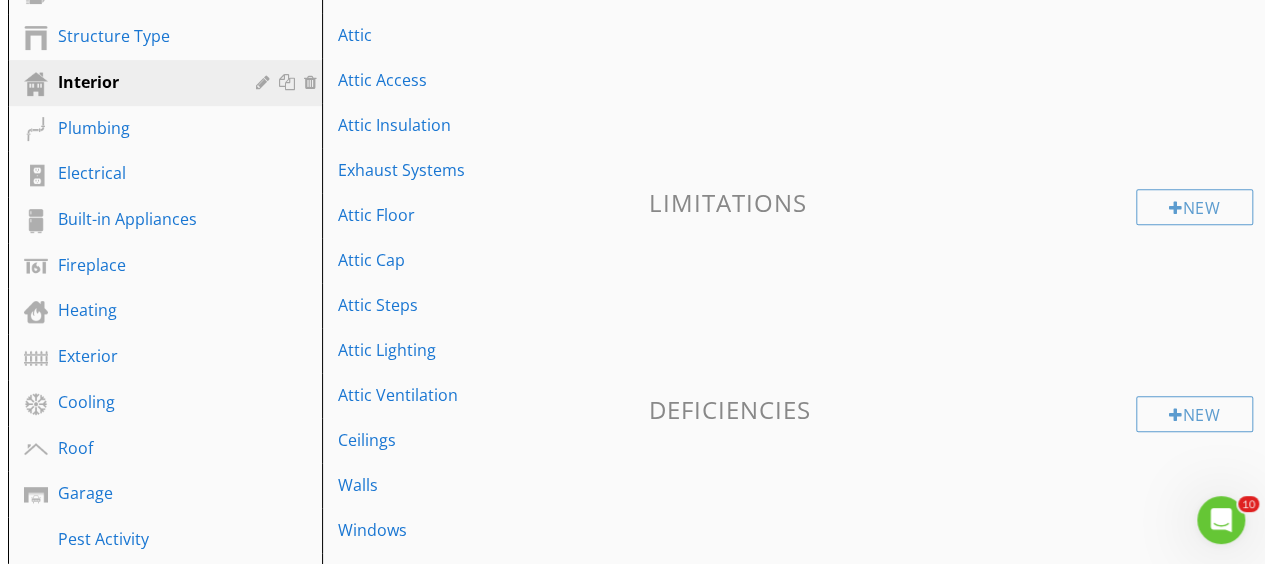 scroll, scrollTop: 154, scrollLeft: 0, axis: vertical 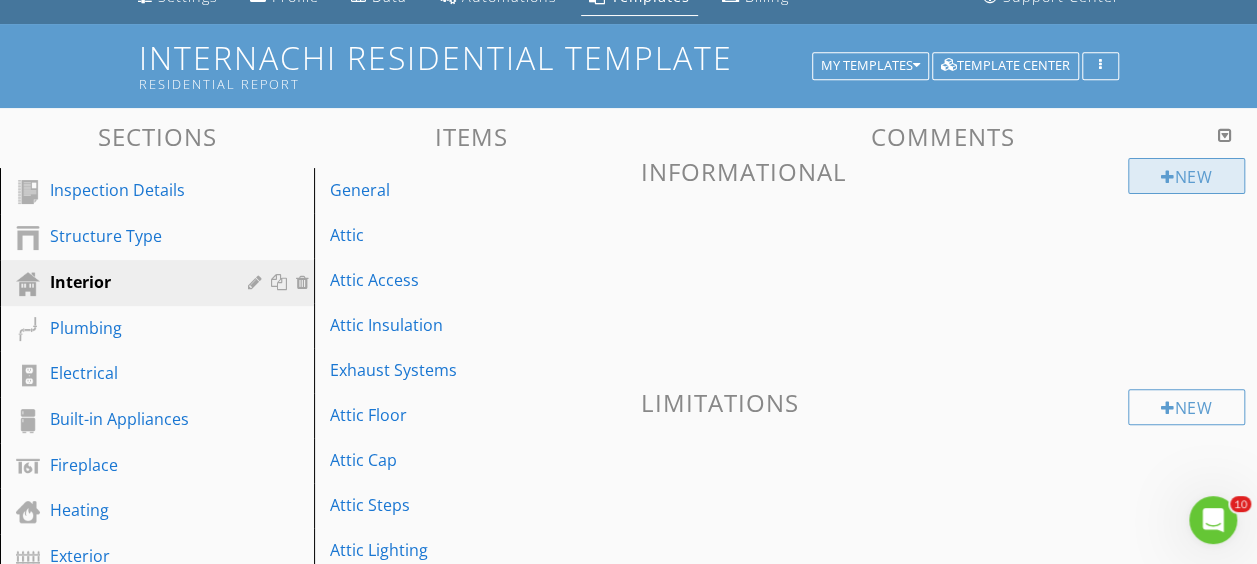 click at bounding box center [1168, 177] 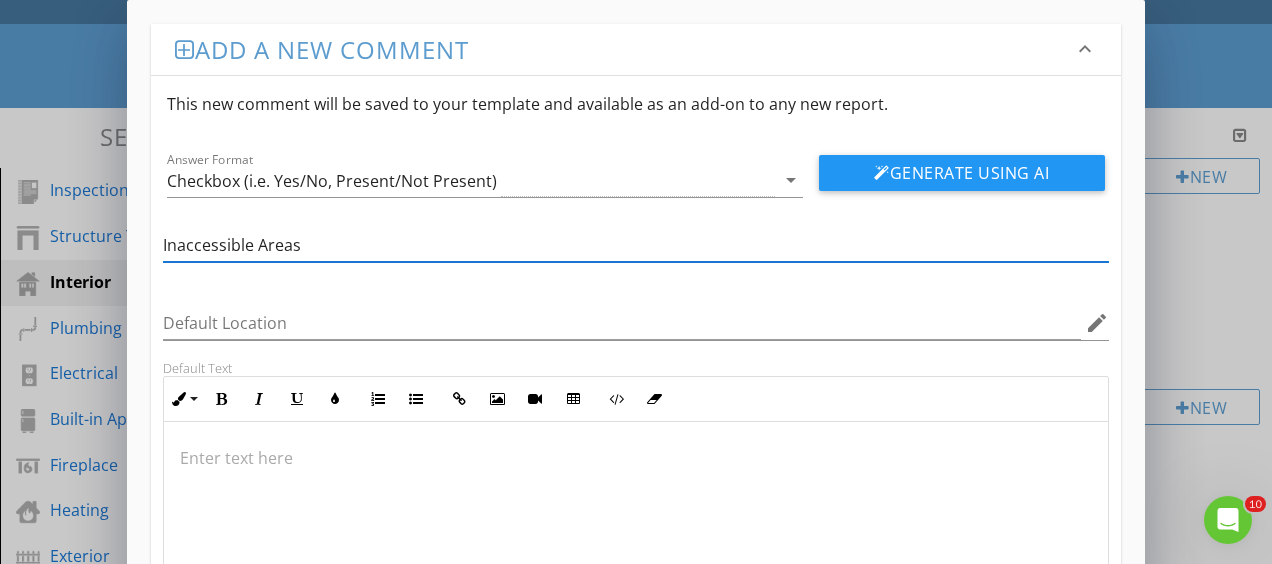 type on "Inaccessible Areas" 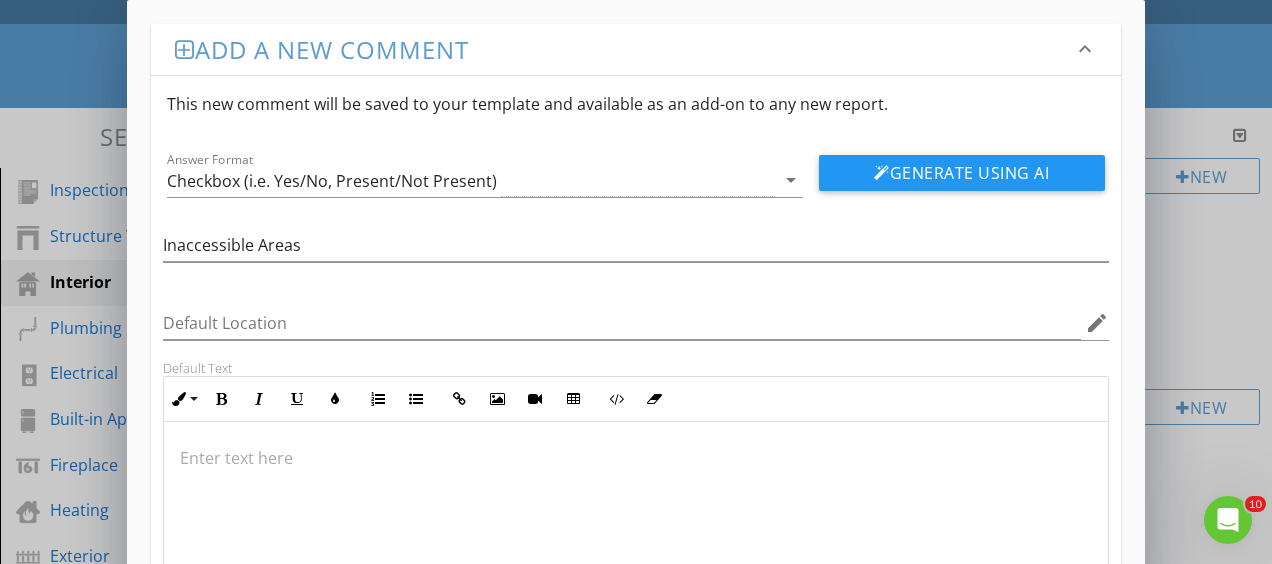 type 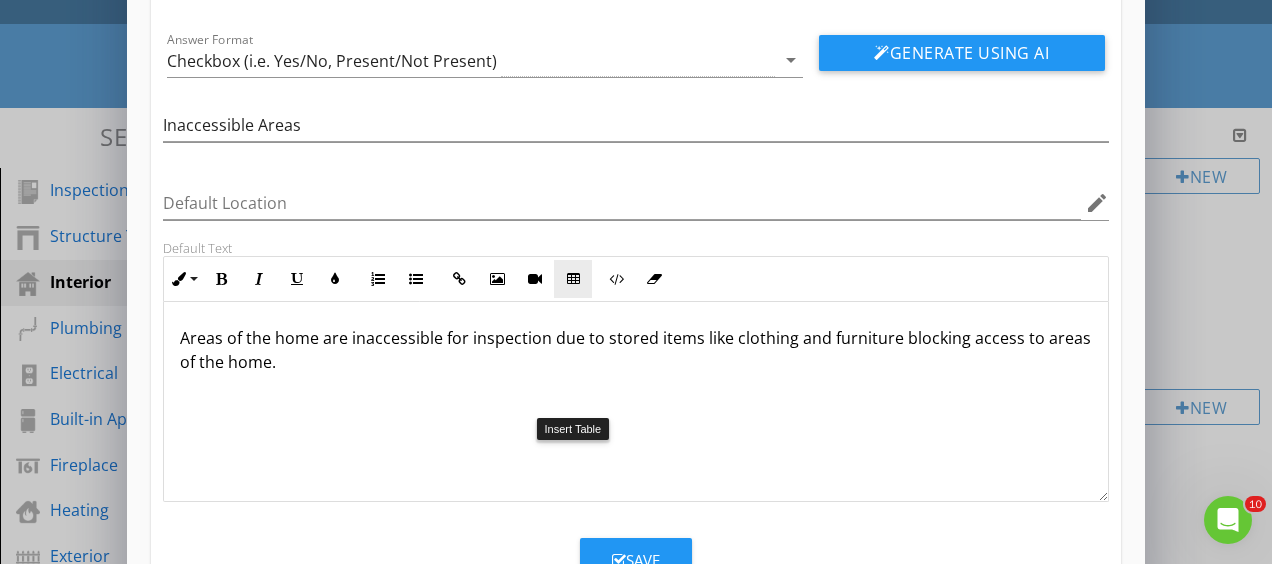scroll, scrollTop: 192, scrollLeft: 0, axis: vertical 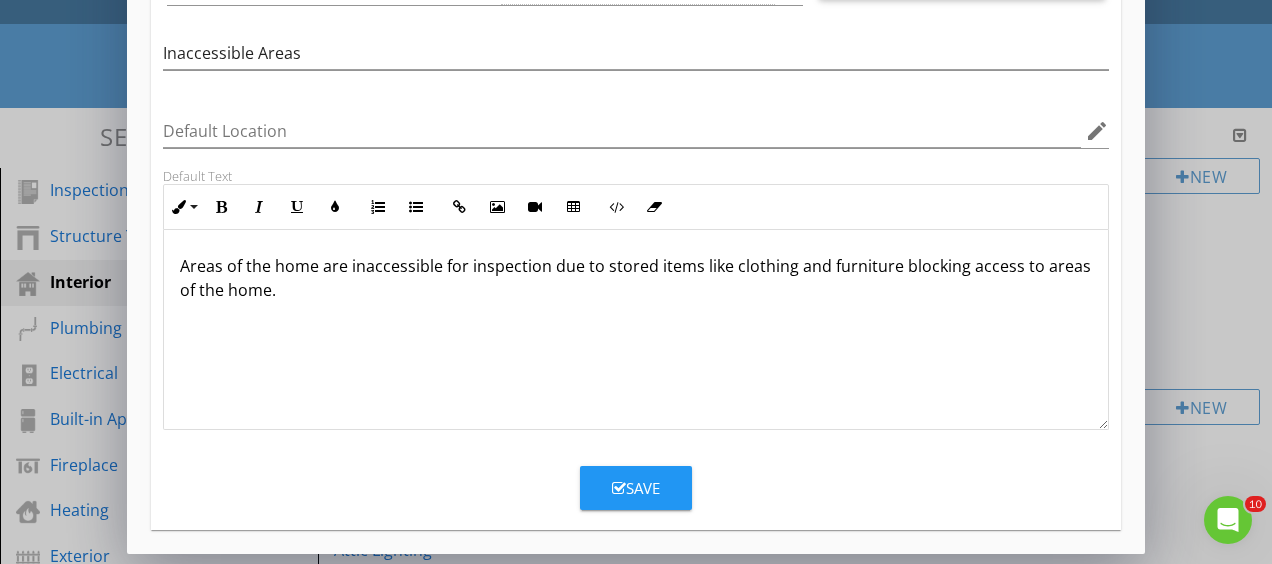 click on "Save" at bounding box center (636, 488) 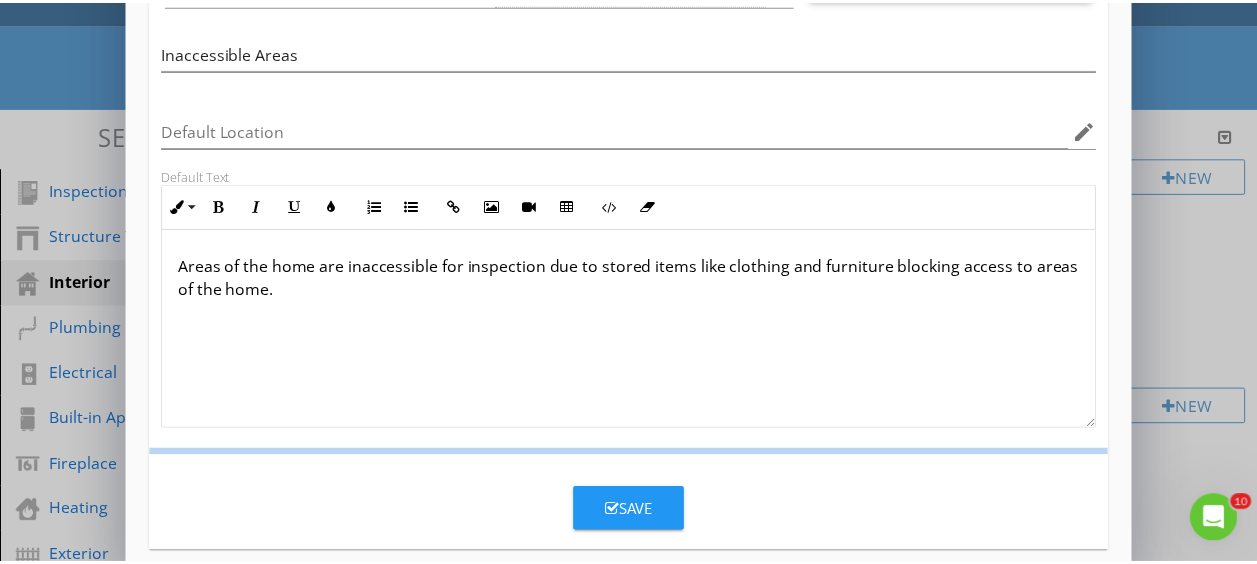 scroll, scrollTop: 96, scrollLeft: 0, axis: vertical 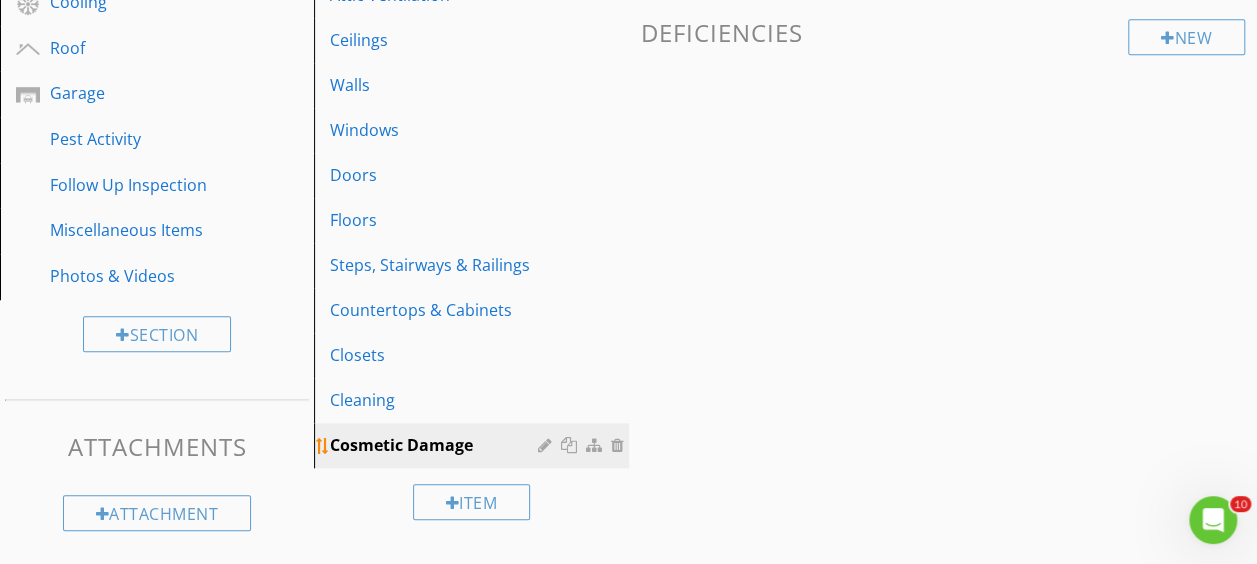 click on "Cosmetic Damage" at bounding box center [436, 445] 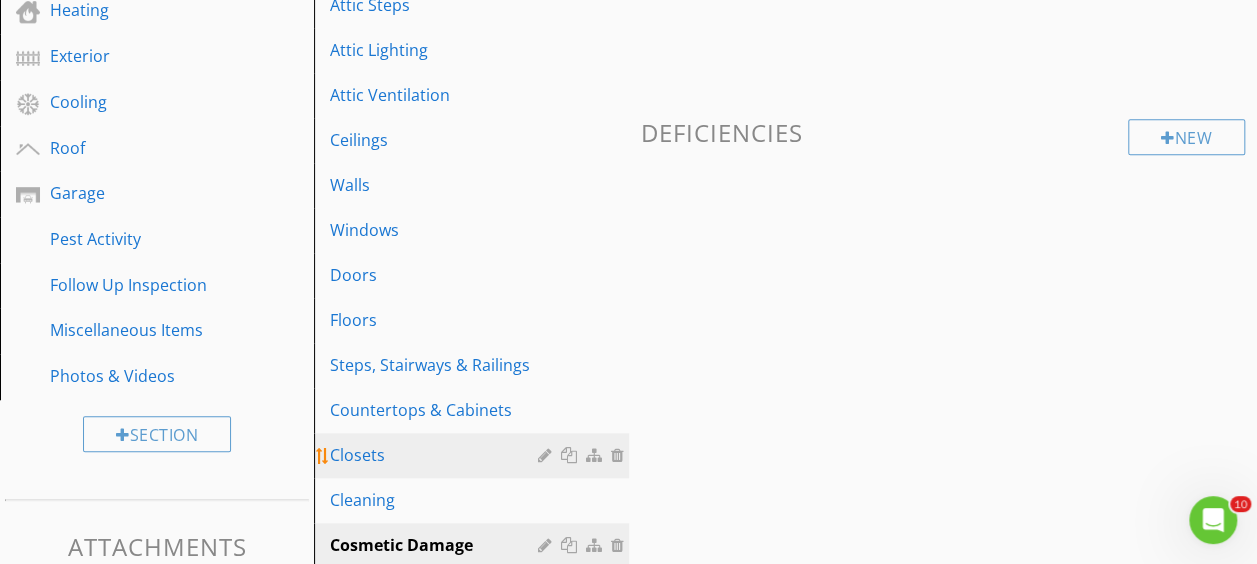 scroll, scrollTop: 254, scrollLeft: 0, axis: vertical 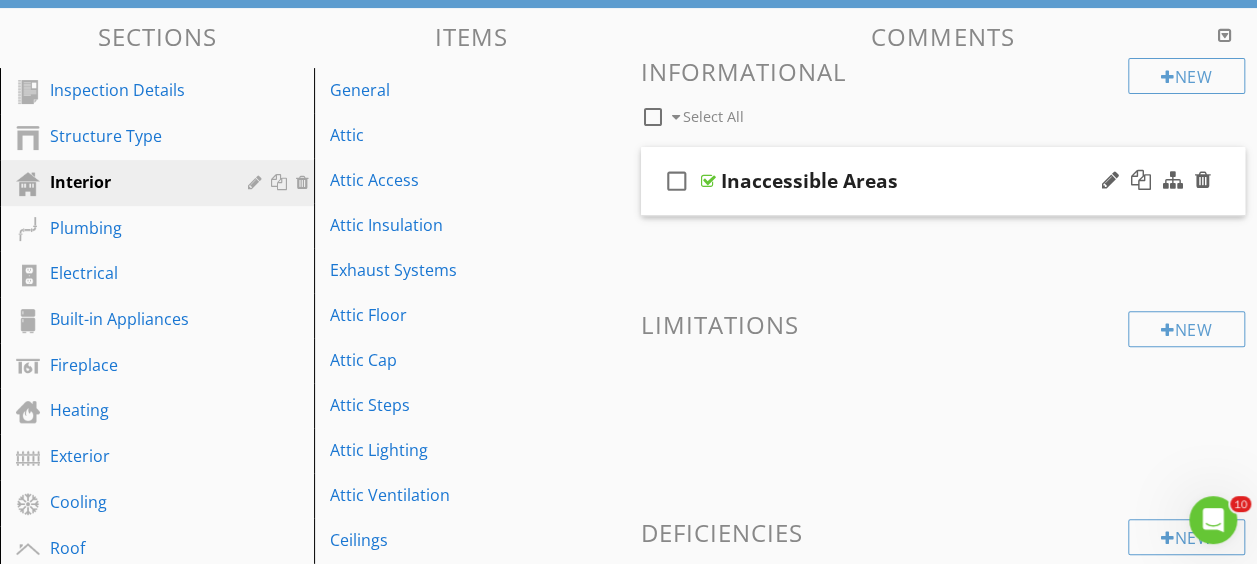 click at bounding box center [708, 181] 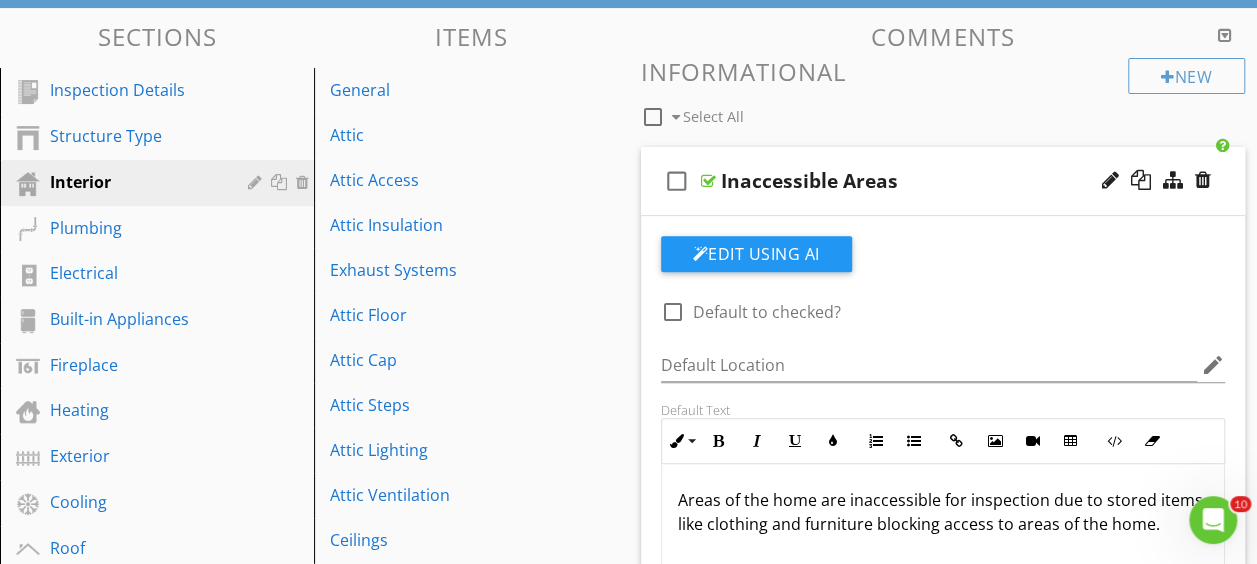 scroll, scrollTop: 0, scrollLeft: 0, axis: both 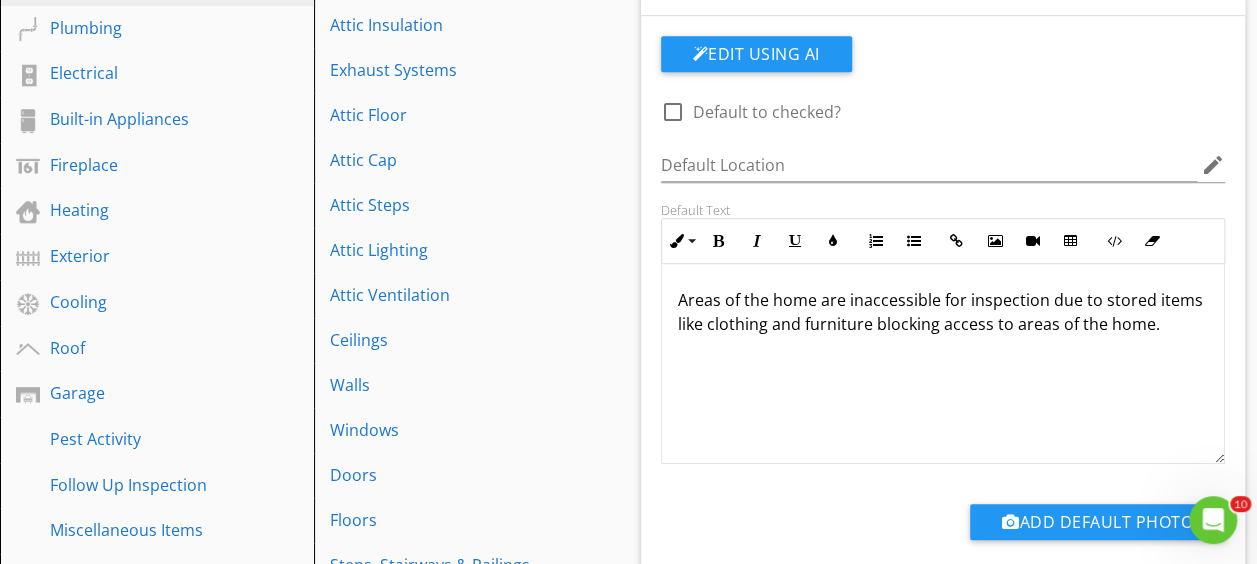 click on "Areas of the home are inaccessible for inspection due to stored items like clothing and furniture blocking access to areas of the home." at bounding box center [943, 312] 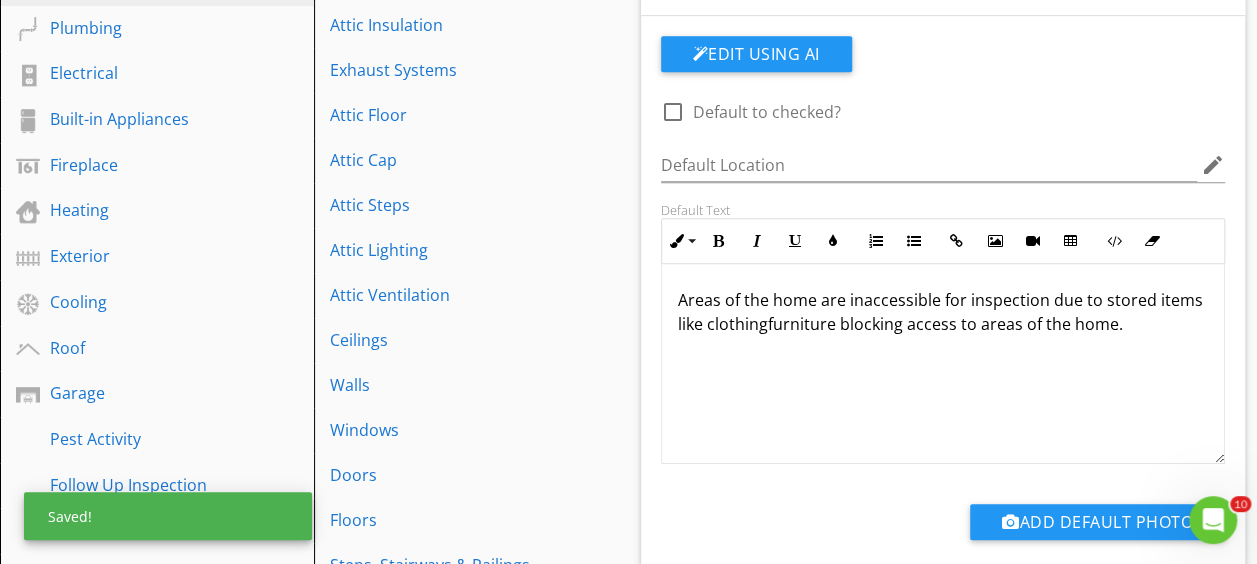 type 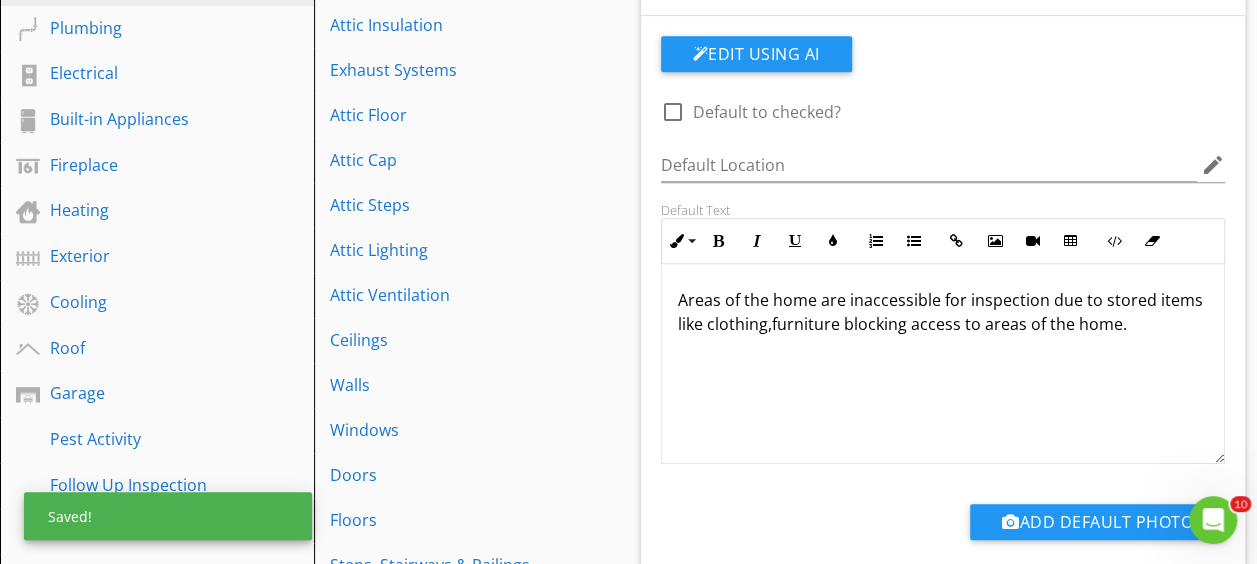 click on "Areas of the home are inaccessible for inspection due to stored items like clothing,furniture blocking access to areas of the home." at bounding box center [943, 312] 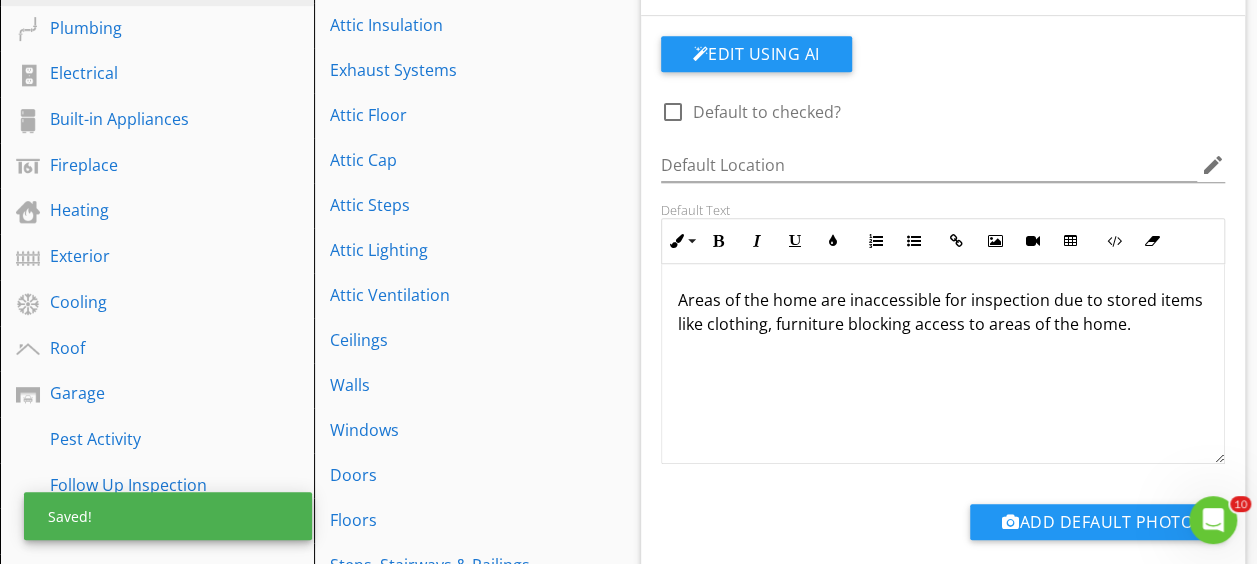 click on "Areas of the home are inaccessible for inspection due to stored items like clothing, furniture blocking access to areas of the home." at bounding box center (943, 312) 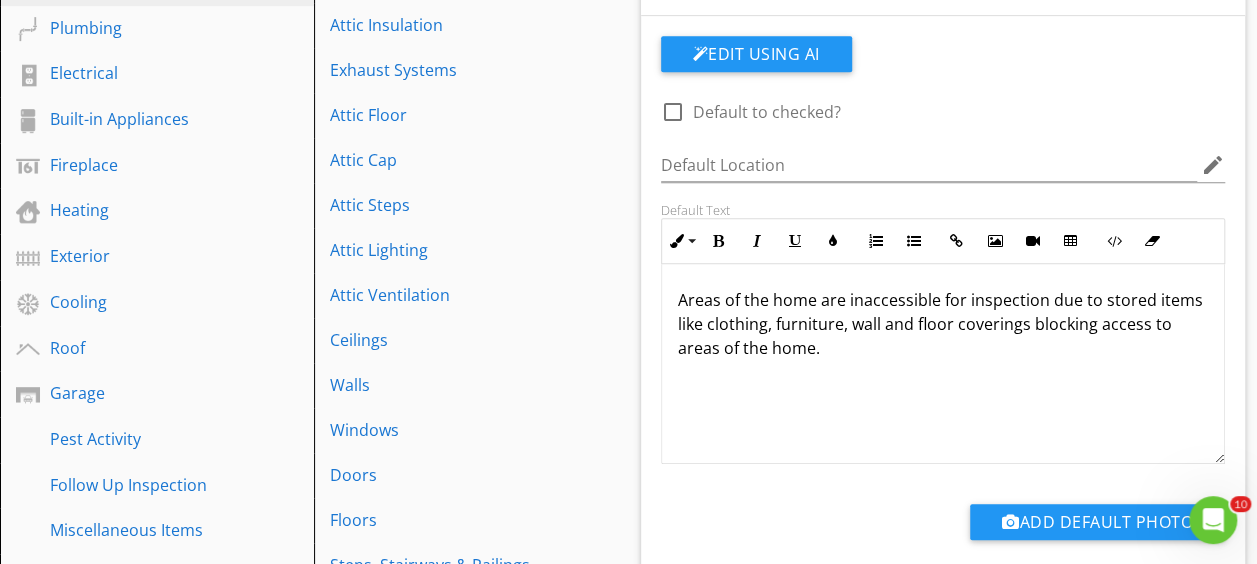 click on "Areas of the home are inaccessible for inspection due to stored items like clothing, furniture, wall and floor coverings blocking access to areas of the home." at bounding box center [943, 324] 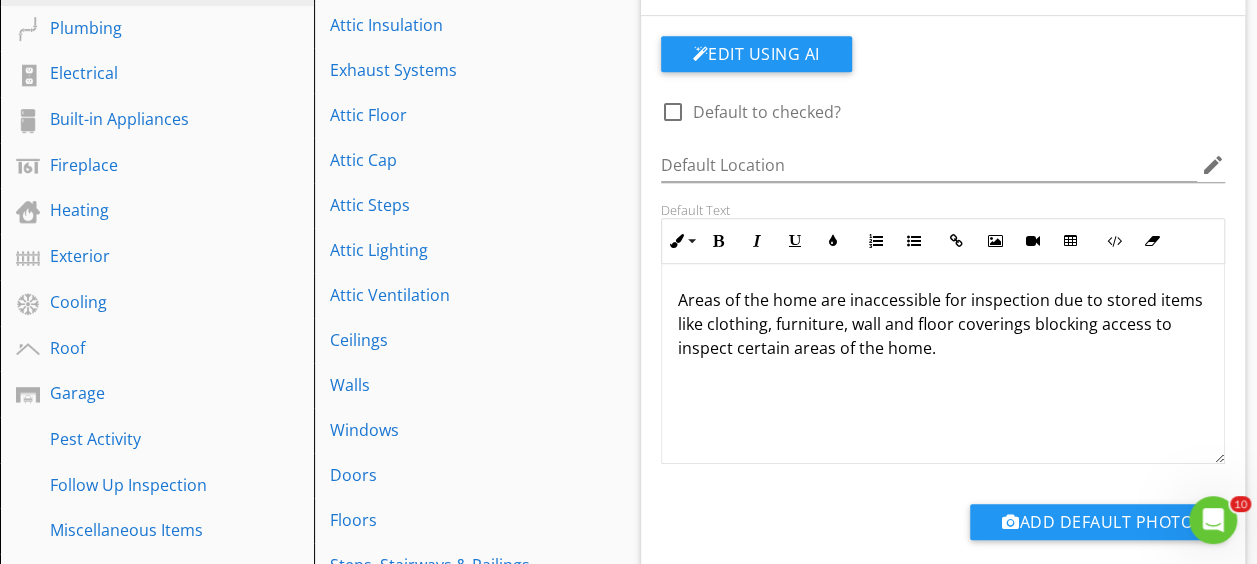 click on "Areas of the home are inaccessible for inspection due to stored items like clothing, furniture, wall and floor coverings blocking access to inspect certain areas of the home." at bounding box center (943, 324) 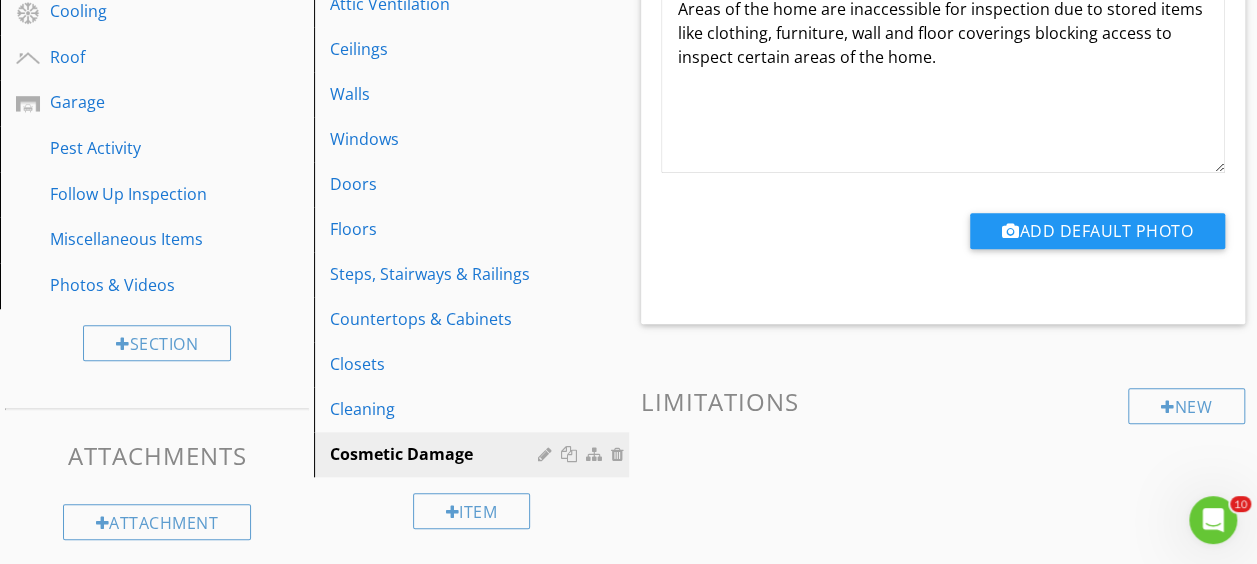 scroll, scrollTop: 454, scrollLeft: 0, axis: vertical 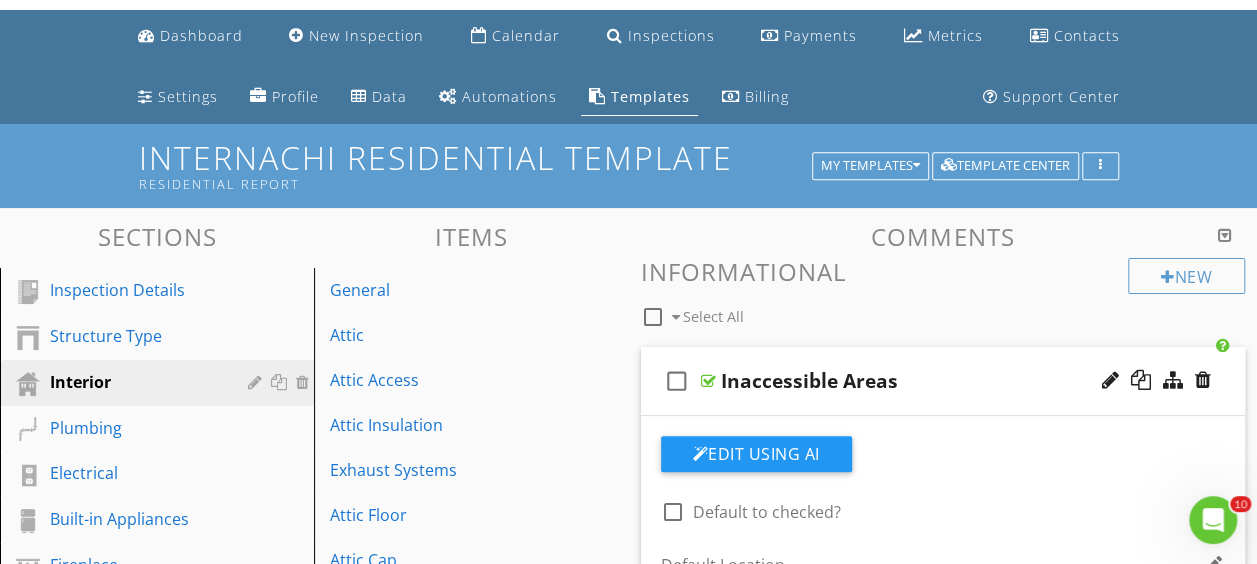 click at bounding box center (708, 381) 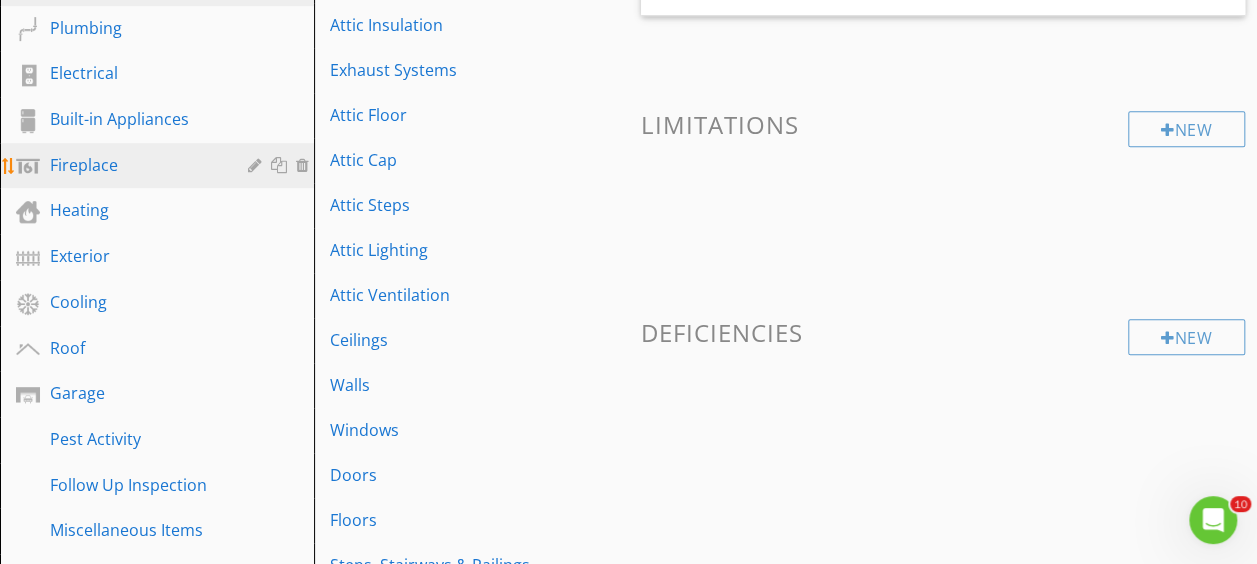 scroll, scrollTop: 254, scrollLeft: 0, axis: vertical 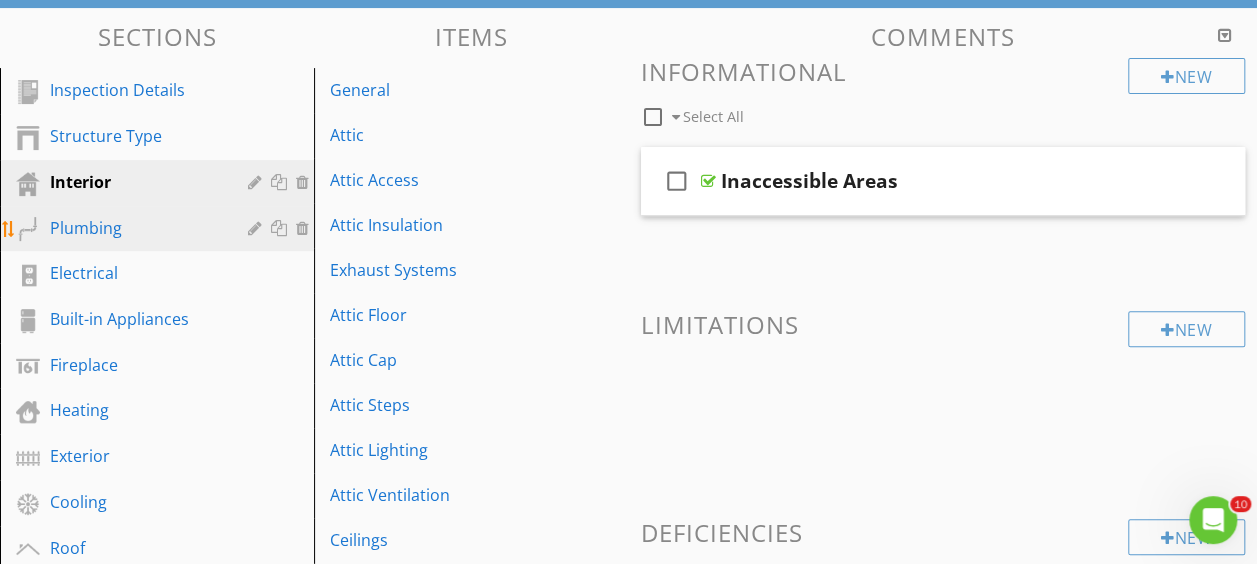 click on "Plumbing" at bounding box center [134, 228] 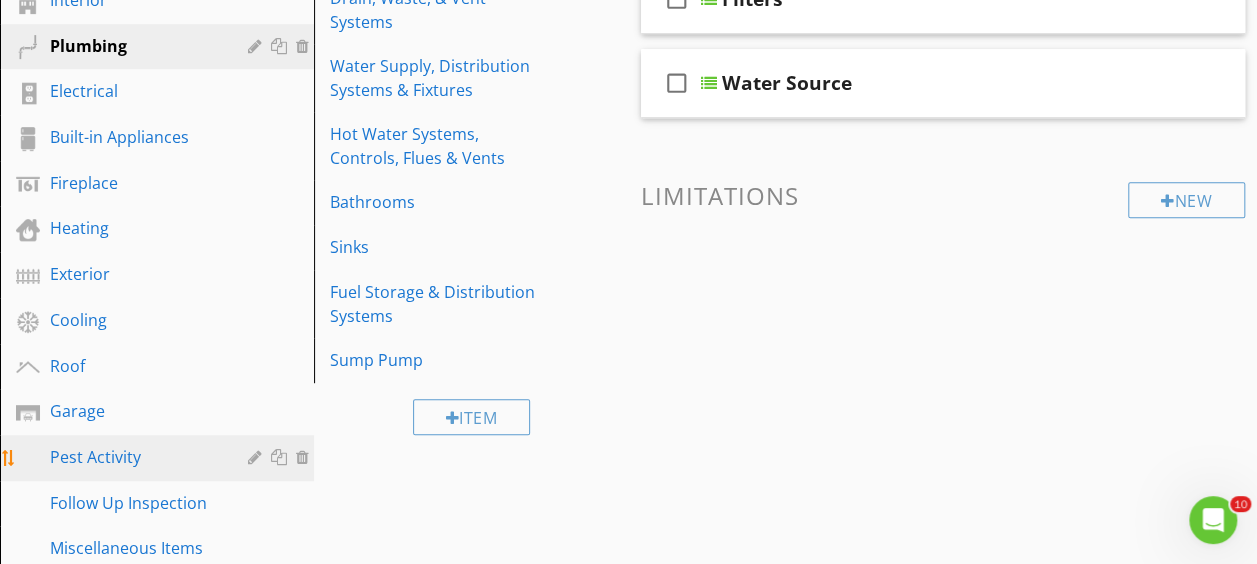 scroll, scrollTop: 654, scrollLeft: 0, axis: vertical 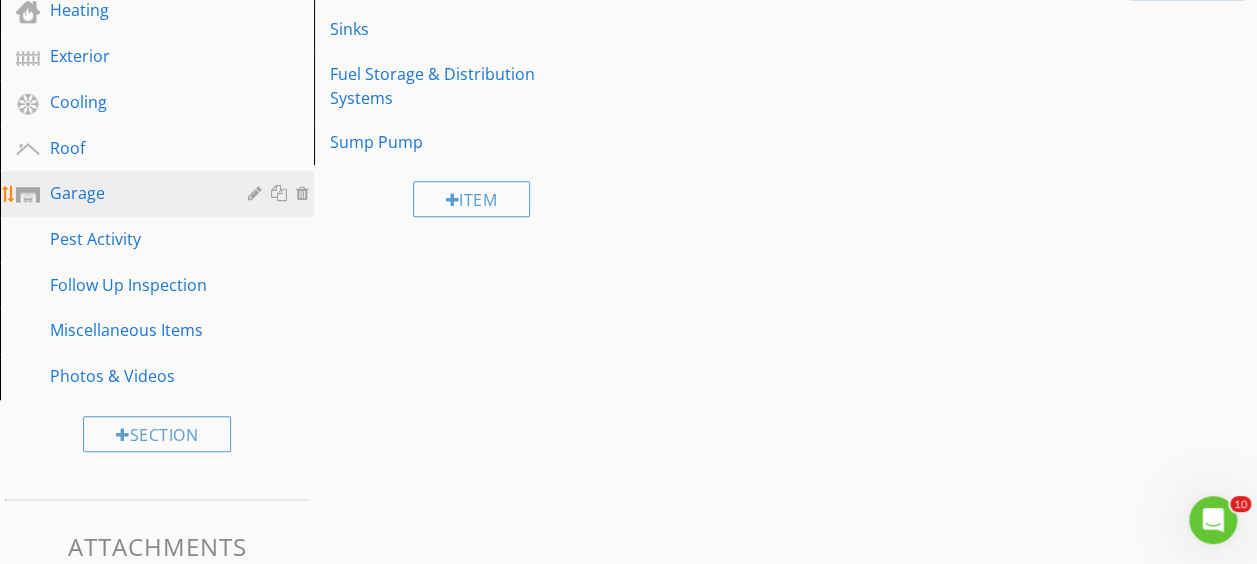 click on "Garage" at bounding box center [134, 193] 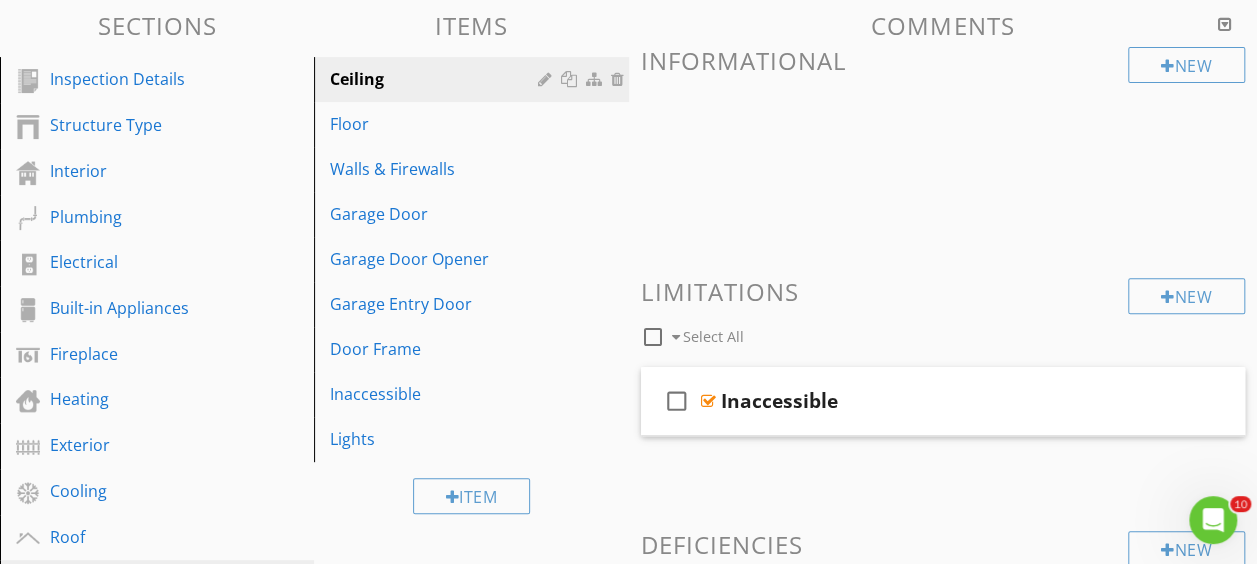 scroll, scrollTop: 254, scrollLeft: 0, axis: vertical 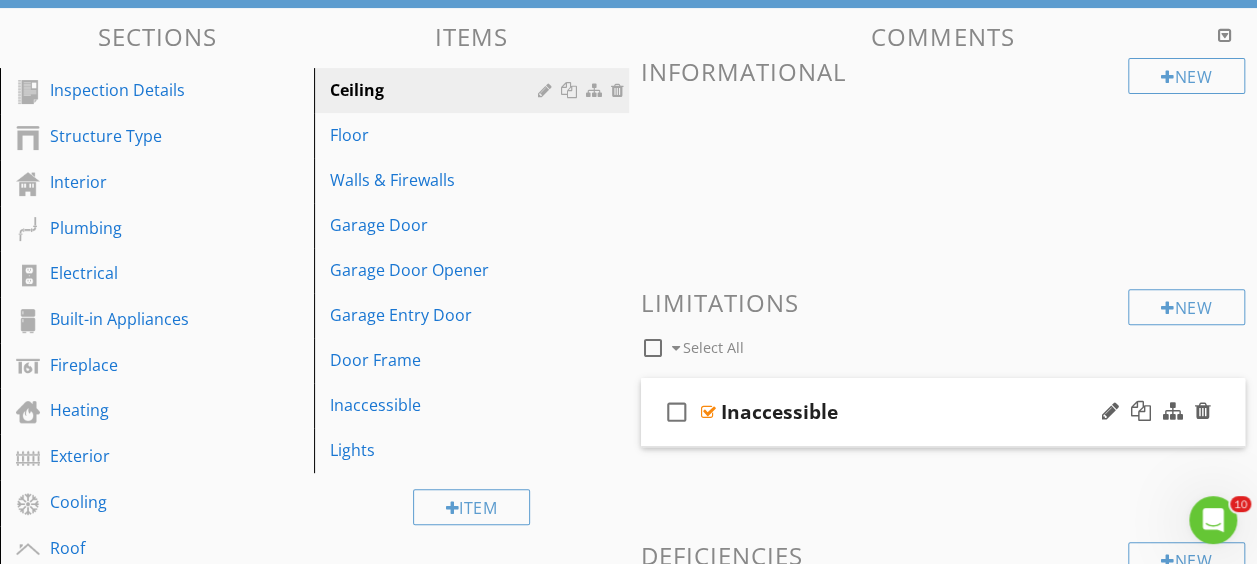 click at bounding box center (708, 412) 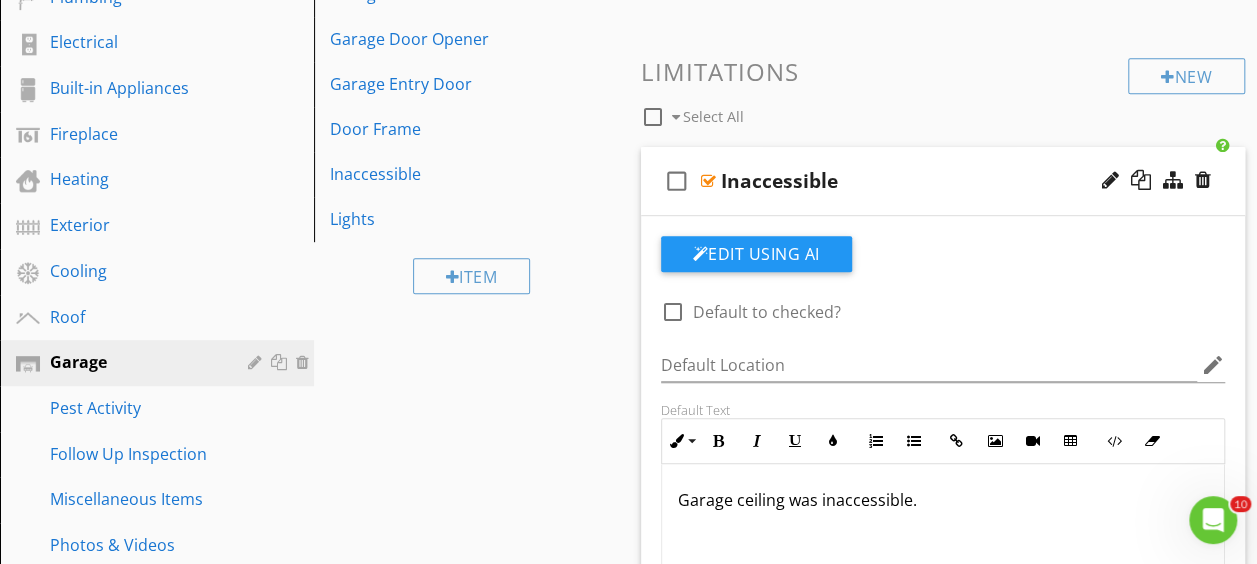 scroll, scrollTop: 454, scrollLeft: 0, axis: vertical 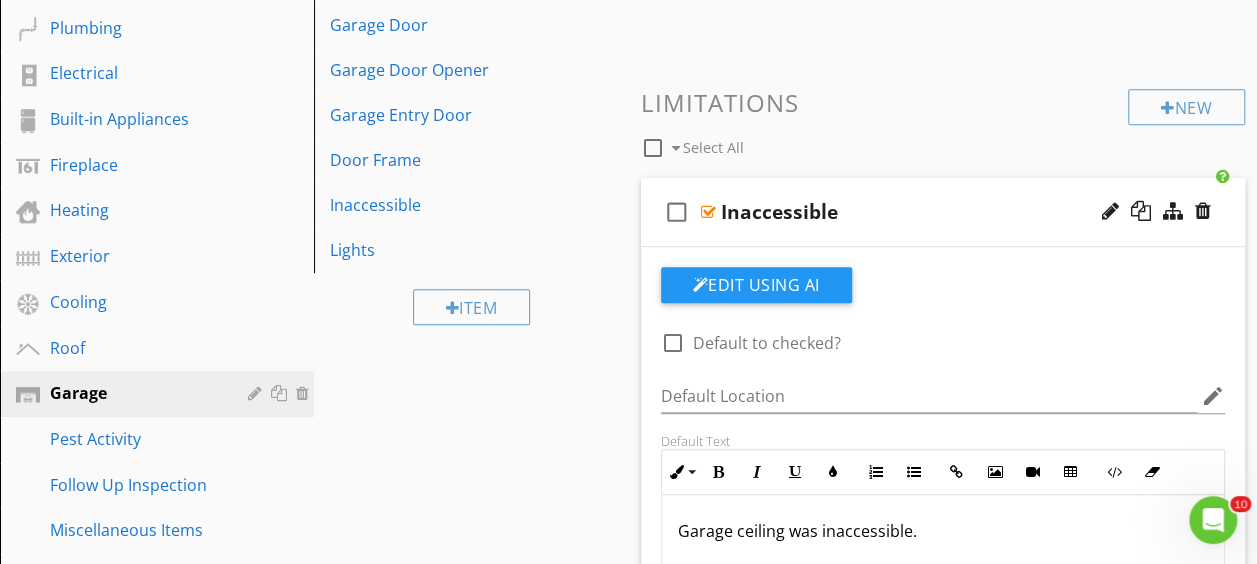 click on "check_box_outline_blank
Inaccessible" at bounding box center [943, 212] 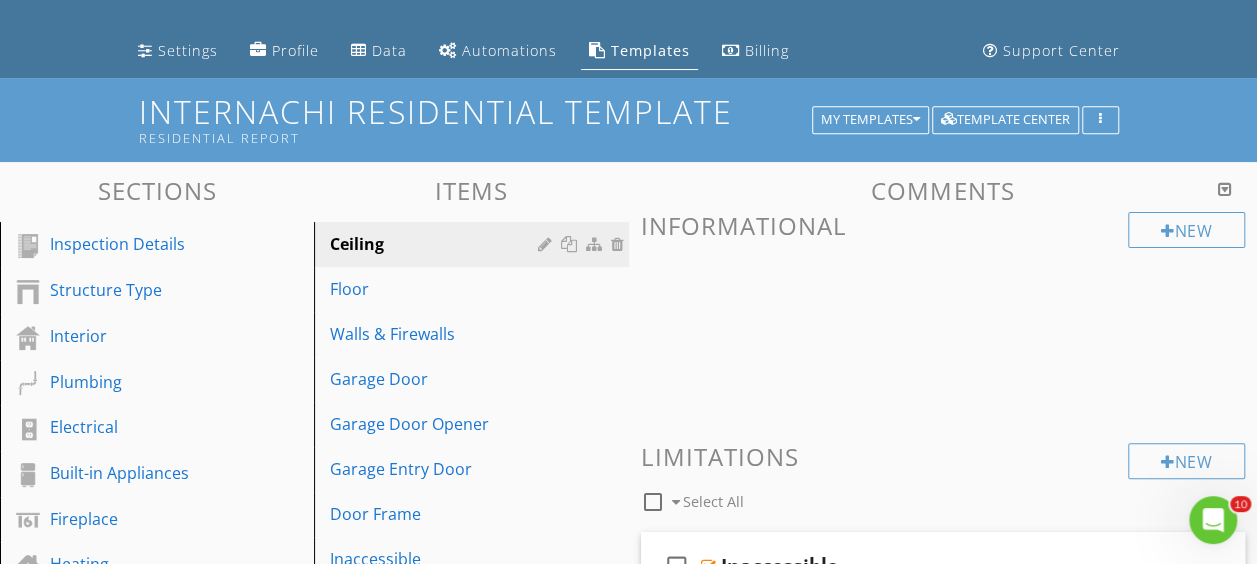 scroll, scrollTop: 200, scrollLeft: 0, axis: vertical 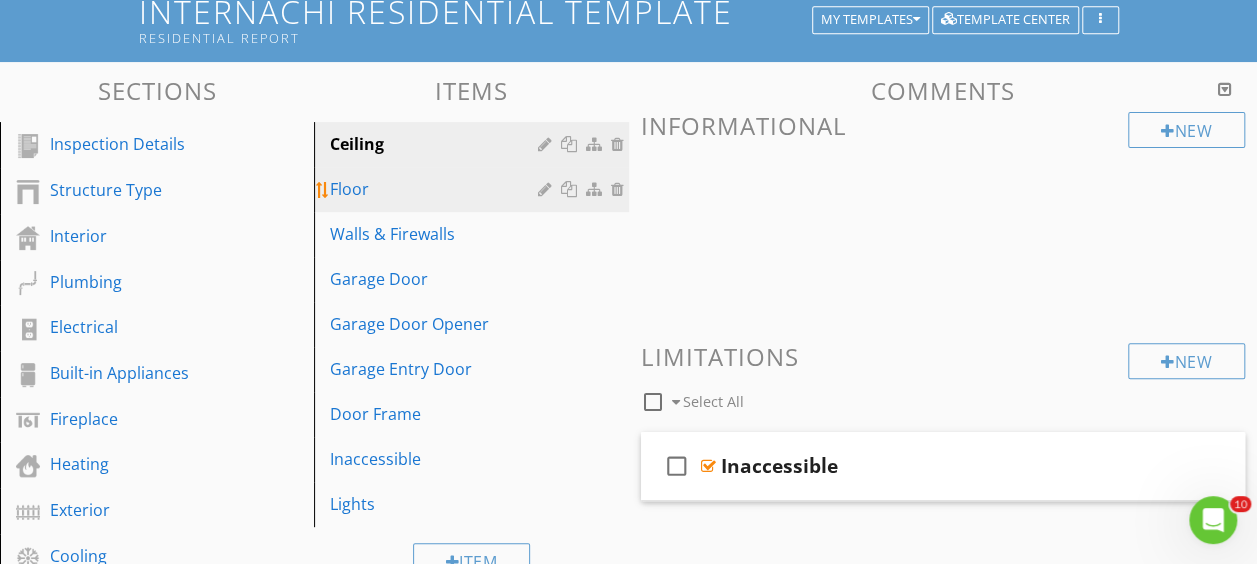 click on "Floor" at bounding box center (474, 189) 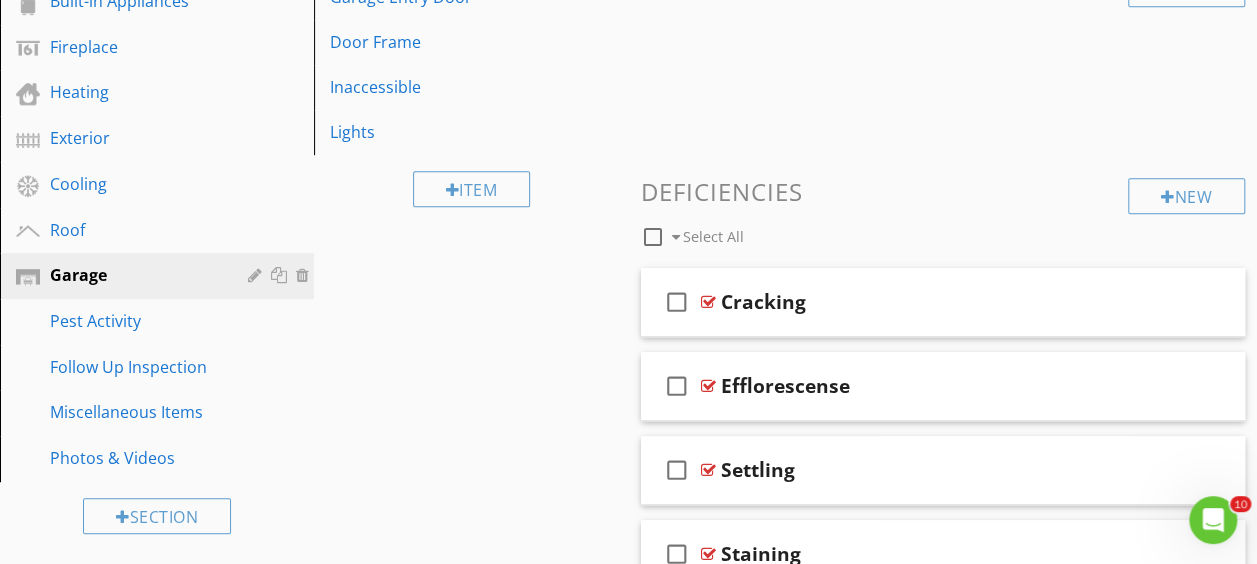 scroll, scrollTop: 600, scrollLeft: 0, axis: vertical 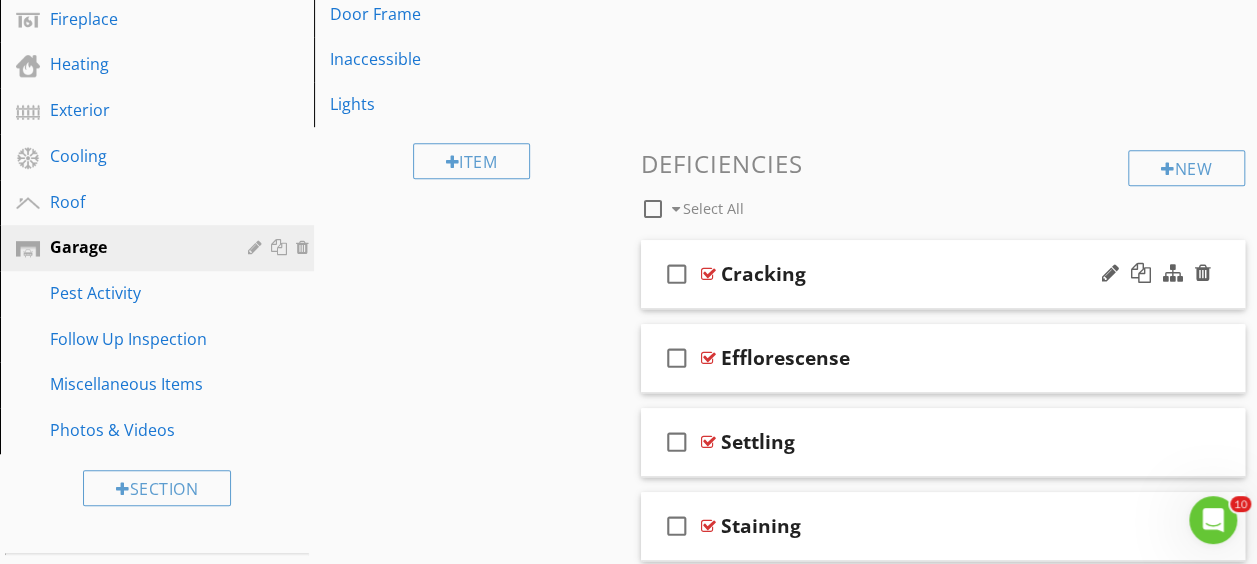 click at bounding box center [708, 274] 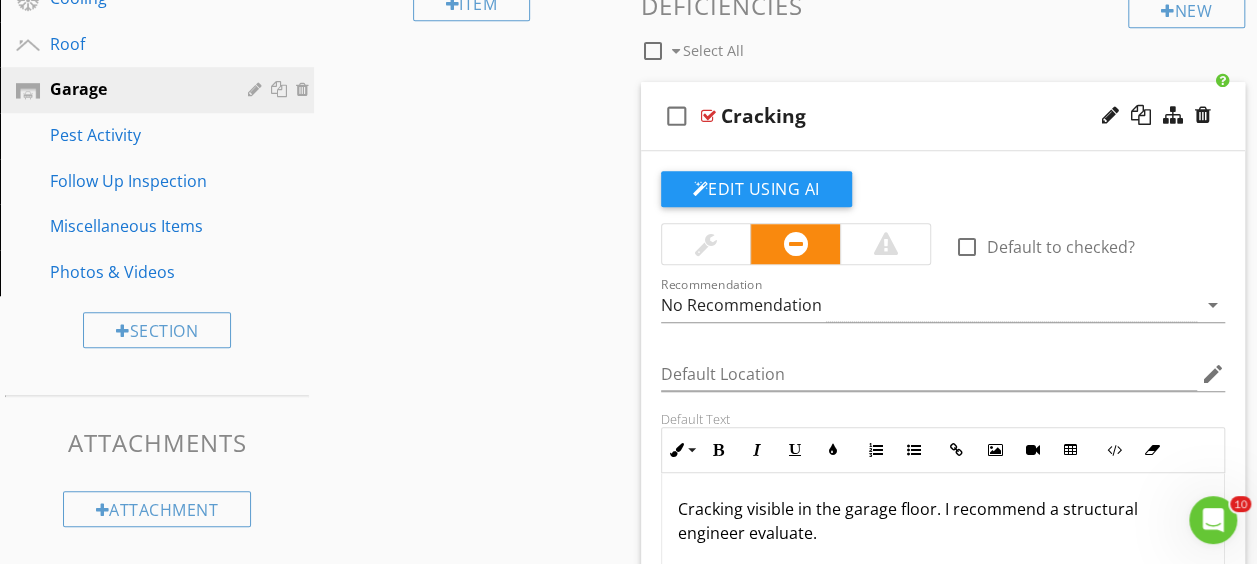 scroll, scrollTop: 900, scrollLeft: 0, axis: vertical 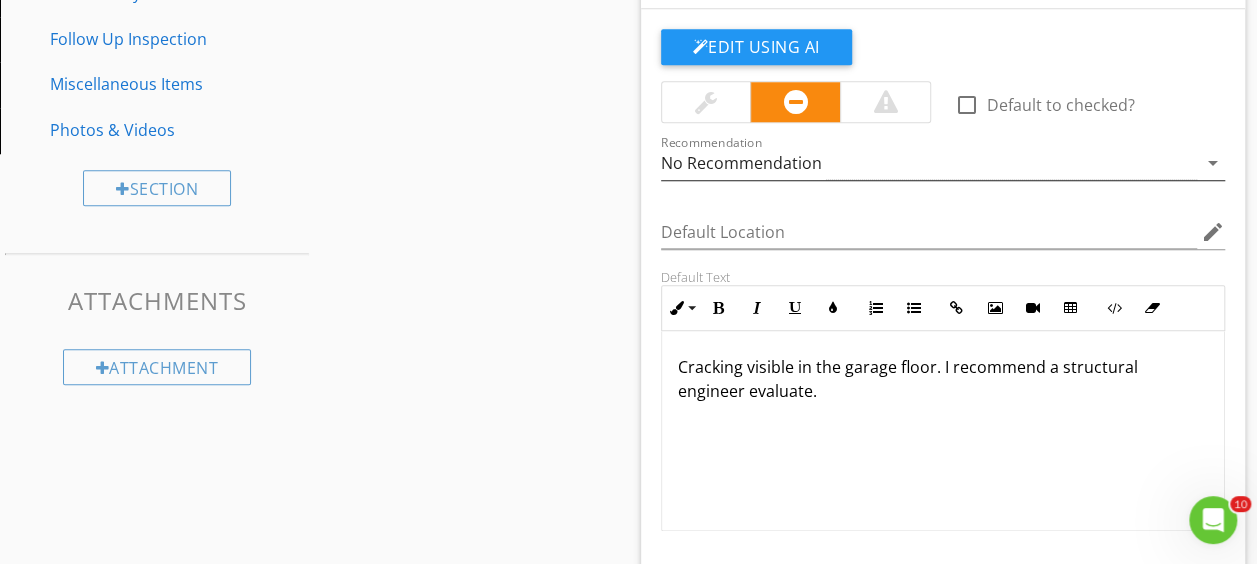 click on "No Recommendation" at bounding box center [741, 163] 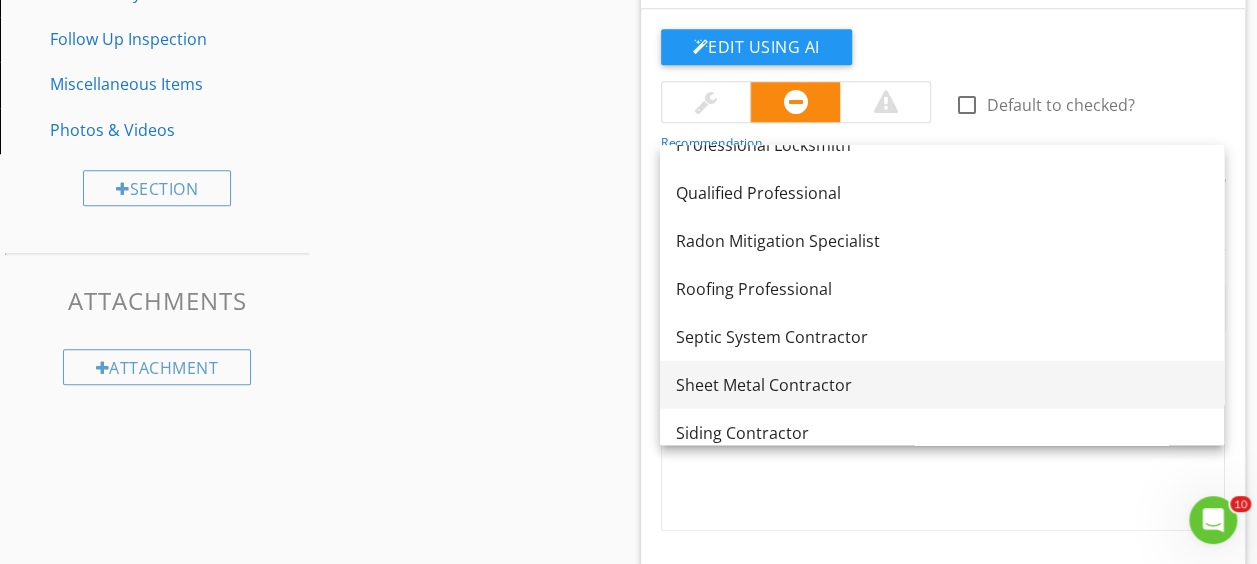 scroll, scrollTop: 2200, scrollLeft: 0, axis: vertical 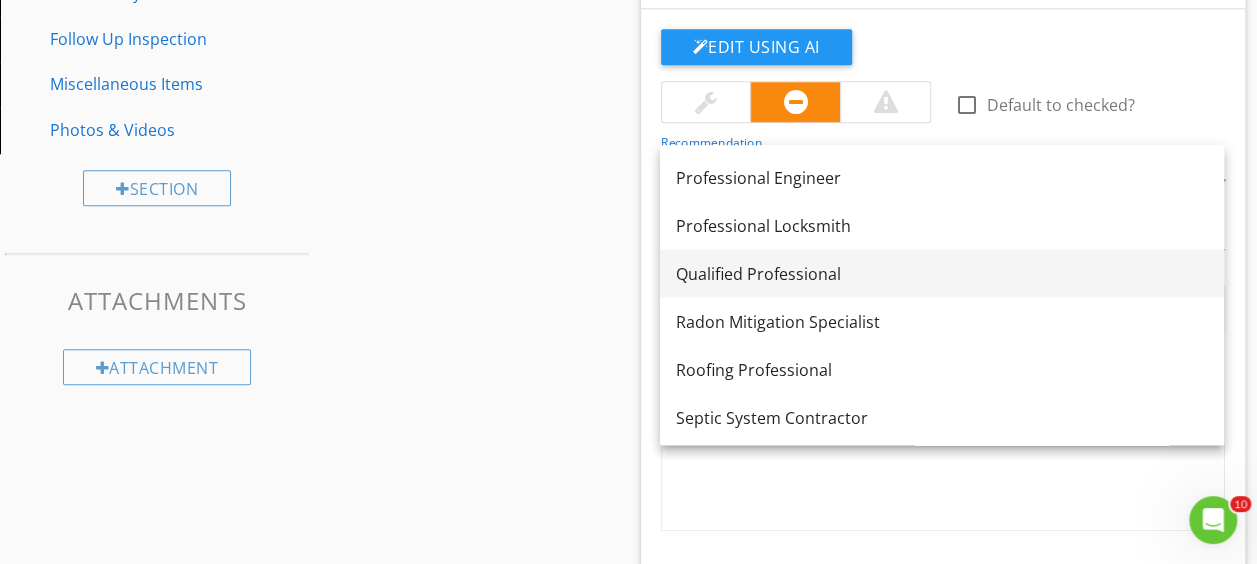 click on "Qualified Professional" at bounding box center [942, 273] 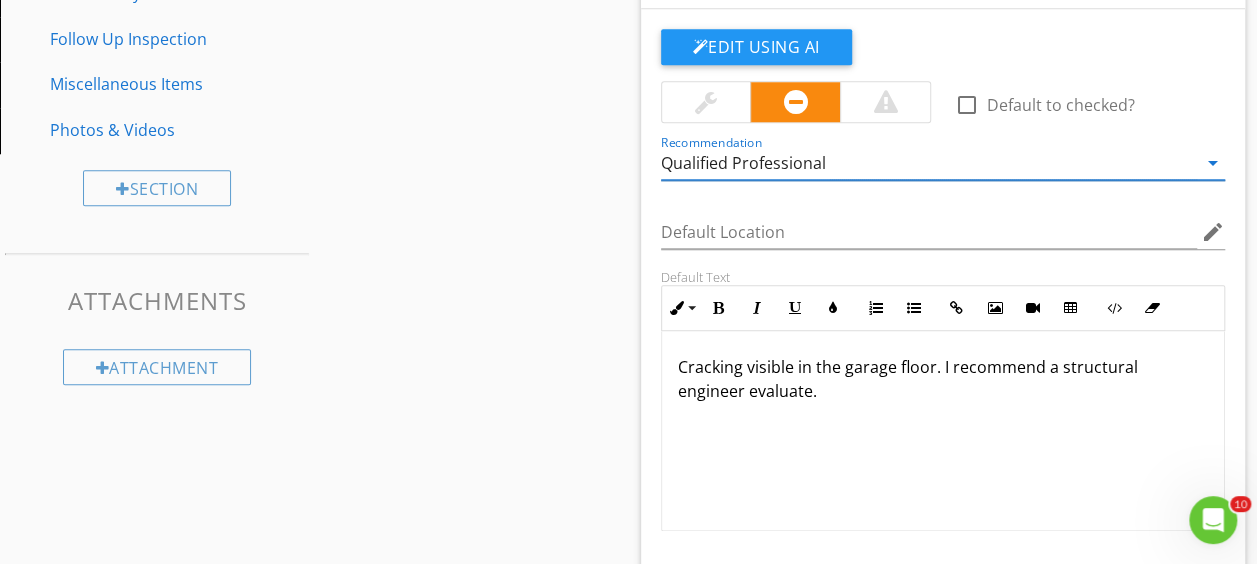 click on "Cracking visible in the garage floor. I recommend a structural engineer evaluate." at bounding box center (943, 379) 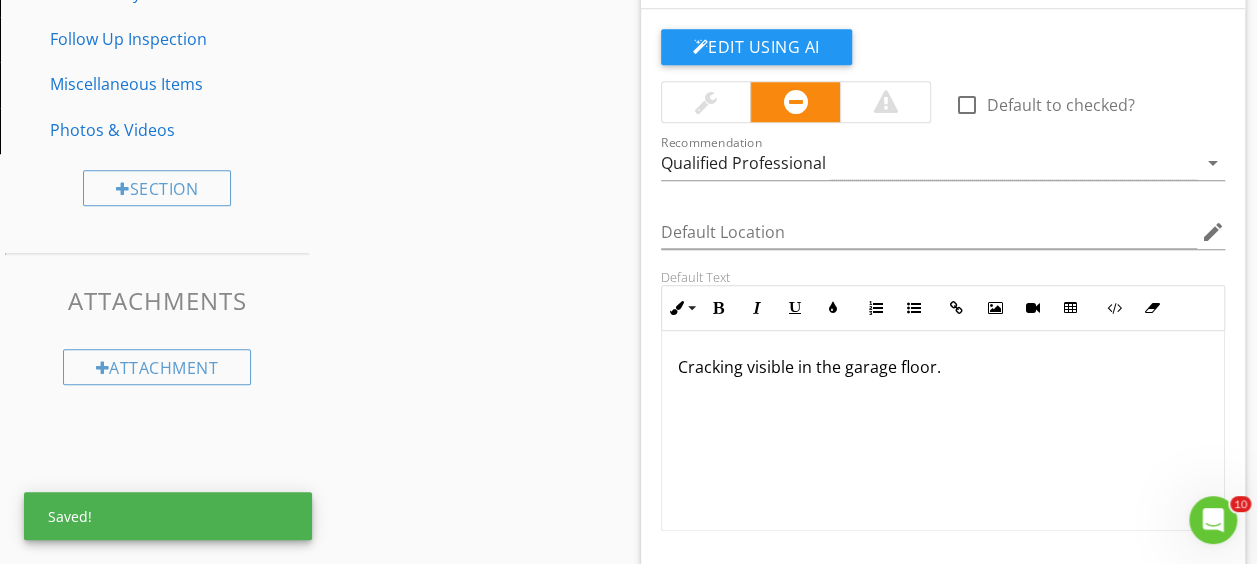 type 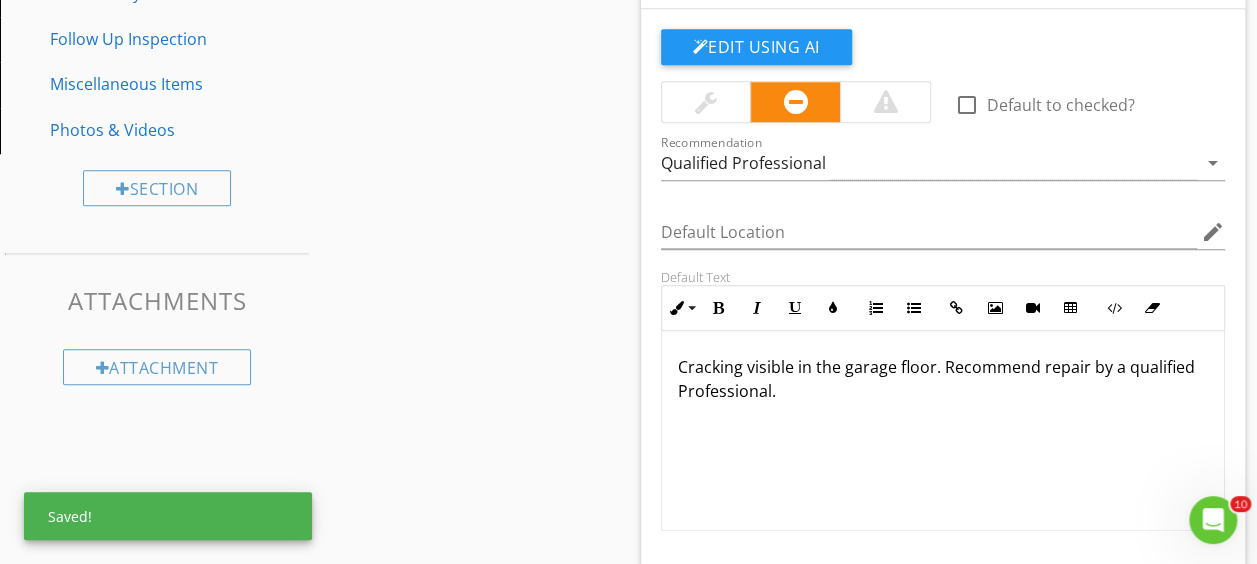 scroll, scrollTop: 0, scrollLeft: 0, axis: both 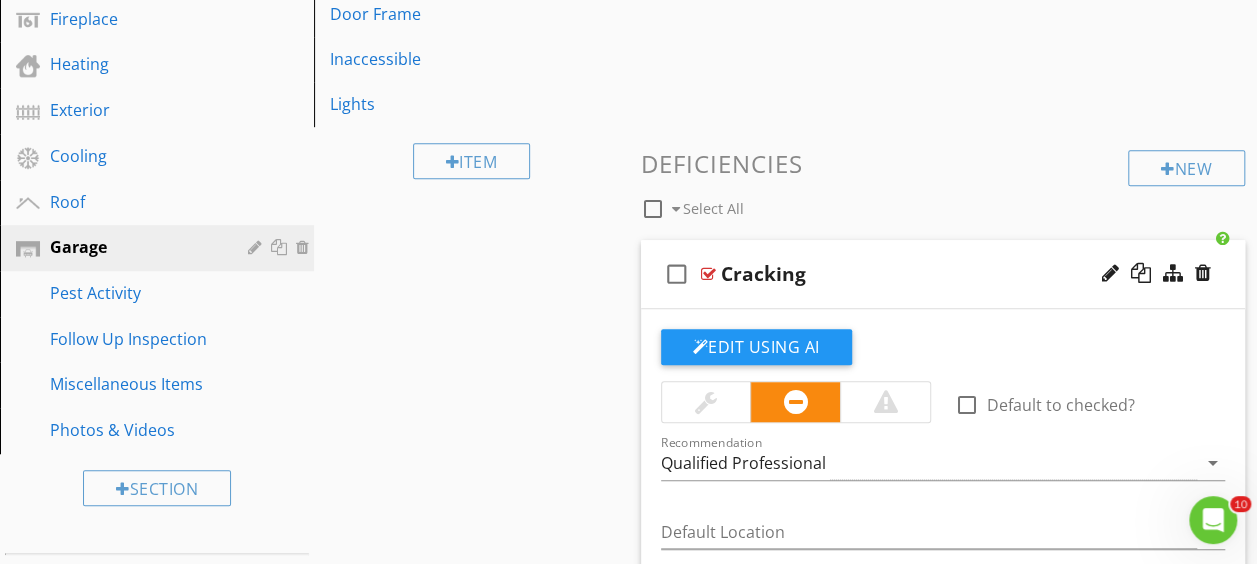 click at bounding box center [708, 274] 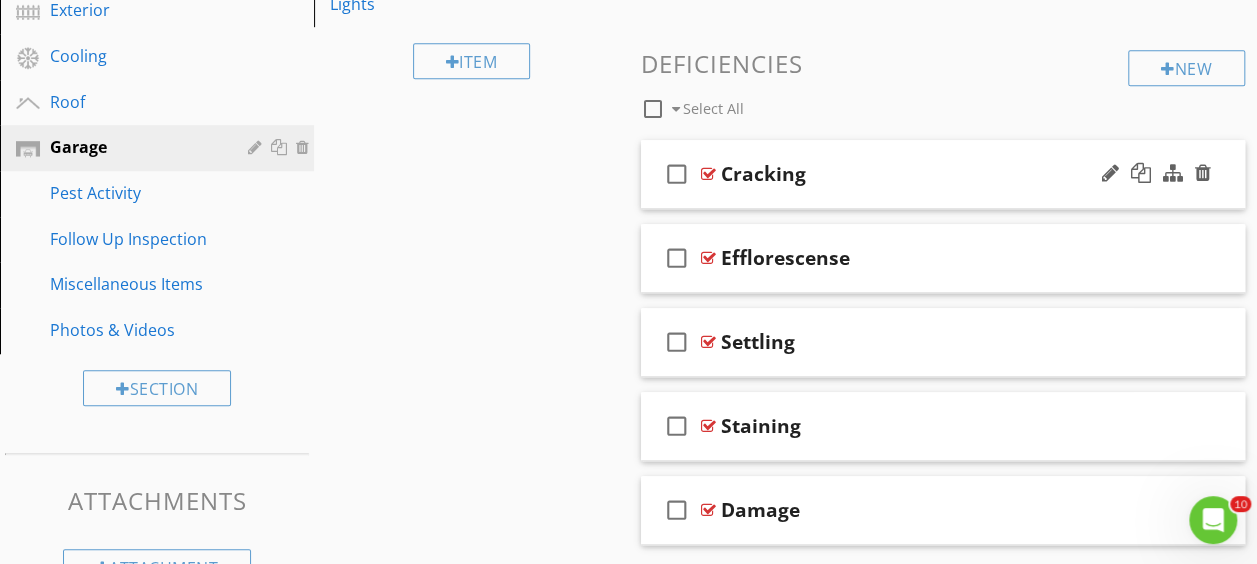 scroll, scrollTop: 762, scrollLeft: 0, axis: vertical 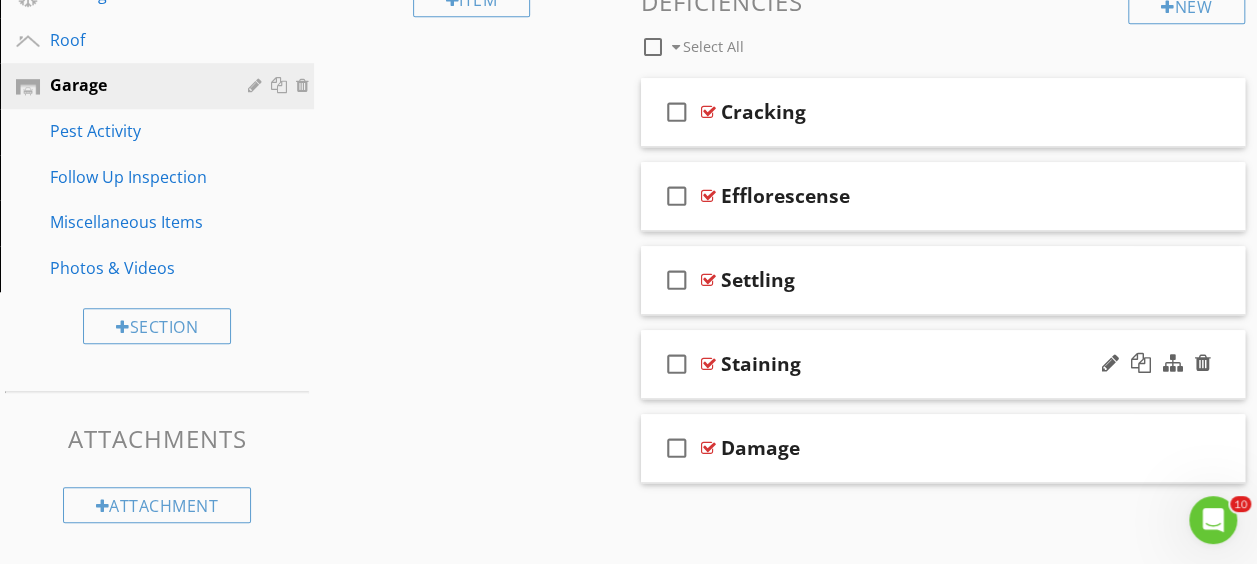click at bounding box center (708, 364) 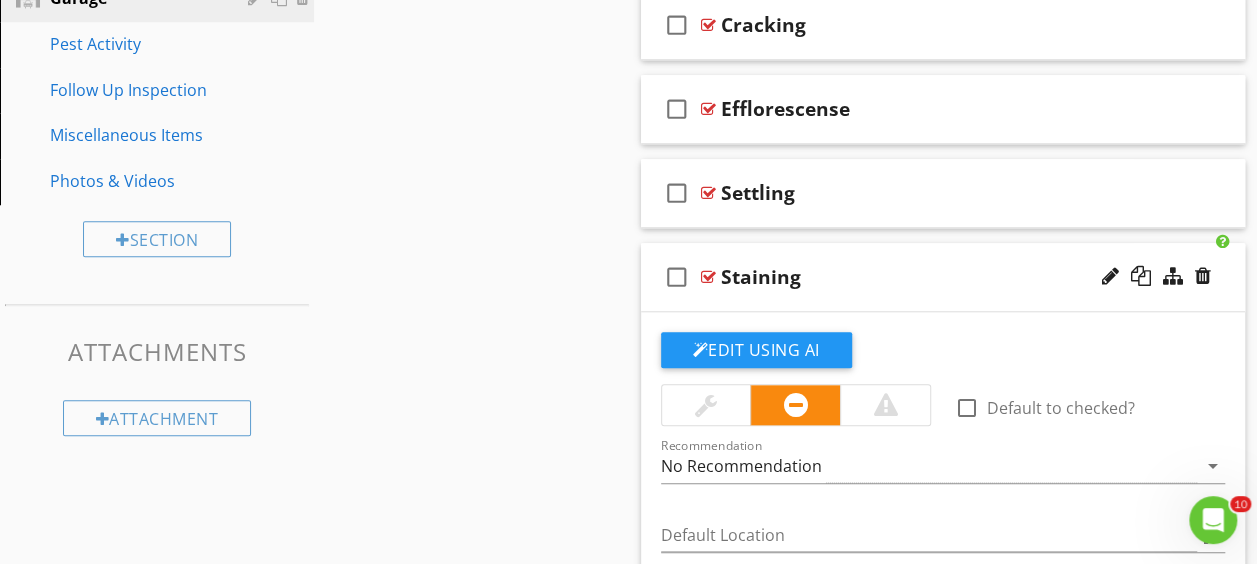 scroll, scrollTop: 962, scrollLeft: 0, axis: vertical 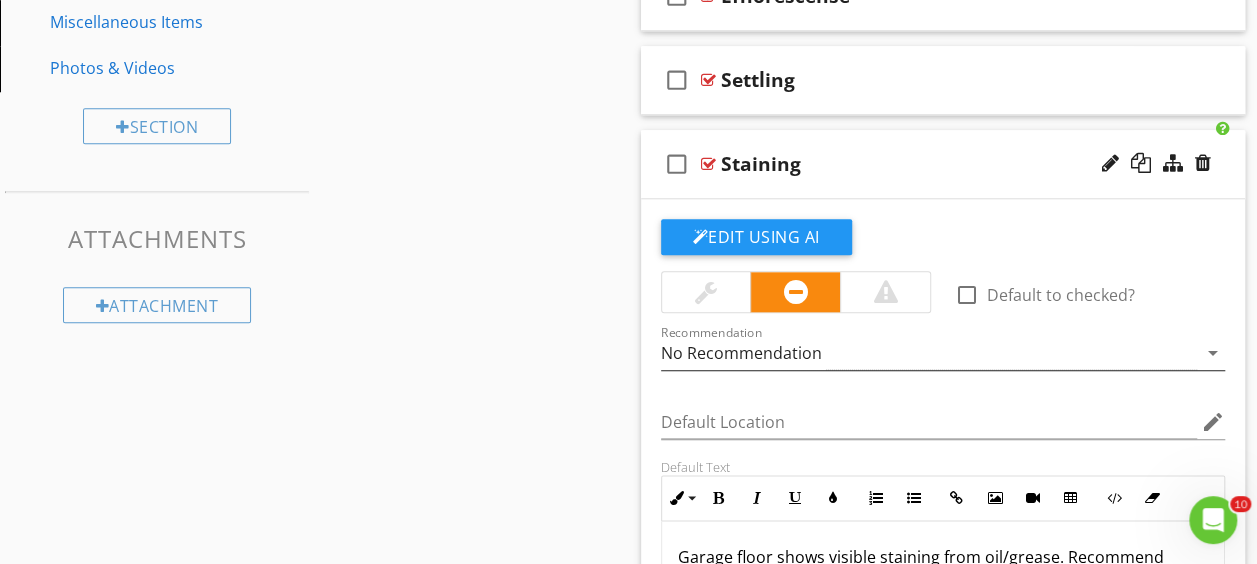 click on "No Recommendation" at bounding box center (741, 353) 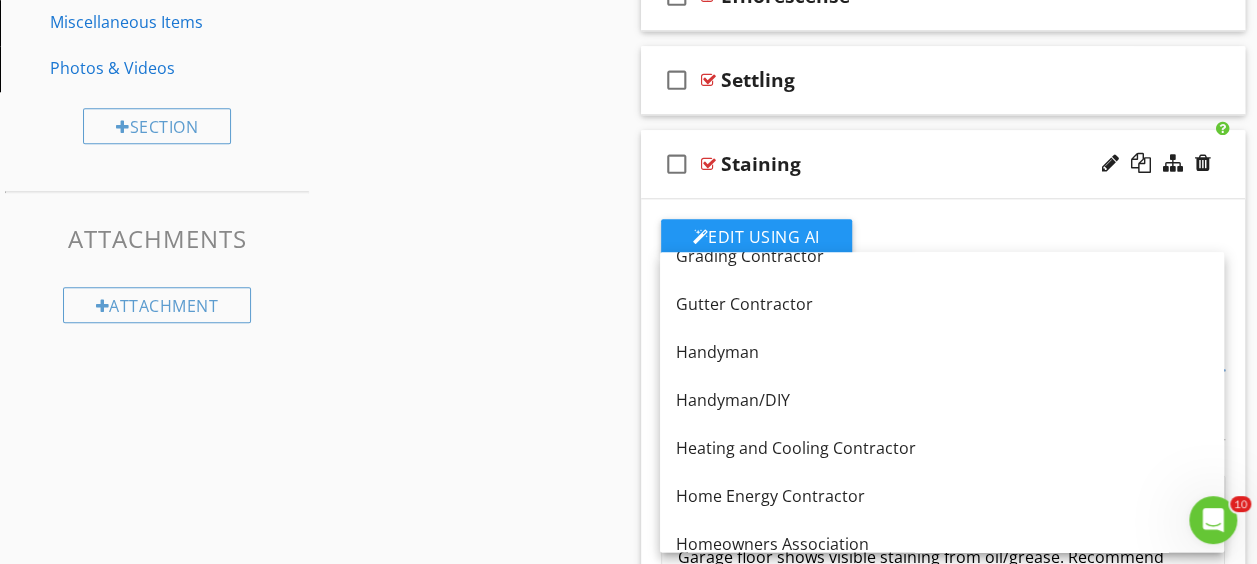 scroll, scrollTop: 1120, scrollLeft: 0, axis: vertical 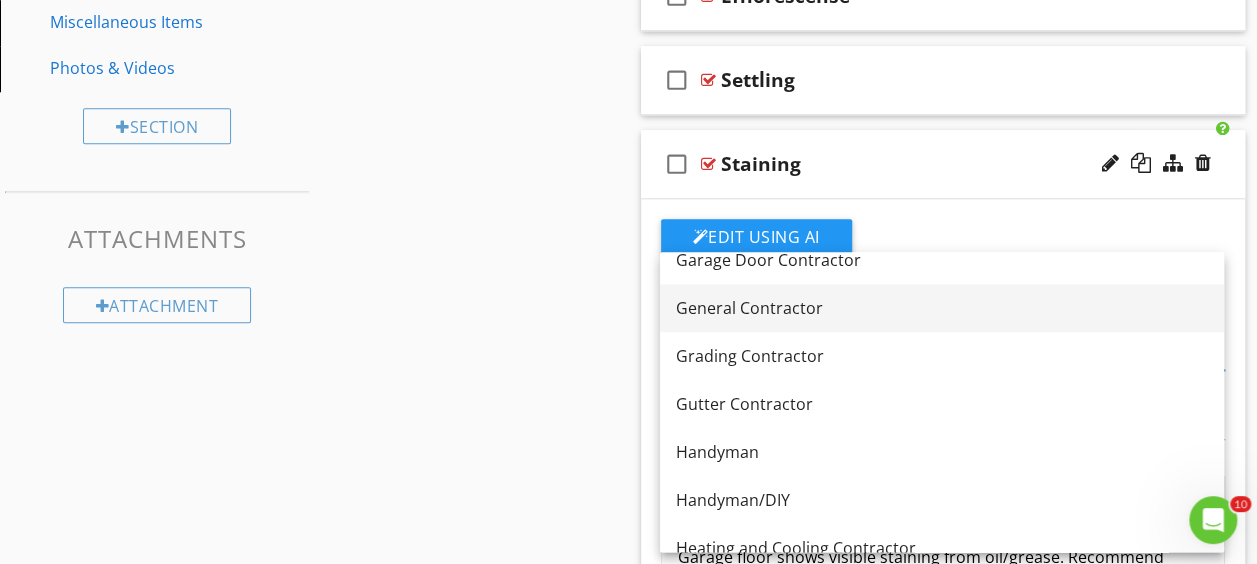 click on "General Contractor" at bounding box center [942, 308] 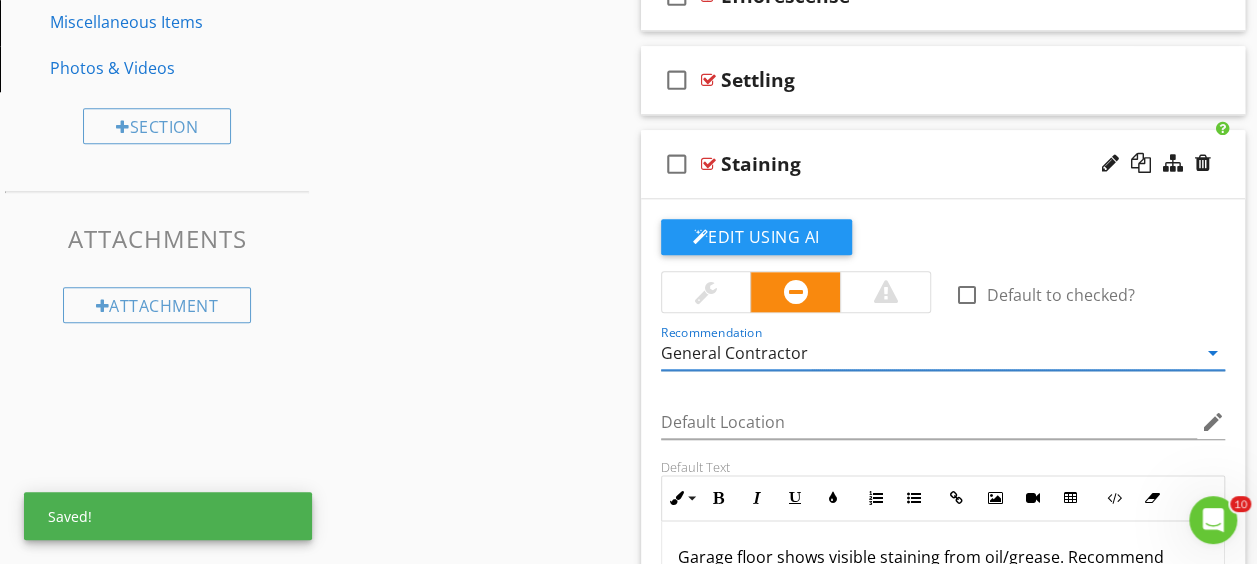 click at bounding box center [708, 164] 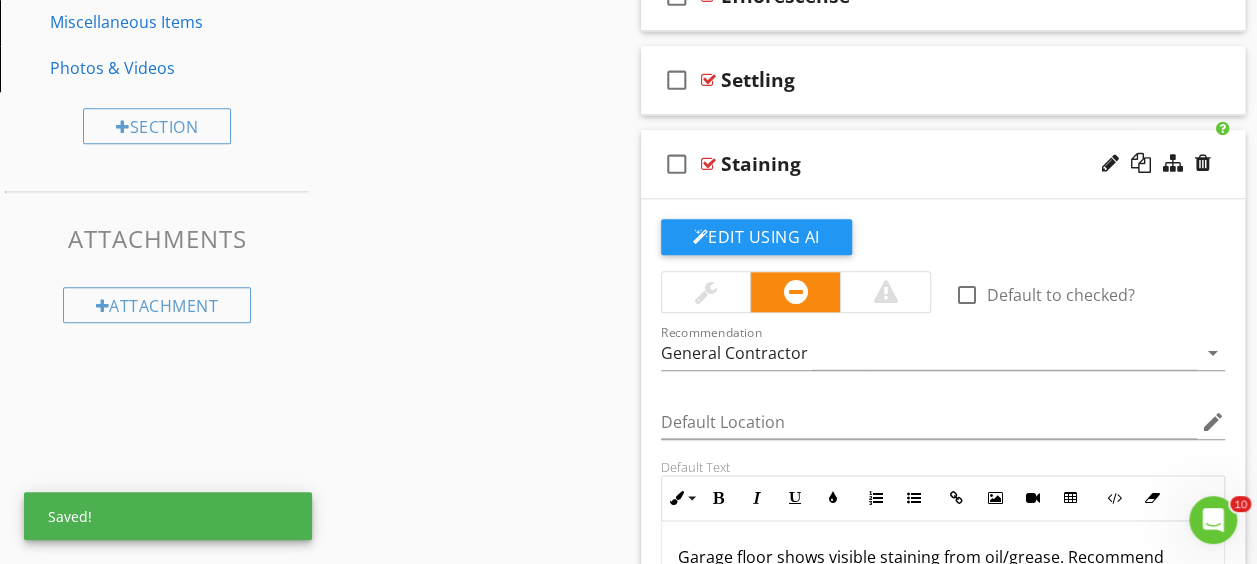 type on "<p>Garage floor shows visible staining from oil/grease. Recommend scrubbing with a degreaser or cleaning solution.&nbsp;</p><p><a draggable="false" fr-original-style="" href="[URL][DOMAIN_NAME]" style="color: rgb(25, 118, 210);" target="_blank">Here is a DIY resource to help.</a></p>" 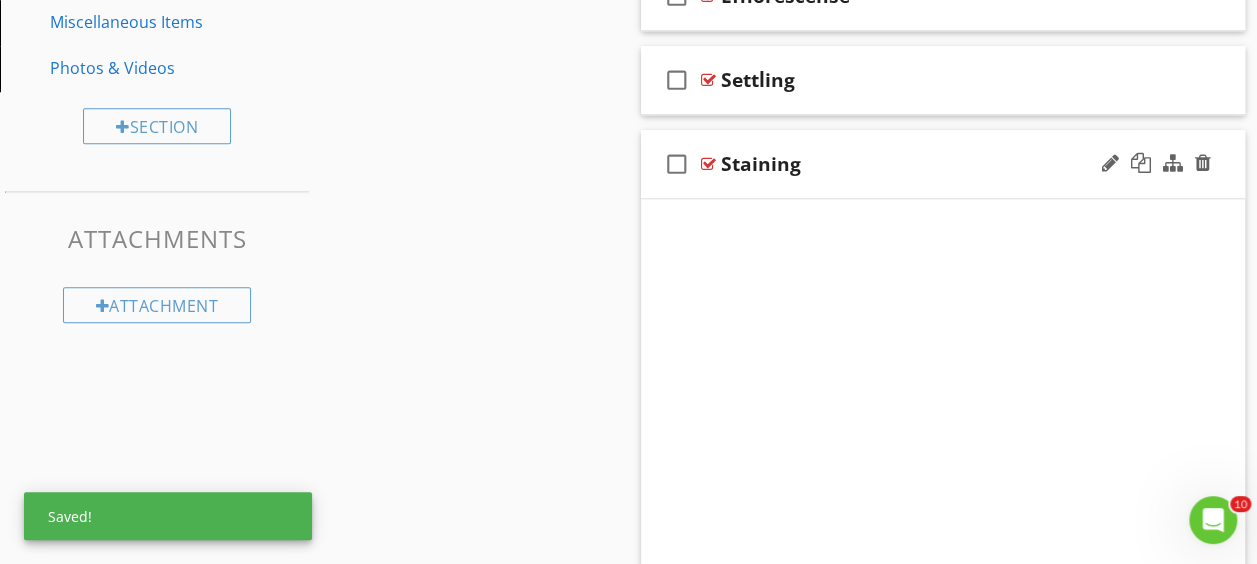scroll, scrollTop: 762, scrollLeft: 0, axis: vertical 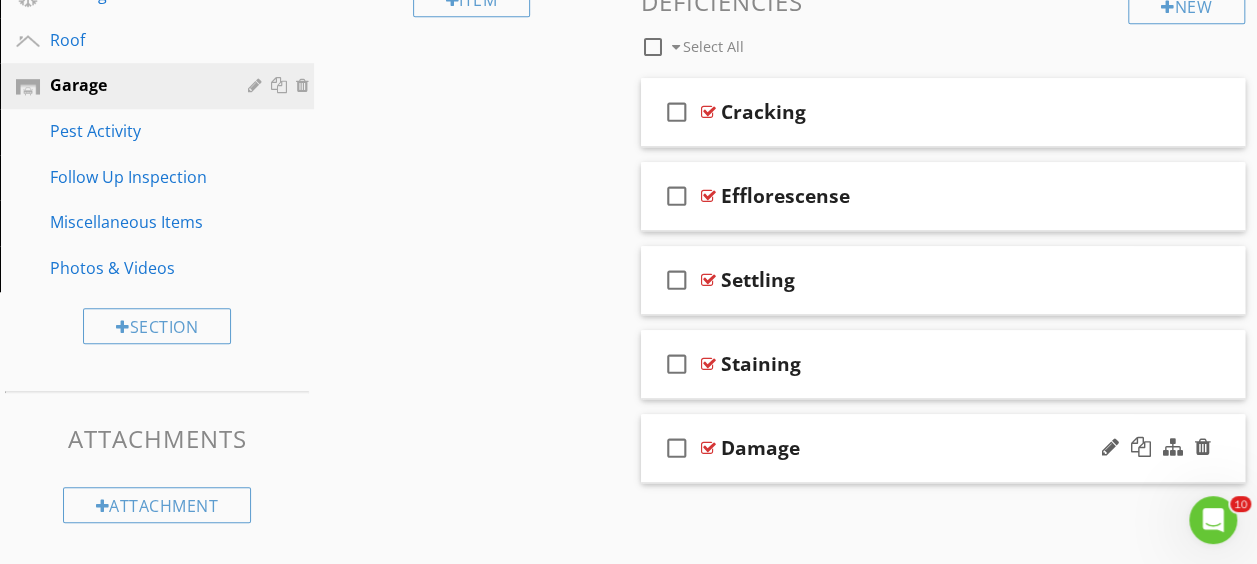 click at bounding box center (708, 448) 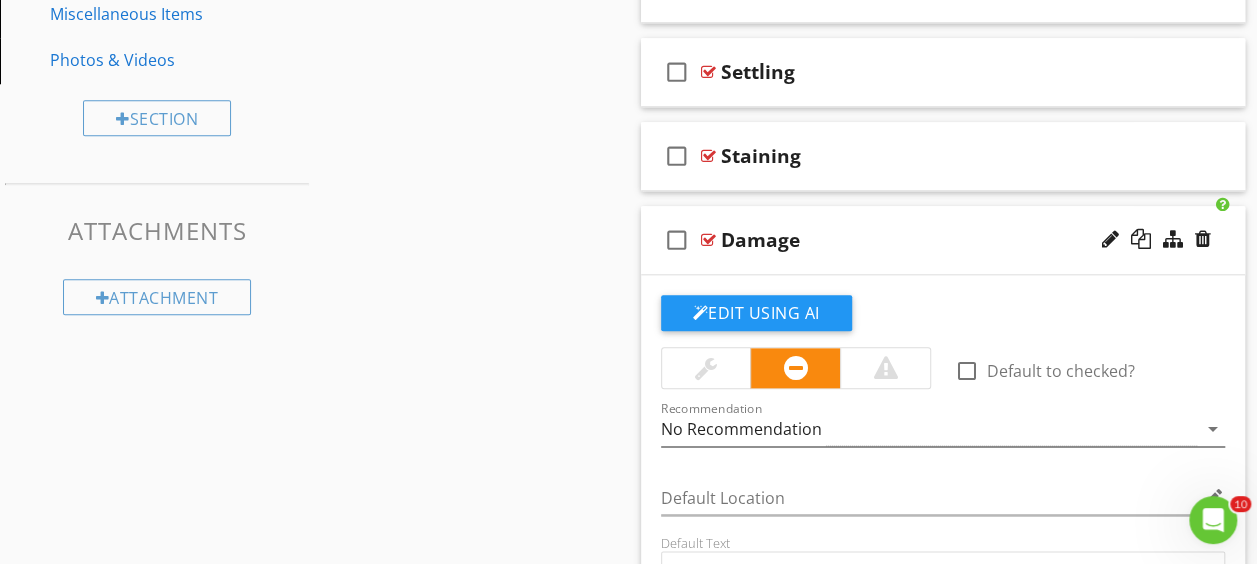 scroll, scrollTop: 962, scrollLeft: 0, axis: vertical 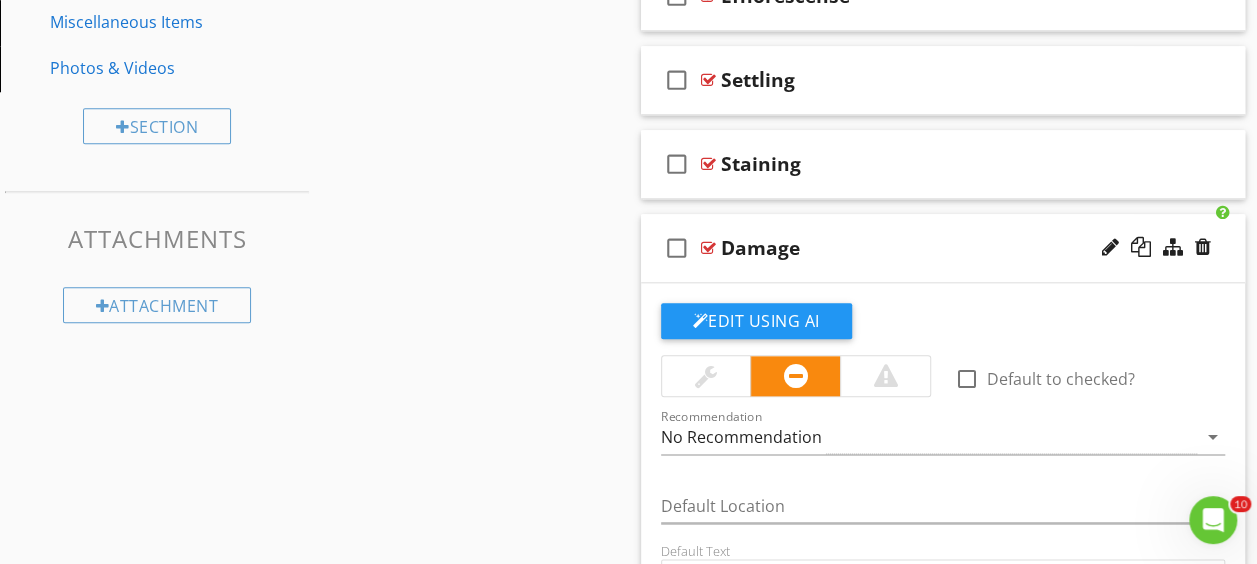 click at bounding box center (708, 248) 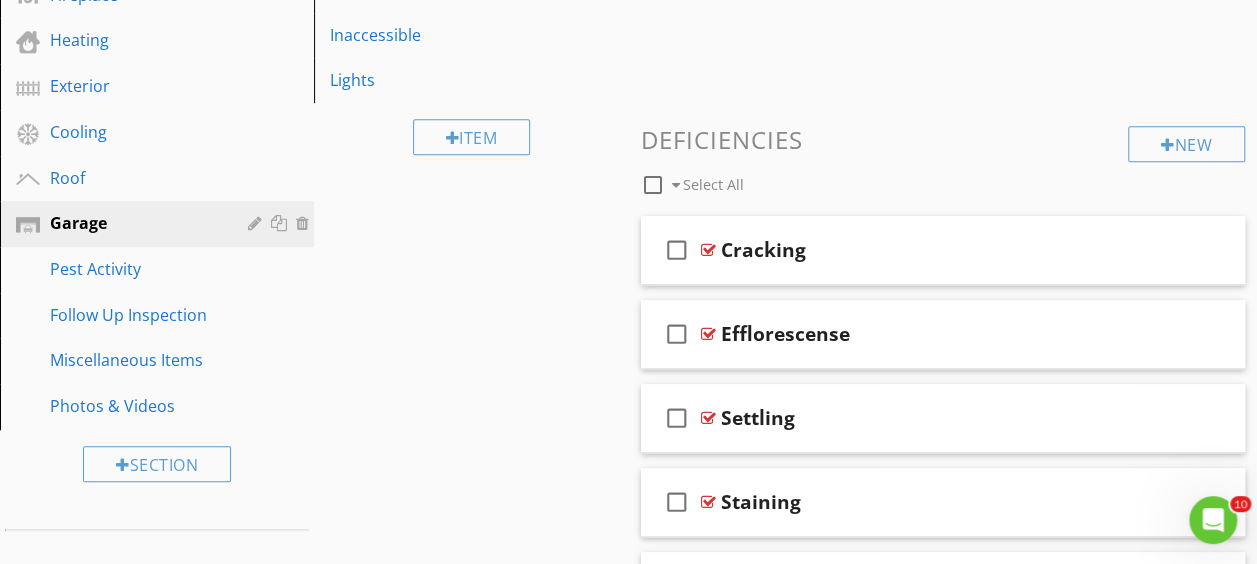 scroll, scrollTop: 762, scrollLeft: 0, axis: vertical 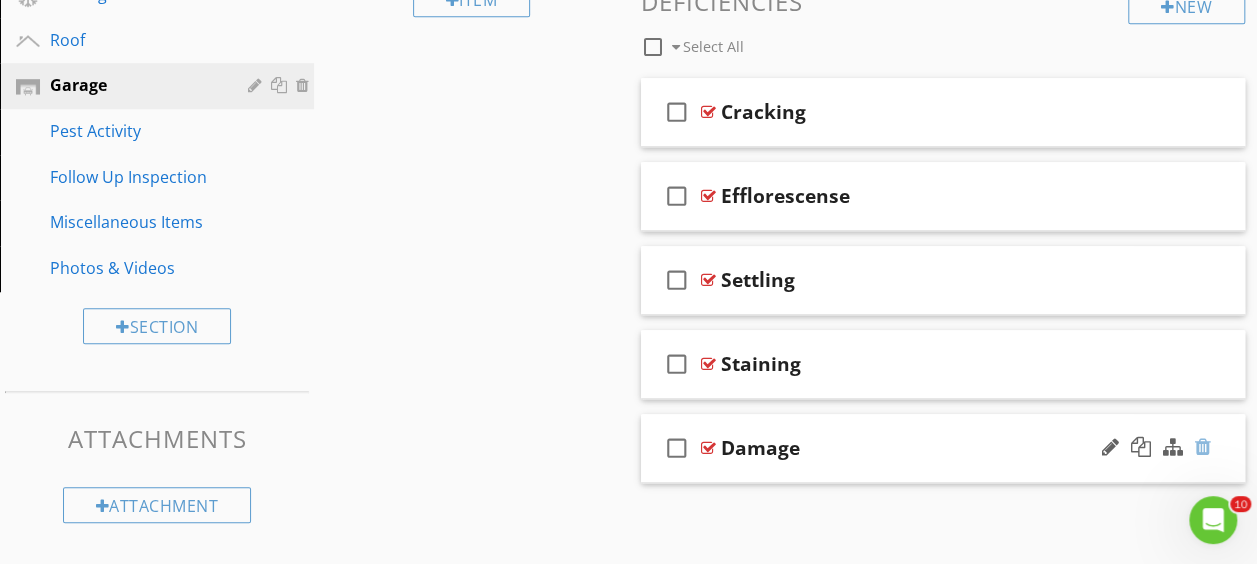 click at bounding box center [1203, 447] 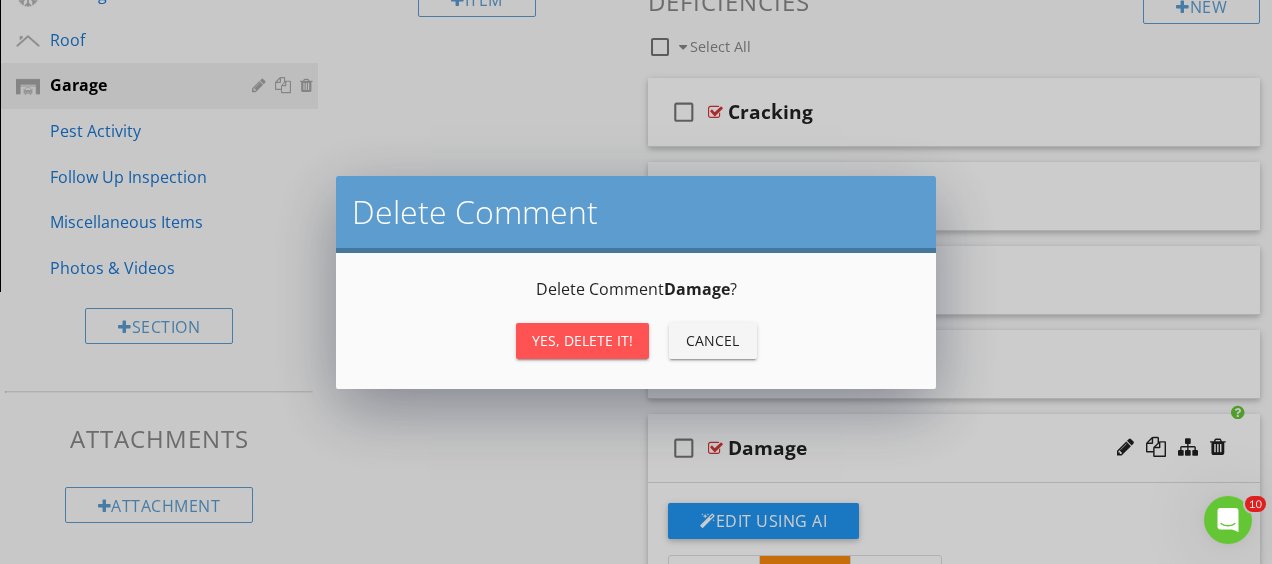 click on "Yes, Delete it!" at bounding box center [582, 340] 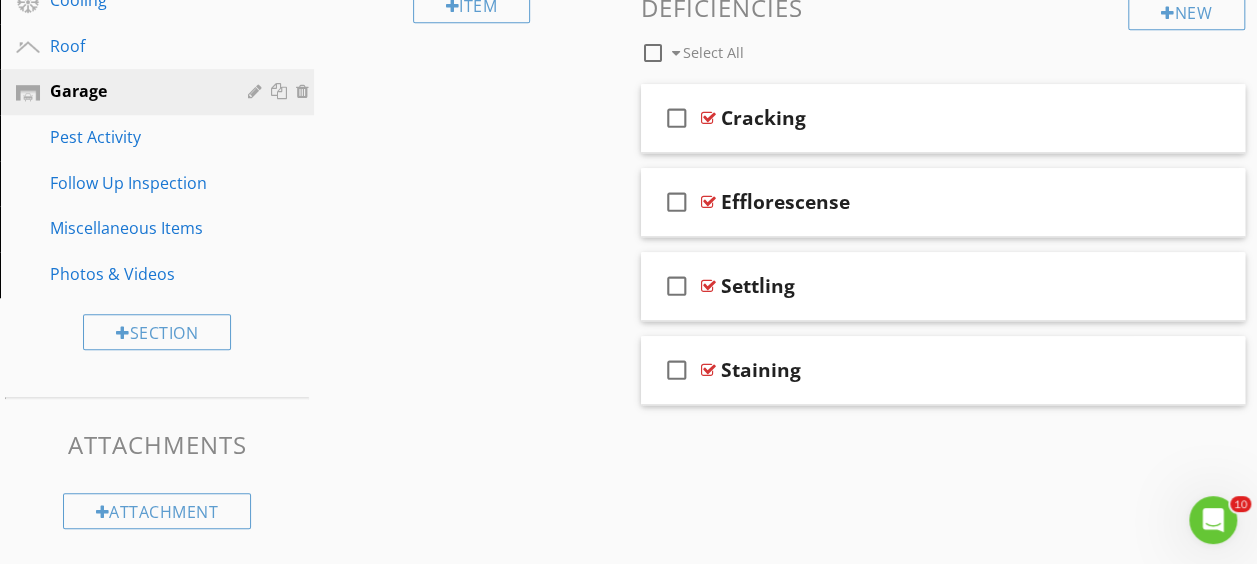 scroll, scrollTop: 754, scrollLeft: 0, axis: vertical 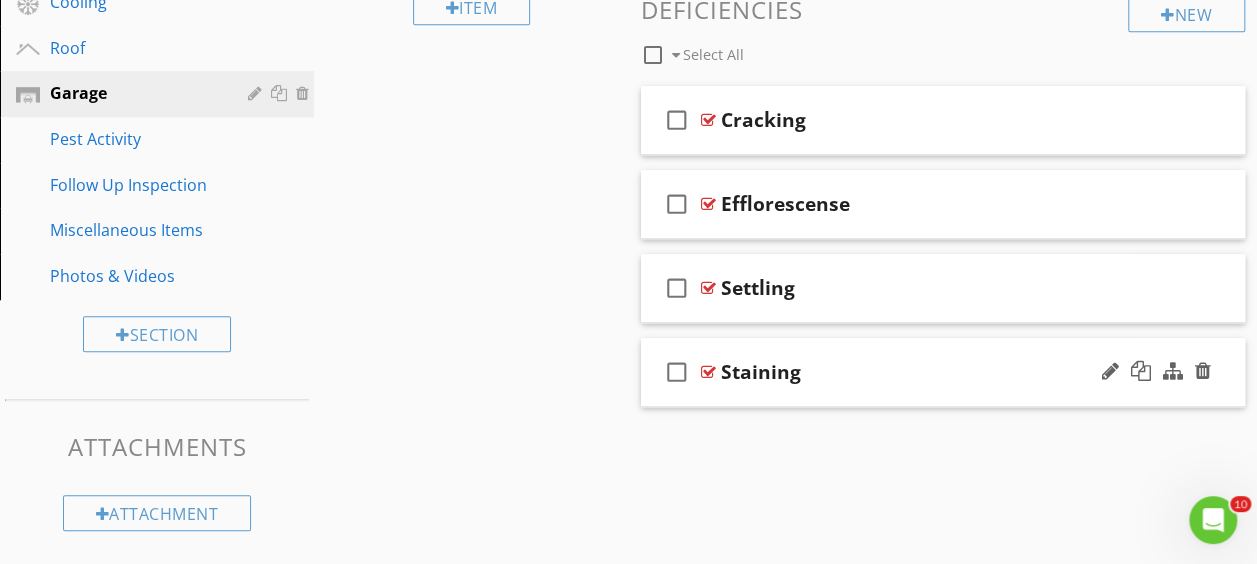 click at bounding box center (708, 372) 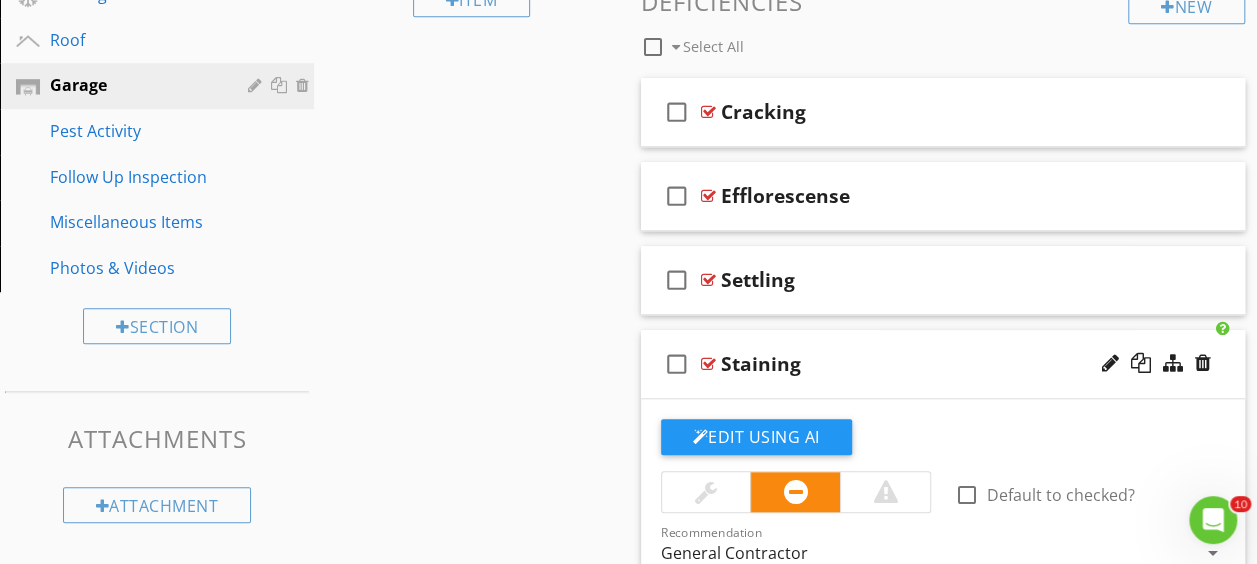scroll, scrollTop: 1062, scrollLeft: 0, axis: vertical 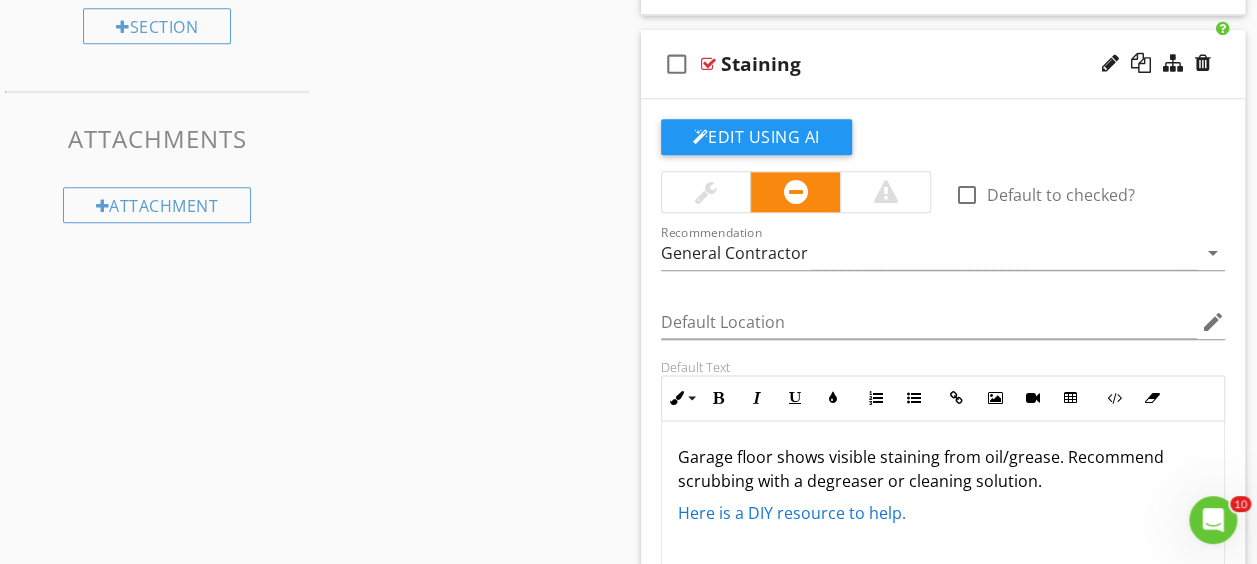 click at bounding box center [708, 64] 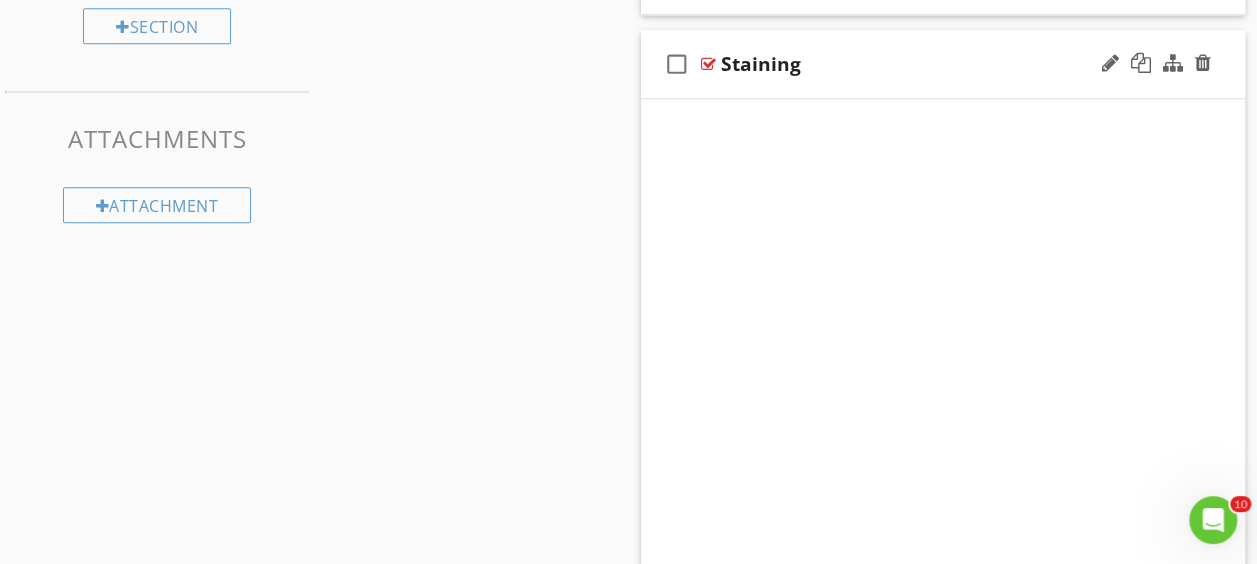 scroll, scrollTop: 754, scrollLeft: 0, axis: vertical 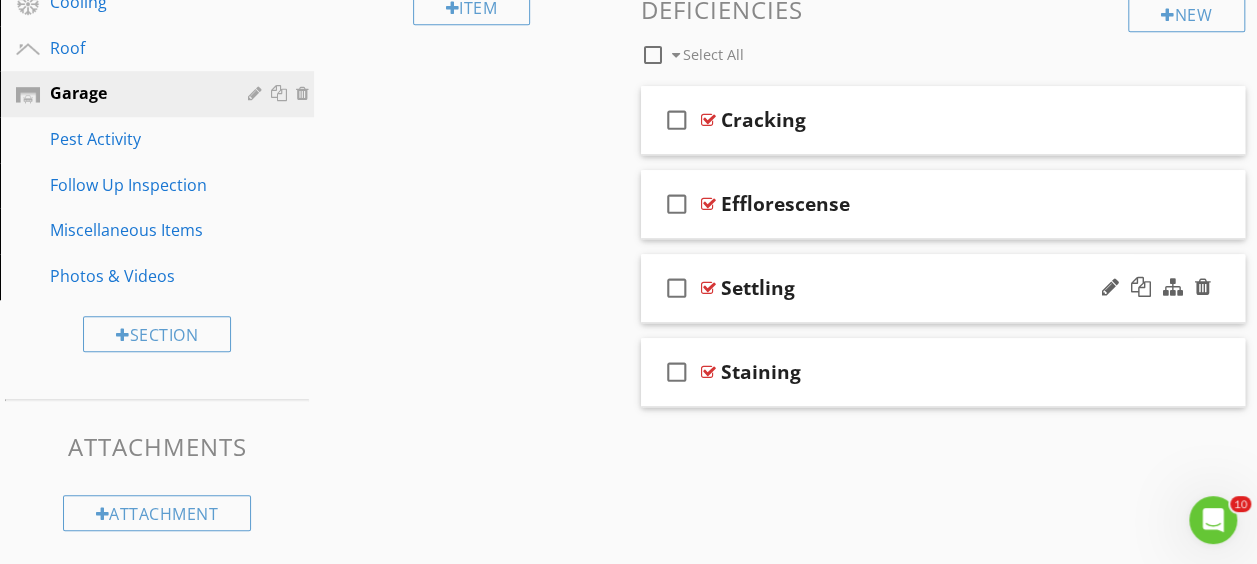 click at bounding box center (708, 288) 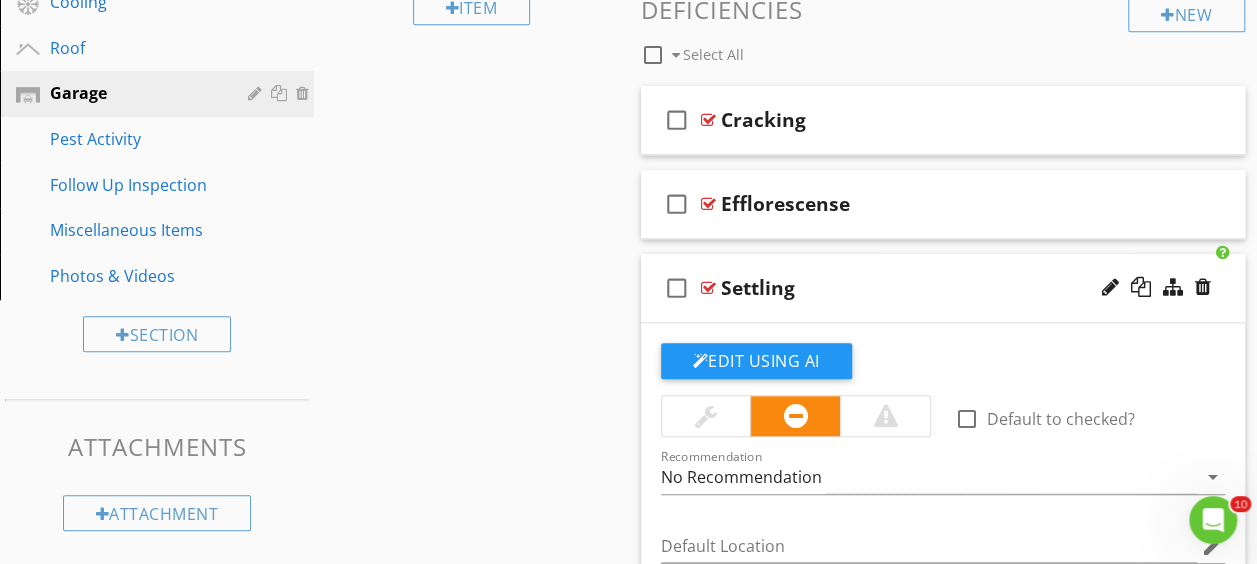 scroll, scrollTop: 1062, scrollLeft: 0, axis: vertical 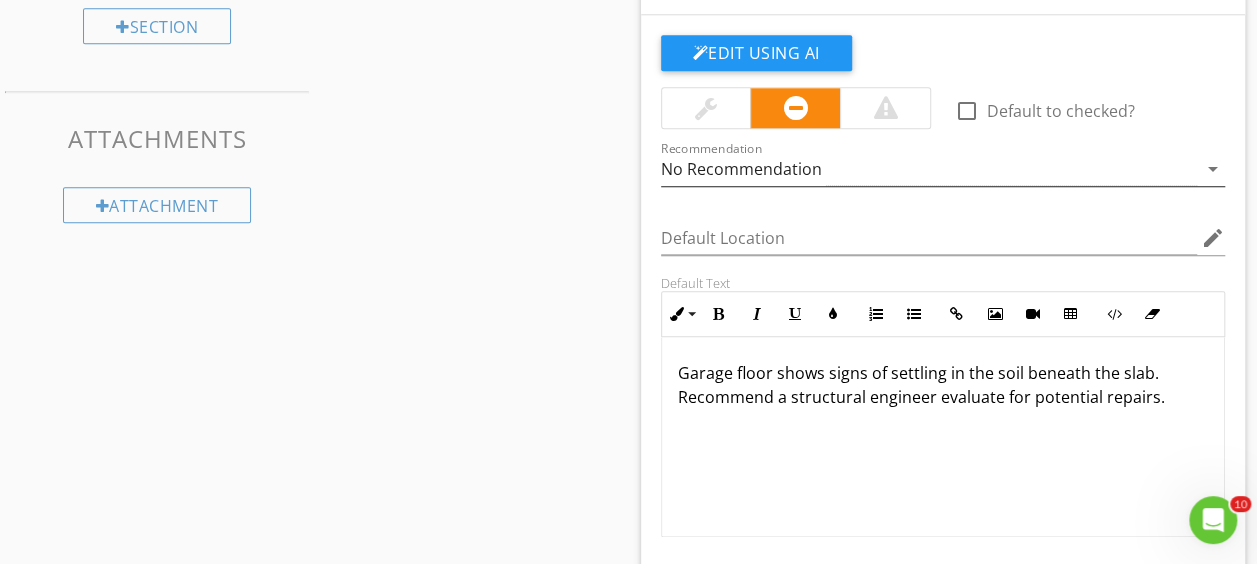 click on "No Recommendation" at bounding box center [741, 169] 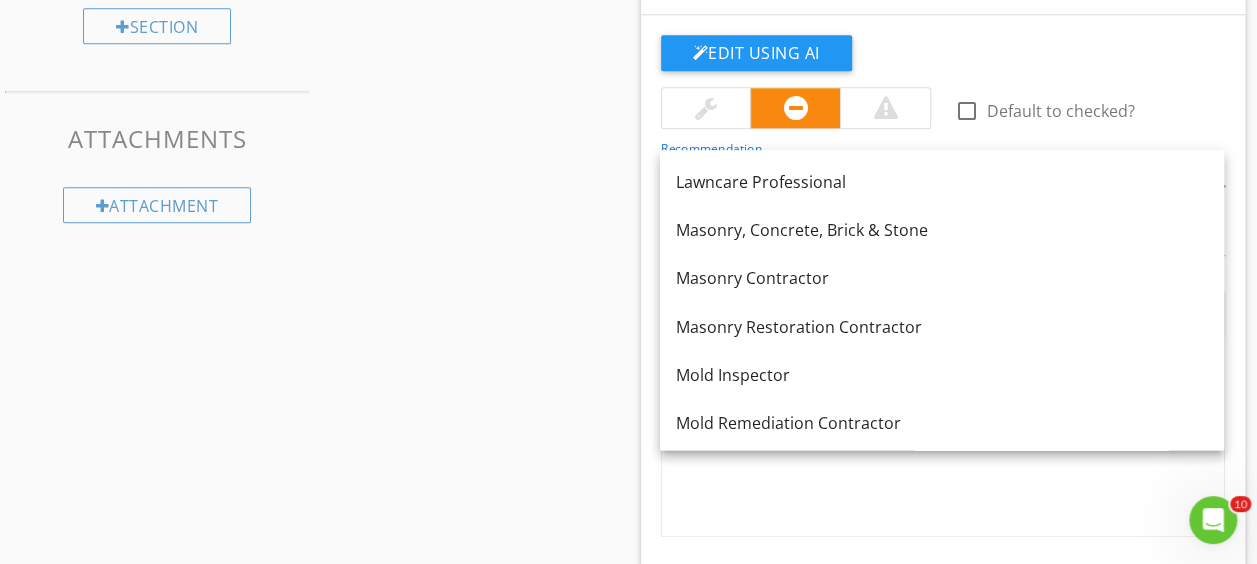 scroll, scrollTop: 2120, scrollLeft: 0, axis: vertical 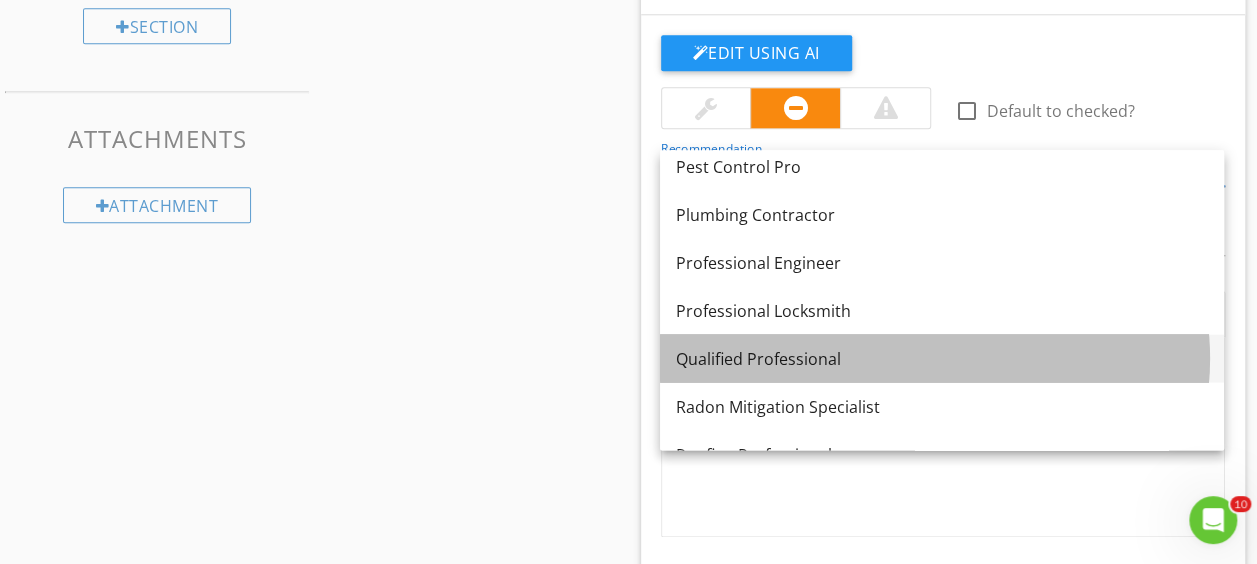 click on "Qualified Professional" at bounding box center [942, 358] 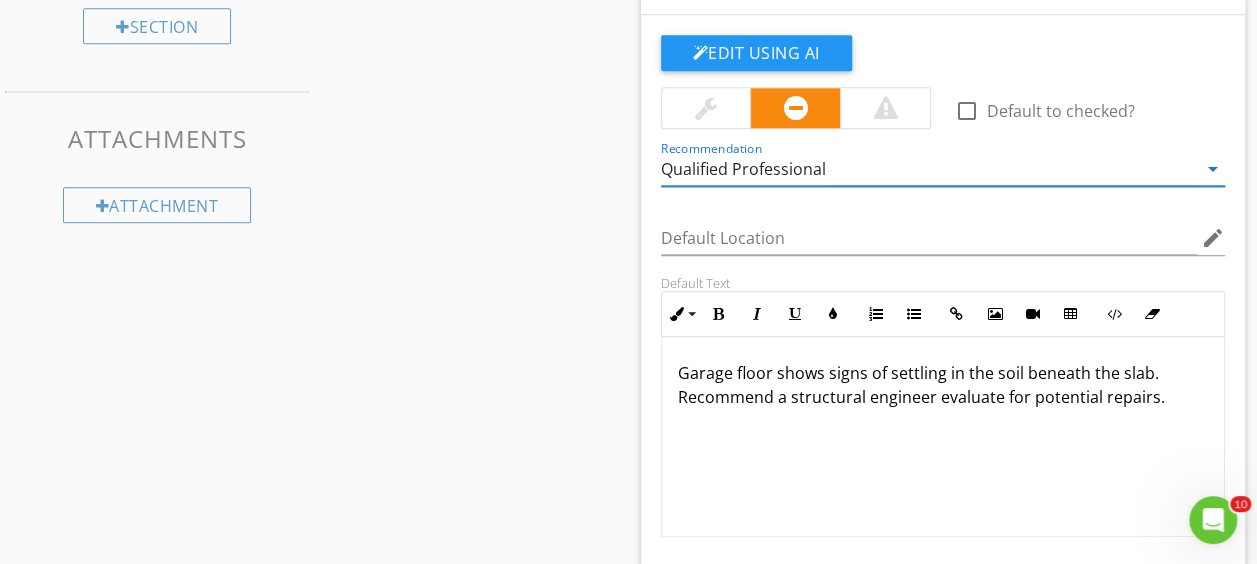 scroll, scrollTop: 962, scrollLeft: 0, axis: vertical 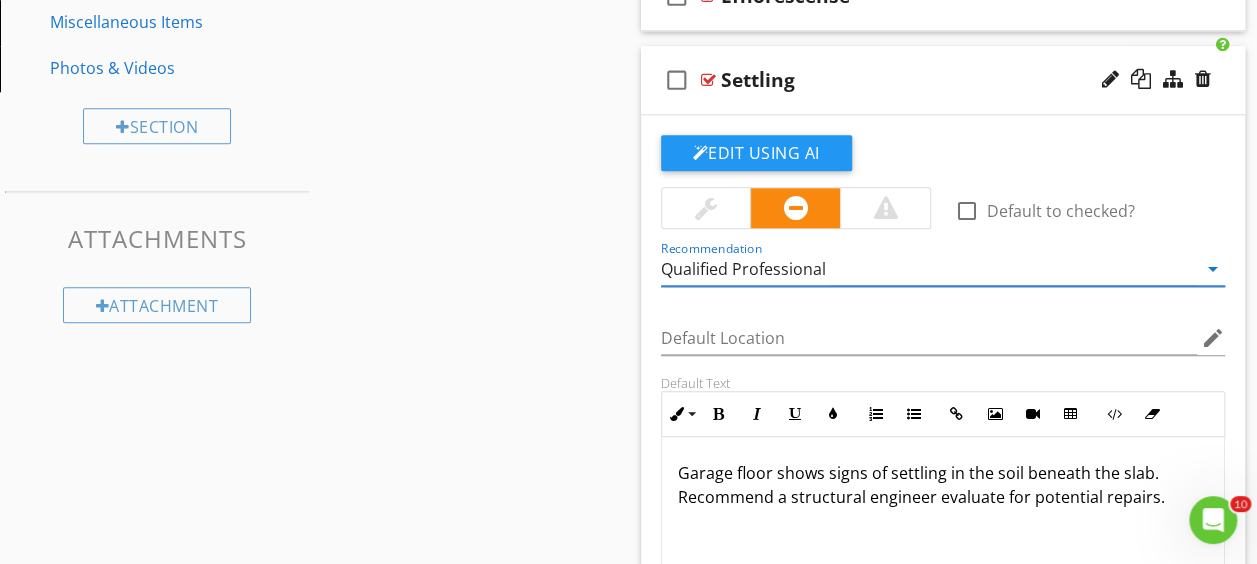 click at bounding box center (708, 80) 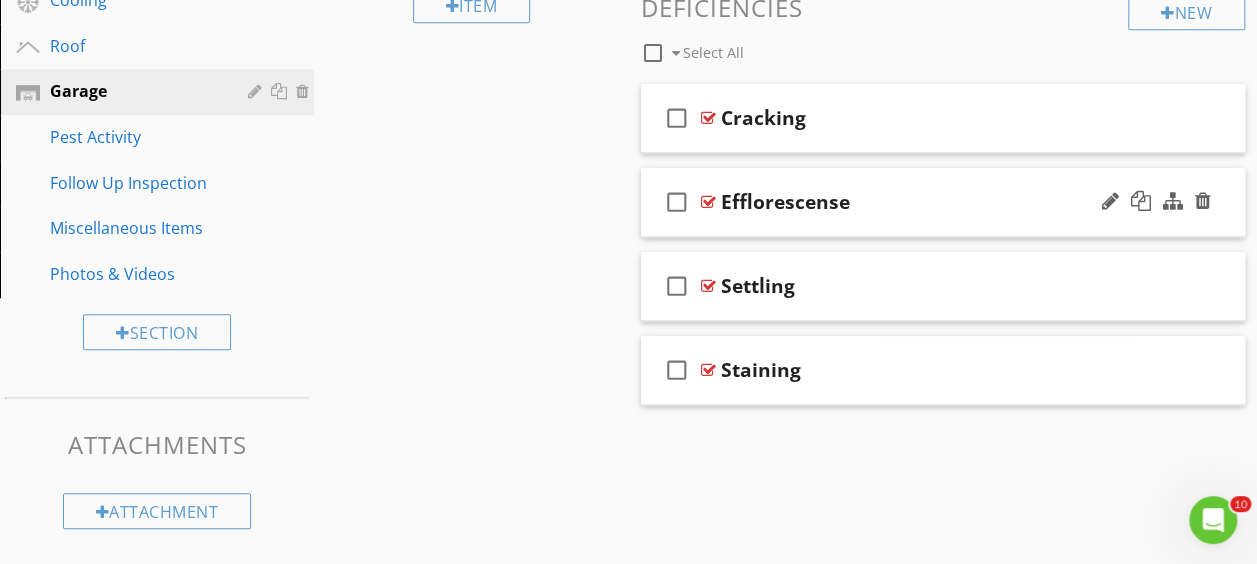 scroll, scrollTop: 754, scrollLeft: 0, axis: vertical 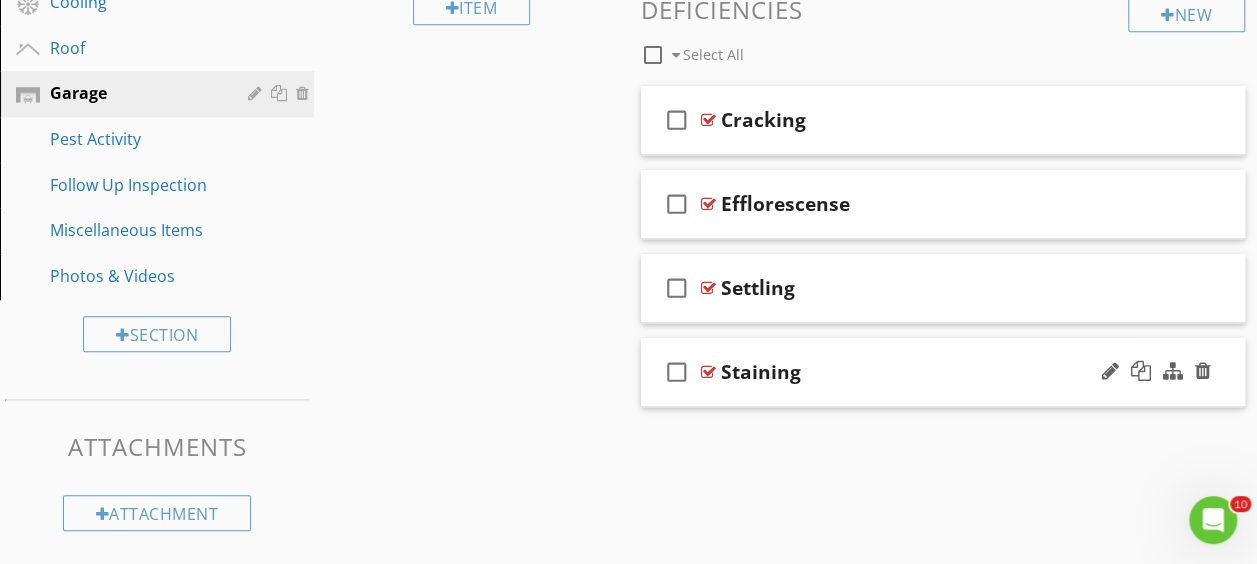 type 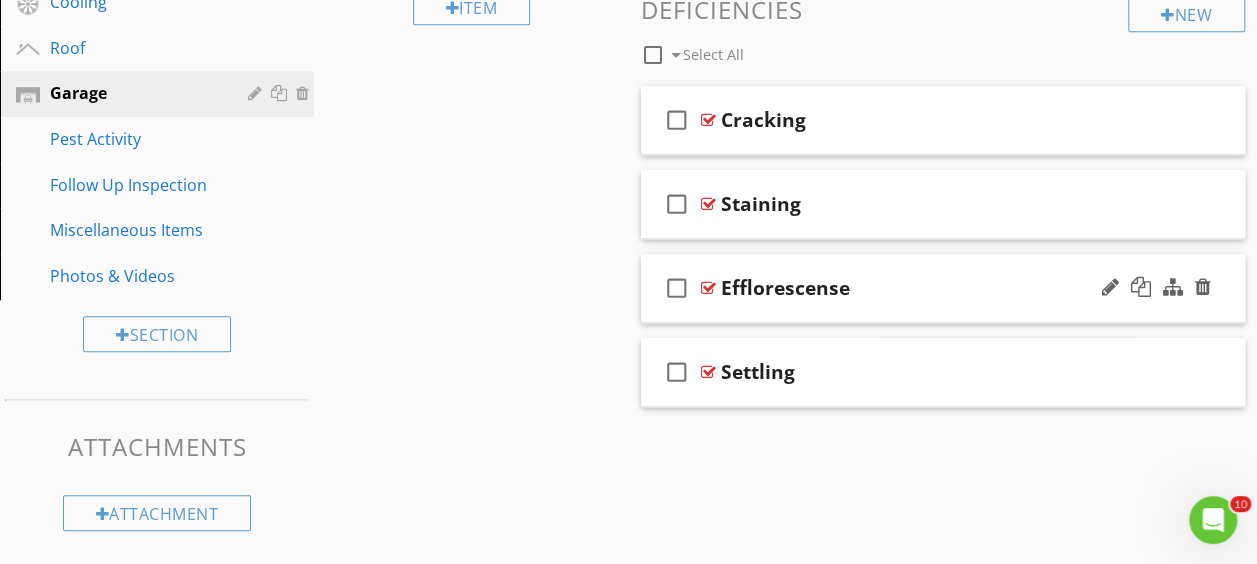 click on "check_box_outline_blank
Efflorescense" at bounding box center [943, 288] 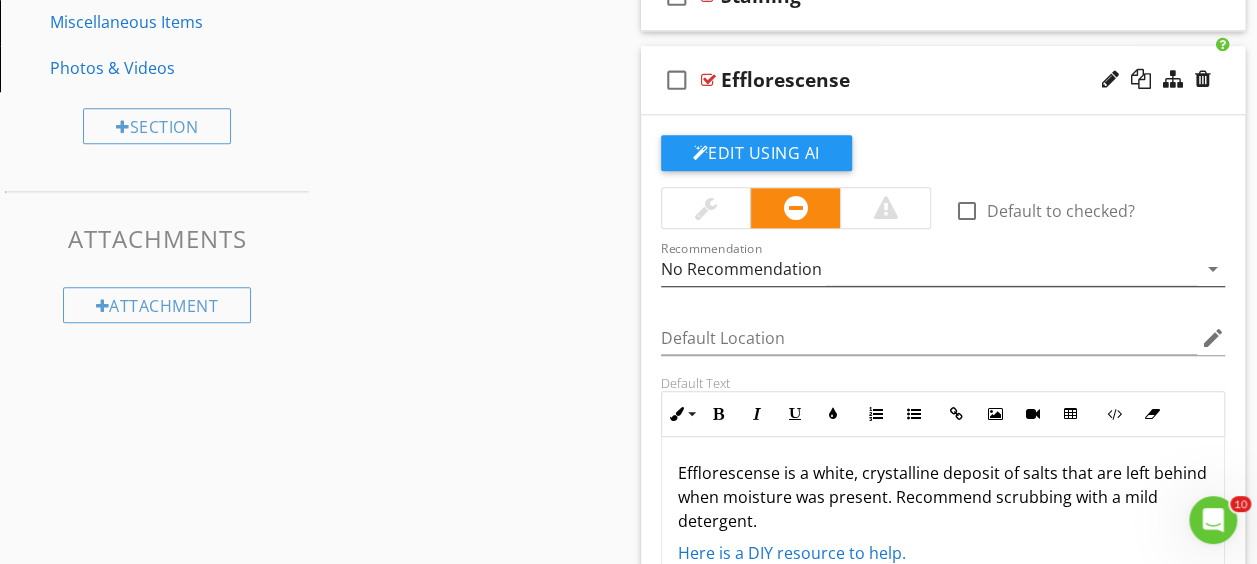 click on "No Recommendation" at bounding box center (741, 269) 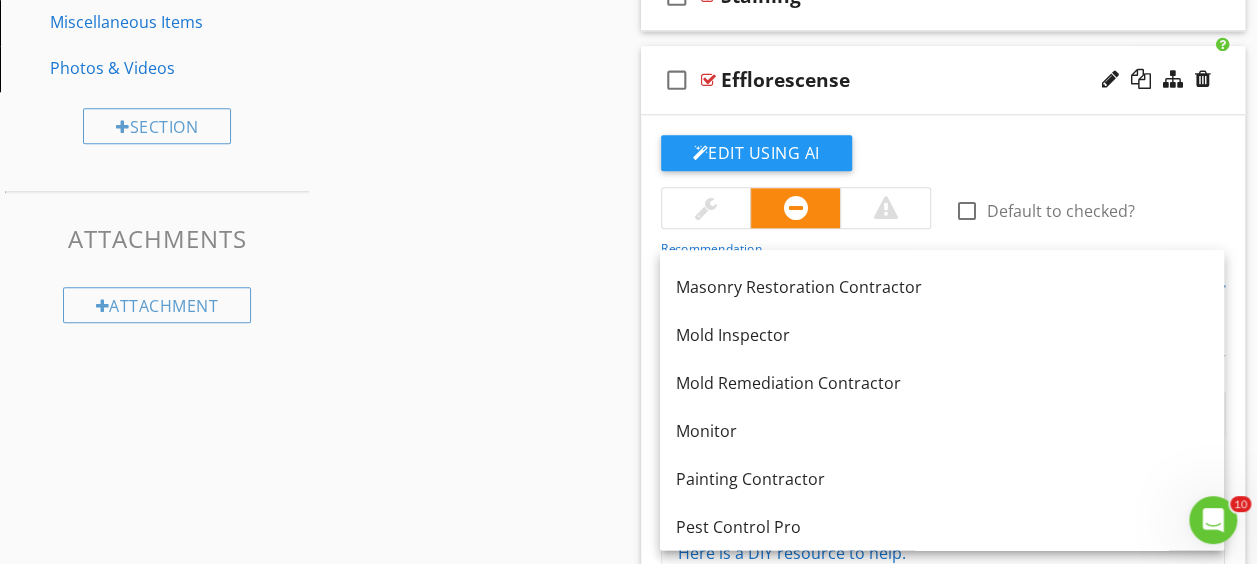 scroll, scrollTop: 2260, scrollLeft: 0, axis: vertical 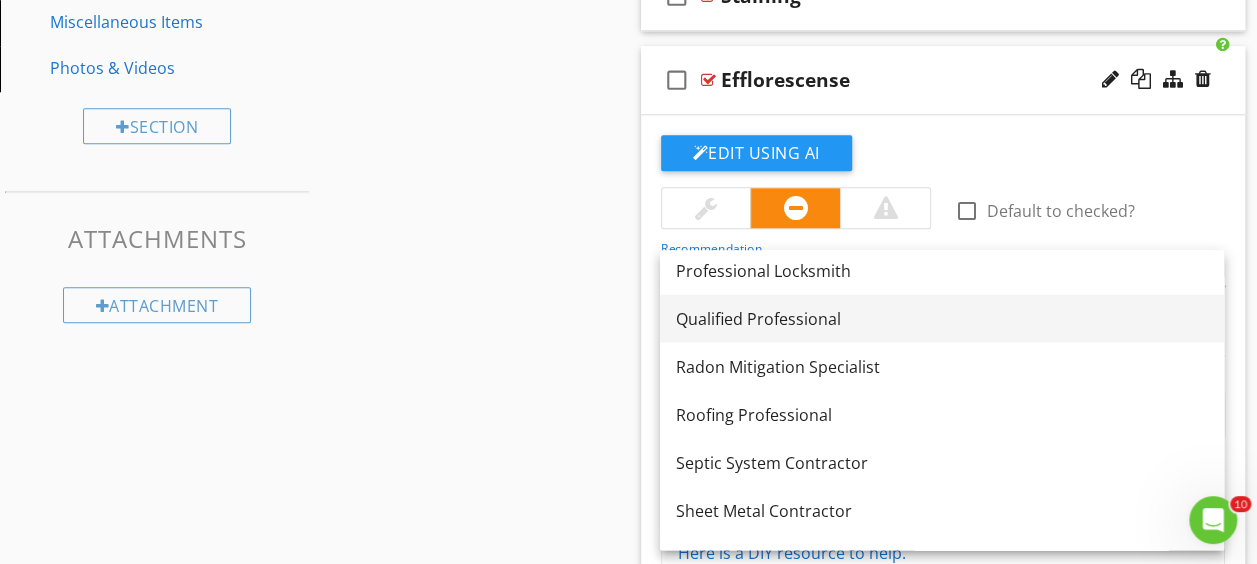 click on "Qualified Professional" at bounding box center (942, 318) 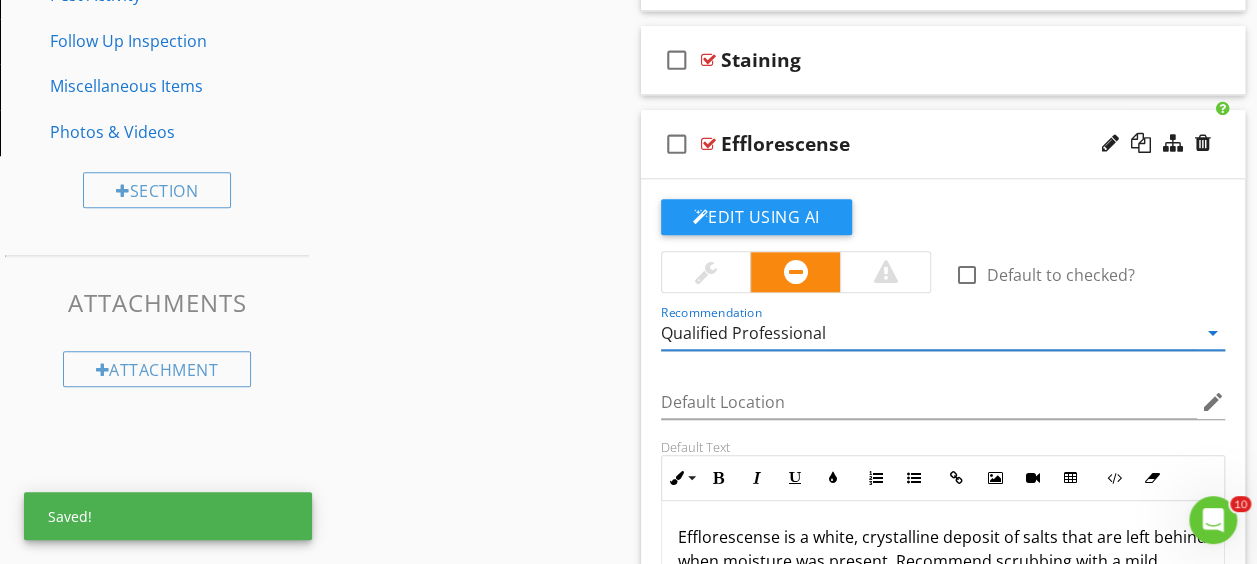 scroll, scrollTop: 862, scrollLeft: 0, axis: vertical 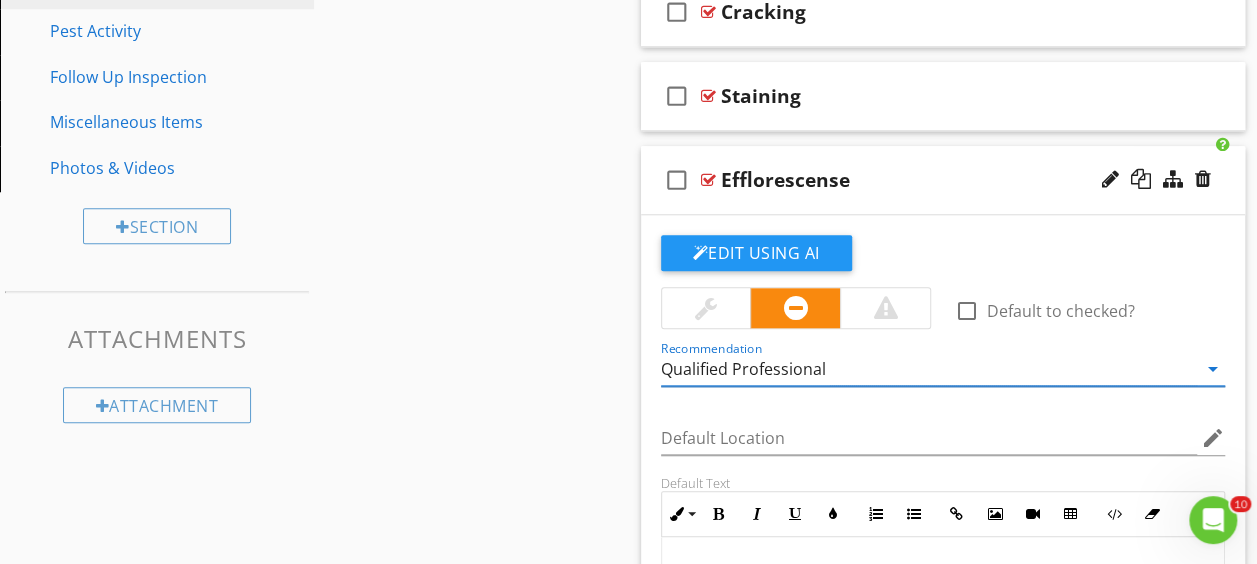 click at bounding box center (708, 180) 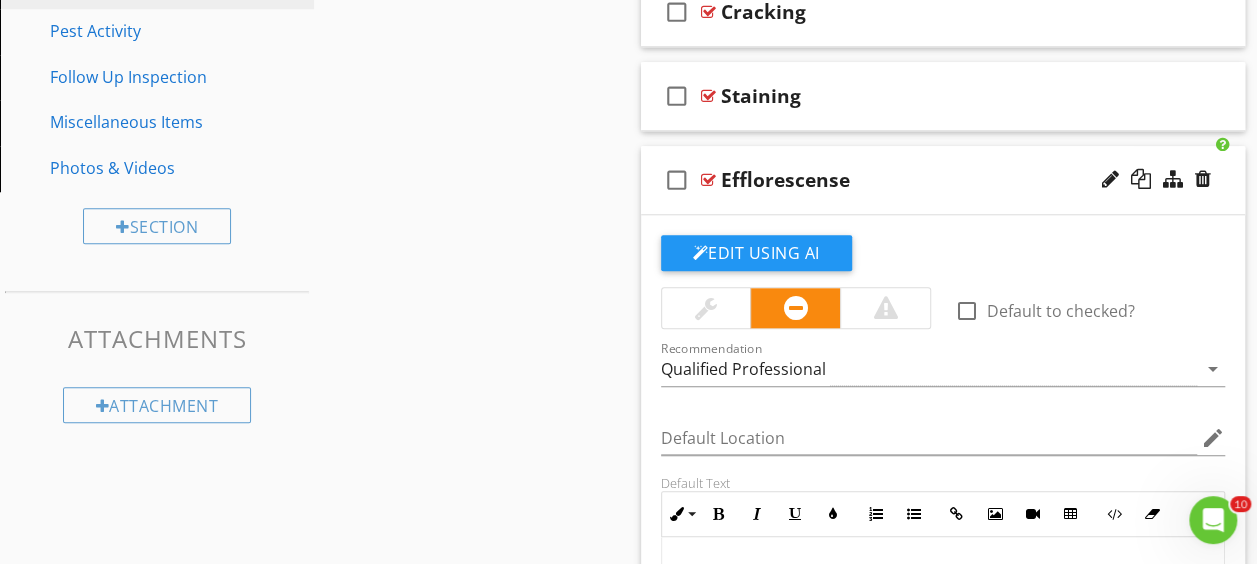 type on "<p>Efflorescense is a white, crystalline deposit of salts that are left behind when moisture was present. Recommend scrubbing with a mild detergent.&nbsp;</p><p><a draggable="false" fr-original-style="" href="[URL][DOMAIN_NAME]" style="color: rgb(25, 118, 210);" target="_blank">Here is a DIY resource to help.</a></p>" 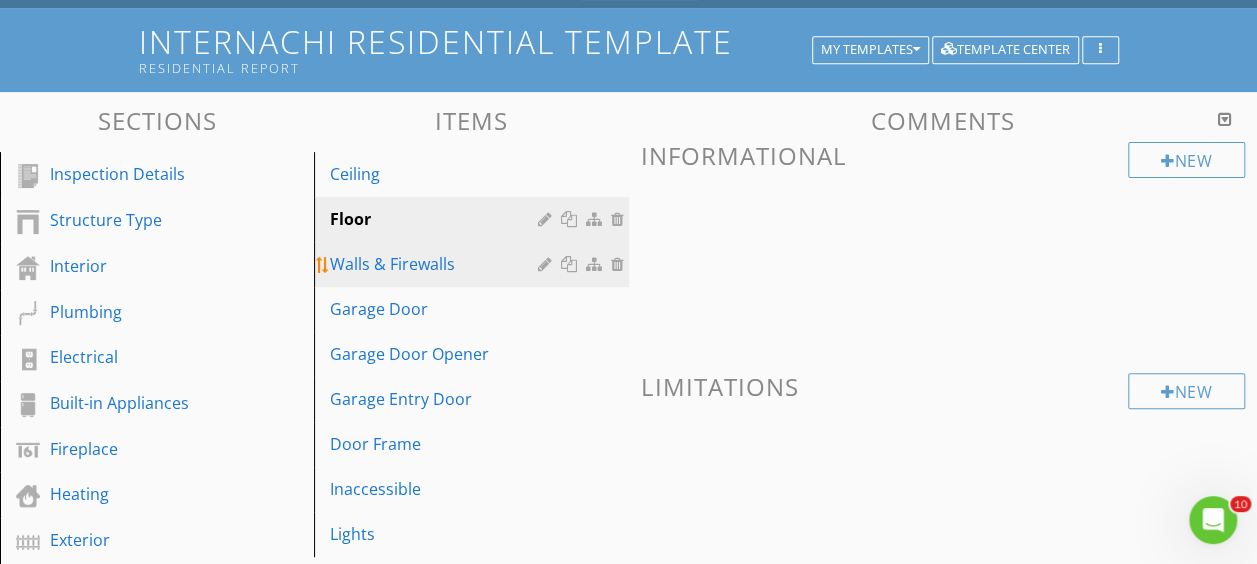 scroll, scrollTop: 200, scrollLeft: 0, axis: vertical 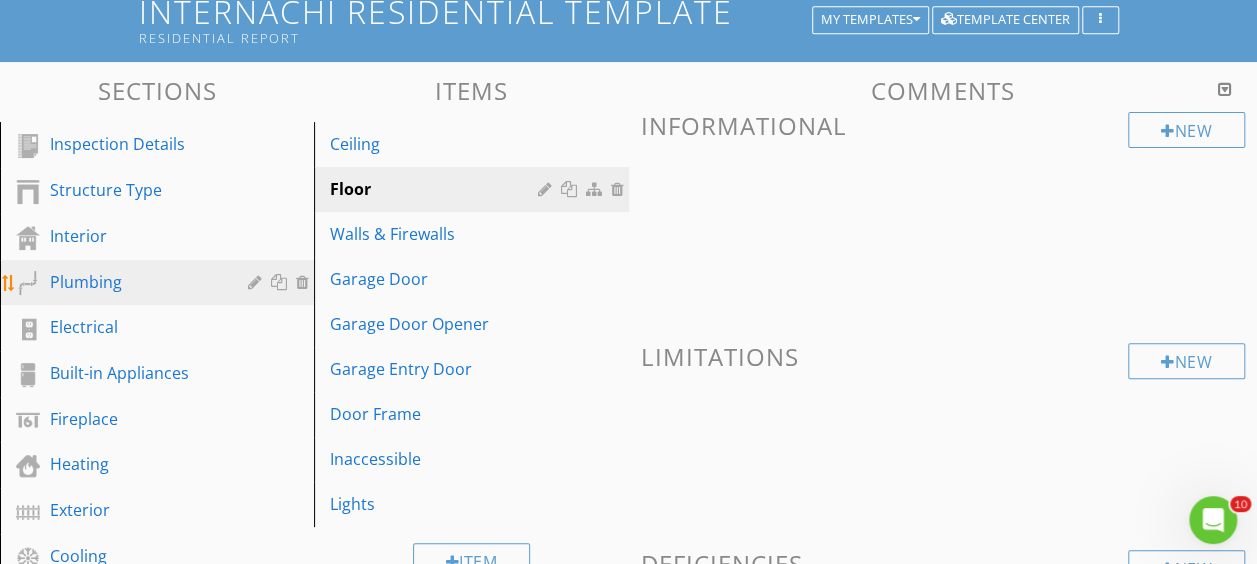 click on "Plumbing" at bounding box center (134, 282) 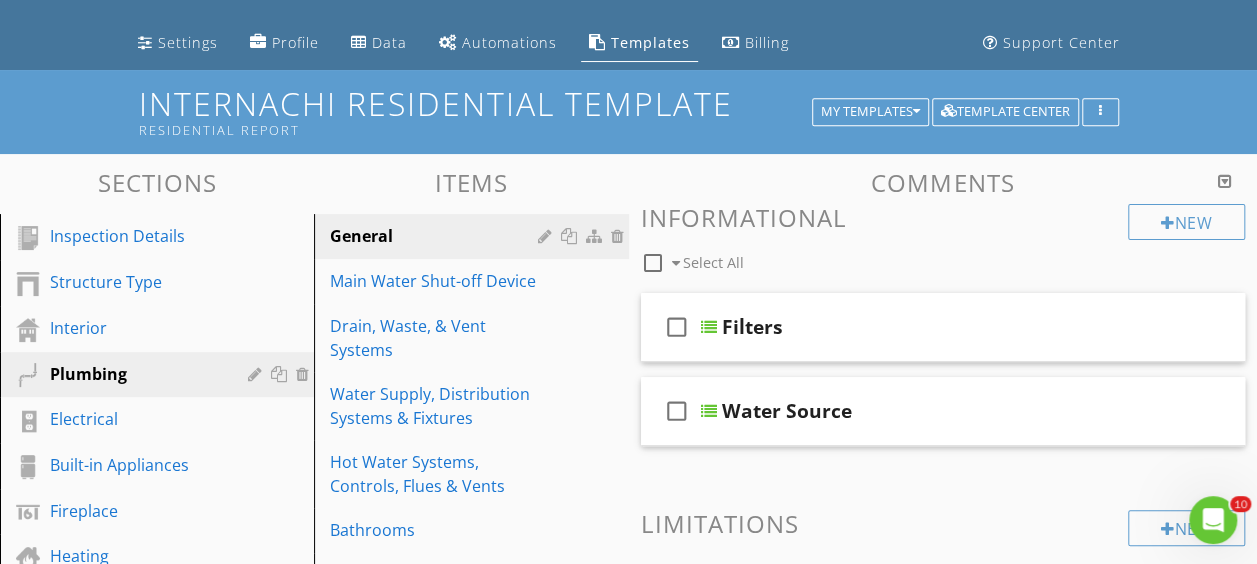 scroll, scrollTop: 100, scrollLeft: 0, axis: vertical 